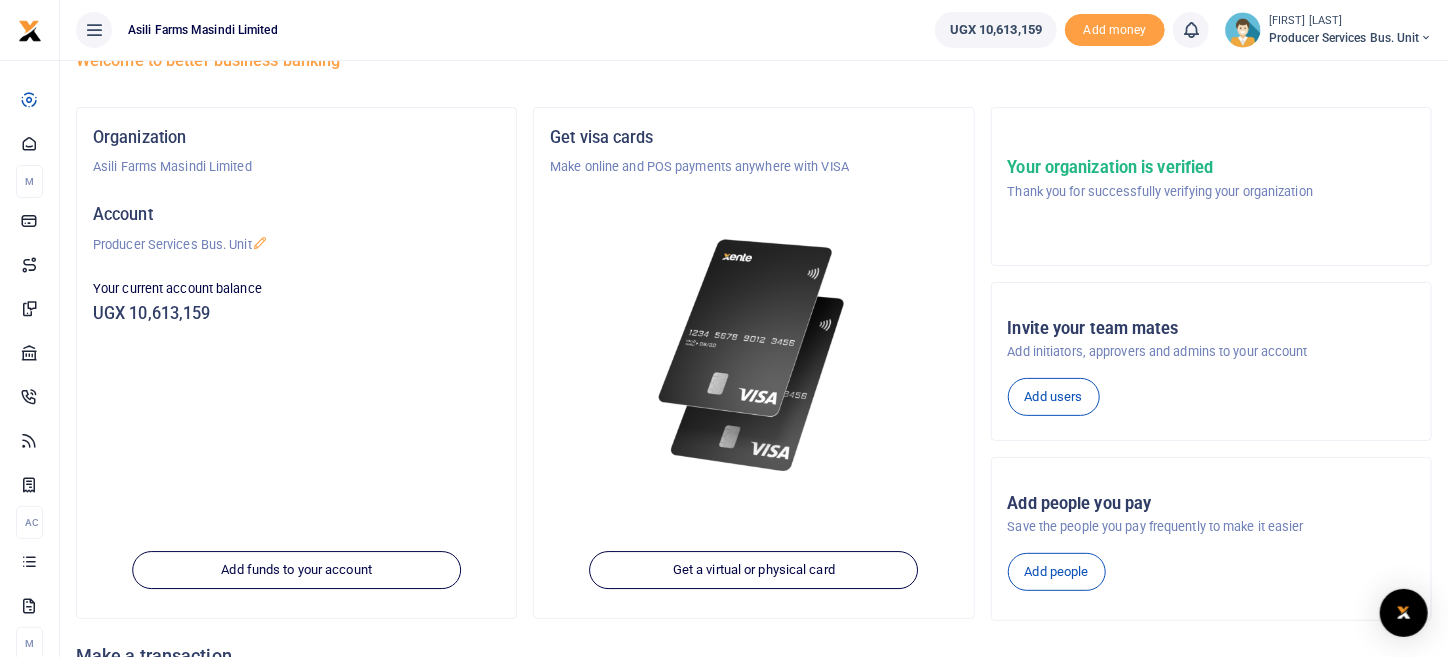 scroll, scrollTop: 0, scrollLeft: 0, axis: both 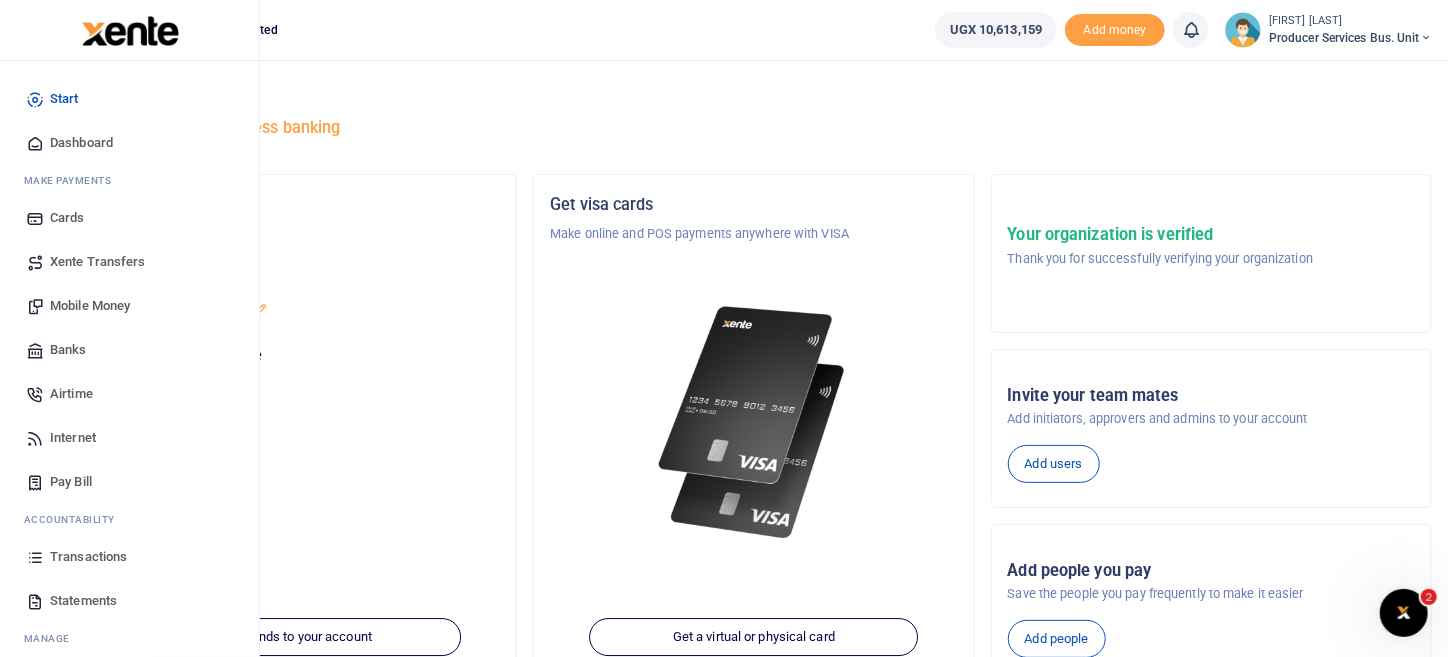 click on "Mobile Money" at bounding box center (90, 306) 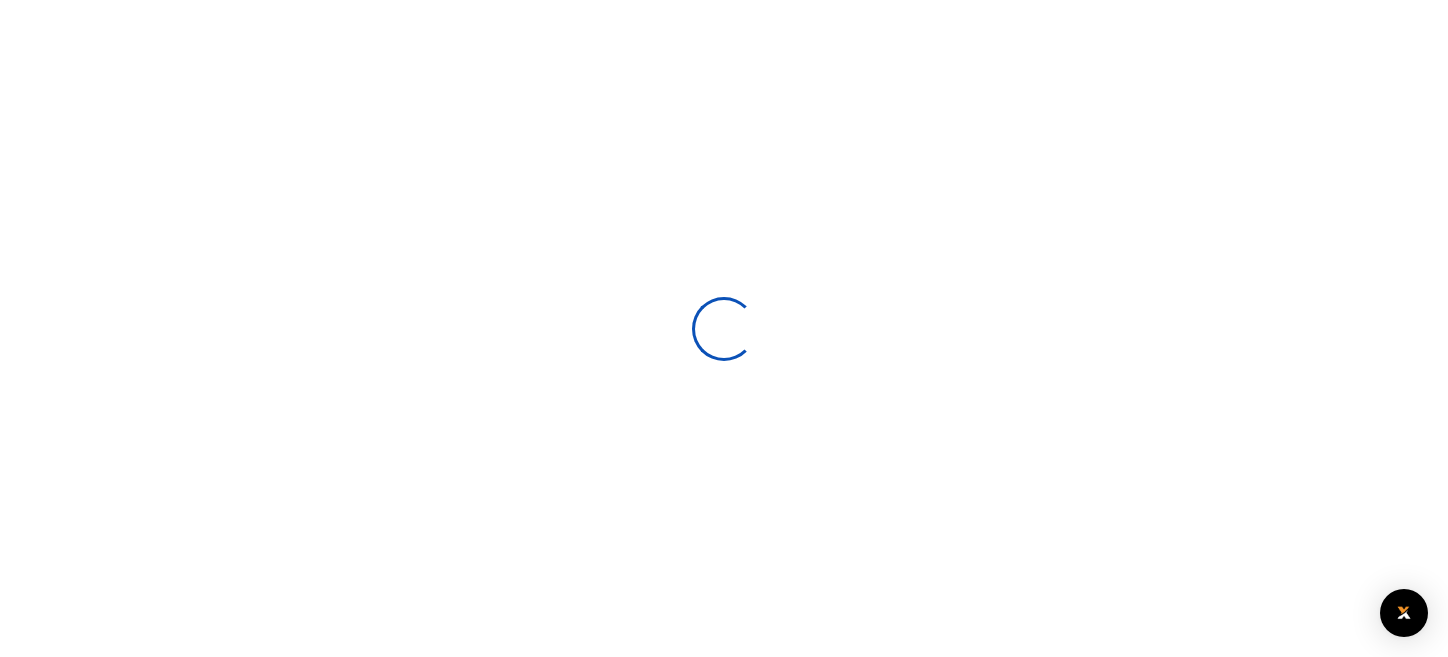 scroll, scrollTop: 0, scrollLeft: 0, axis: both 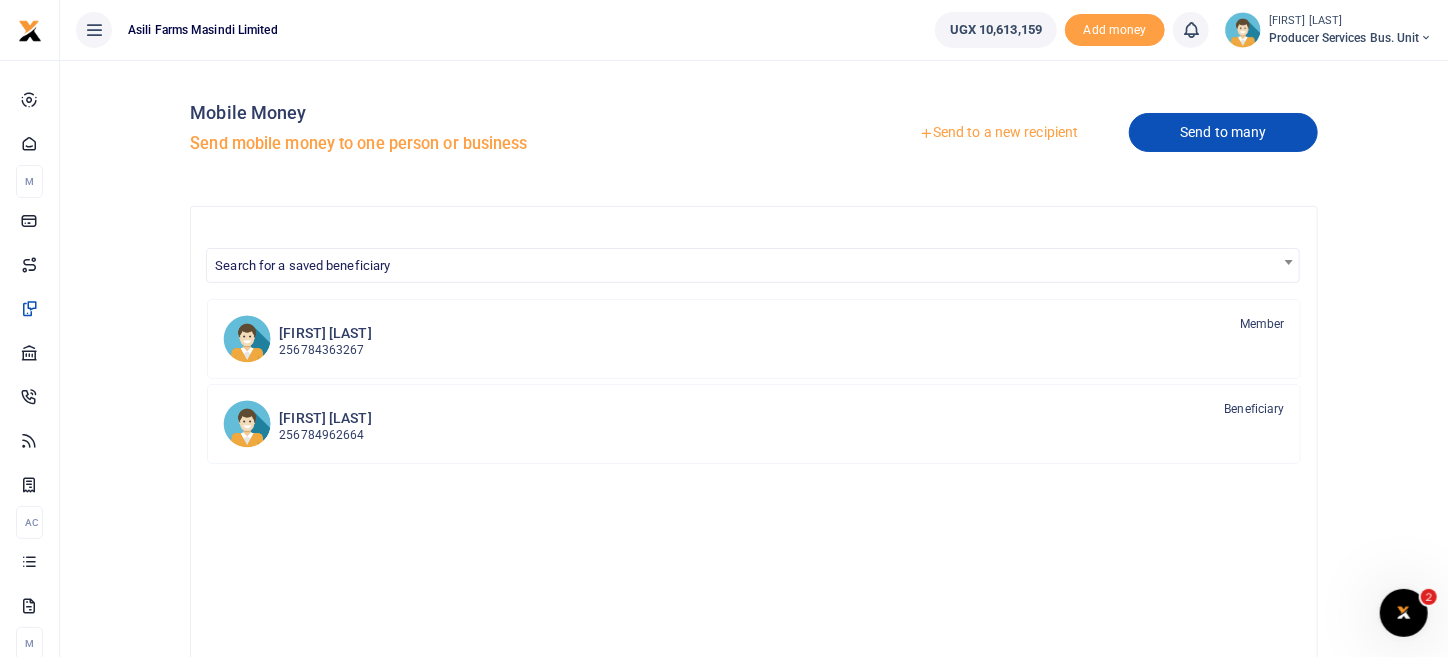 click on "Send to many" at bounding box center (1223, 132) 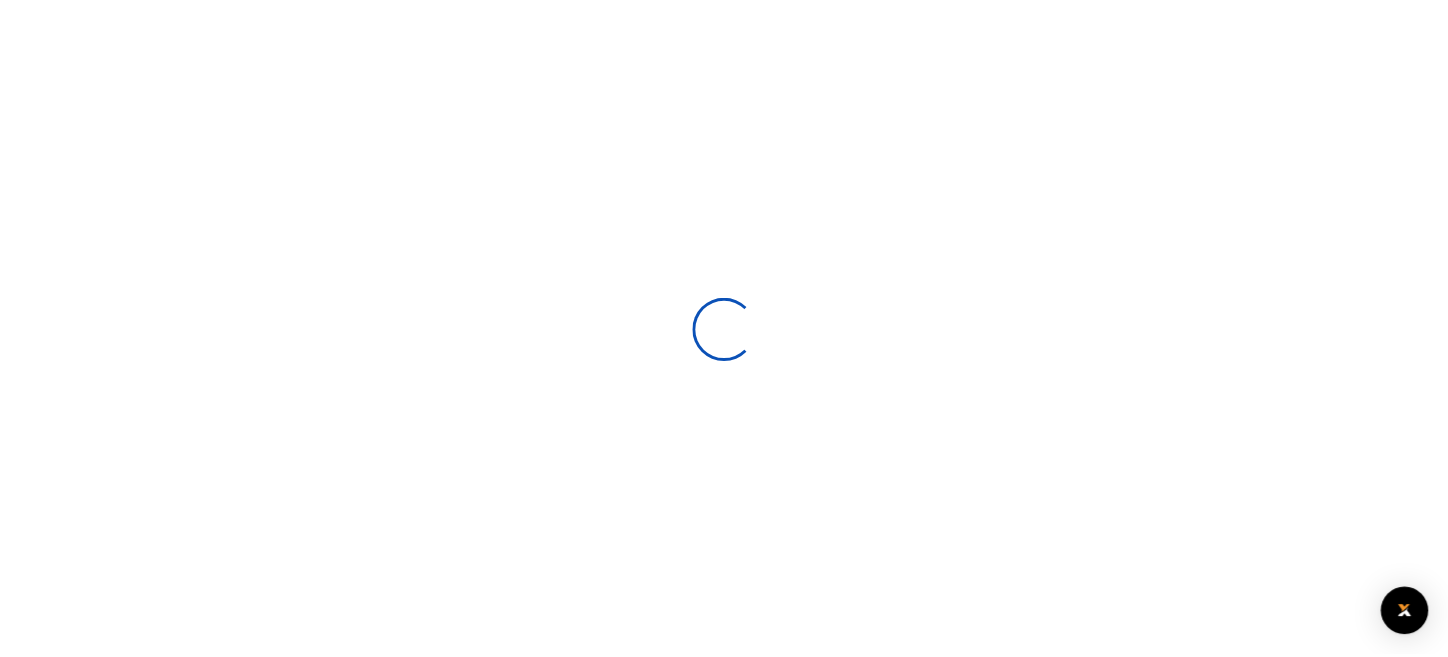 scroll, scrollTop: 0, scrollLeft: 0, axis: both 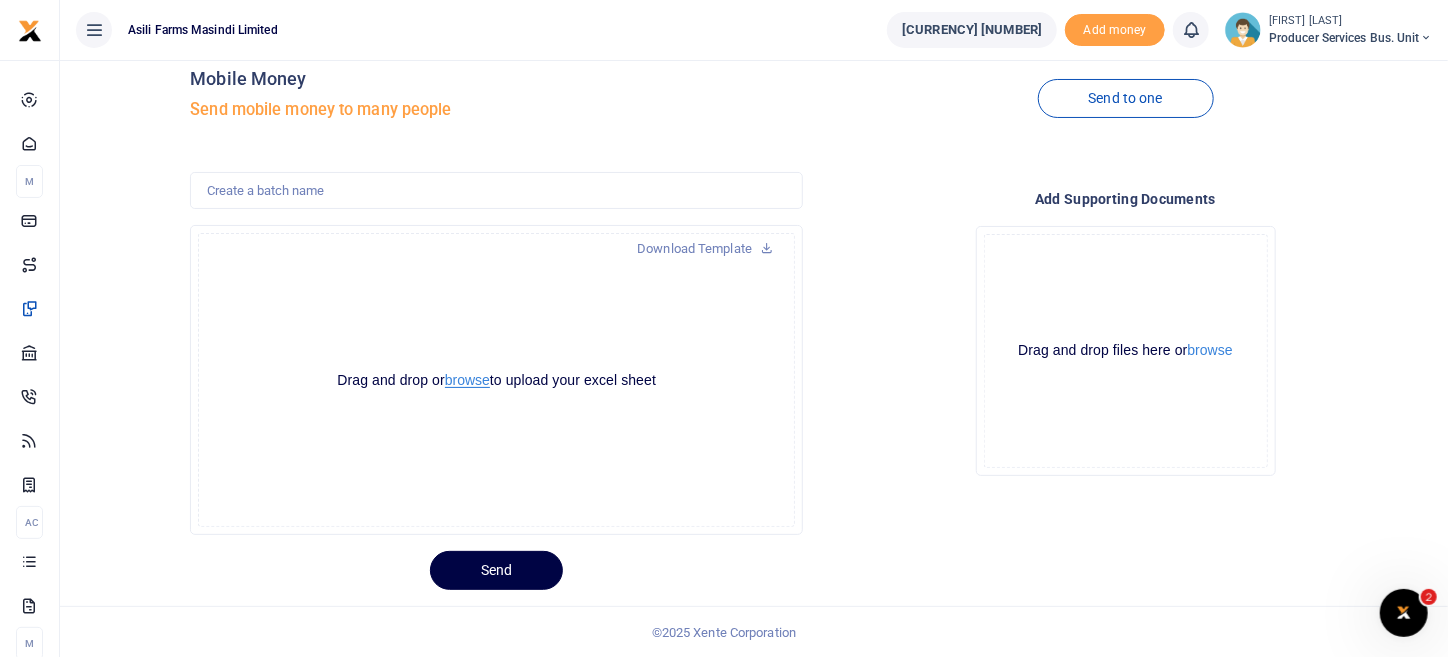 click on "browse" at bounding box center [467, 380] 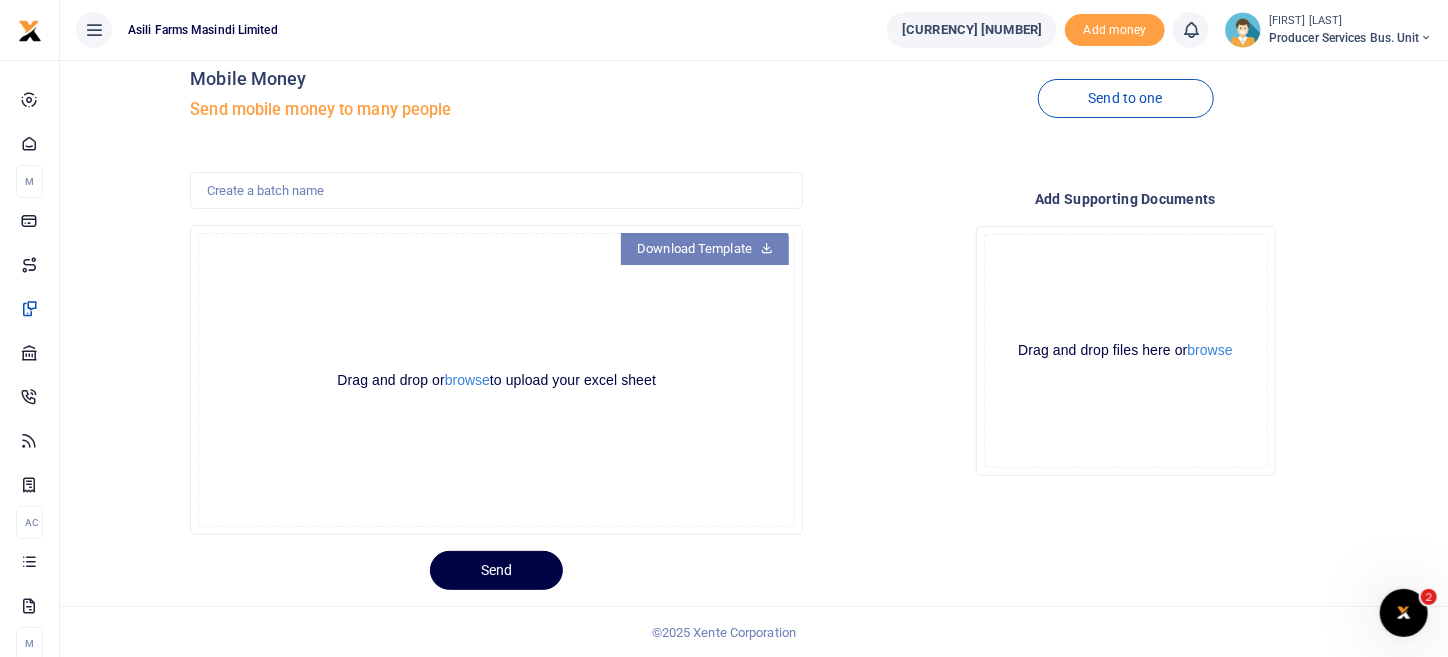 click on "Download Template" at bounding box center (705, 249) 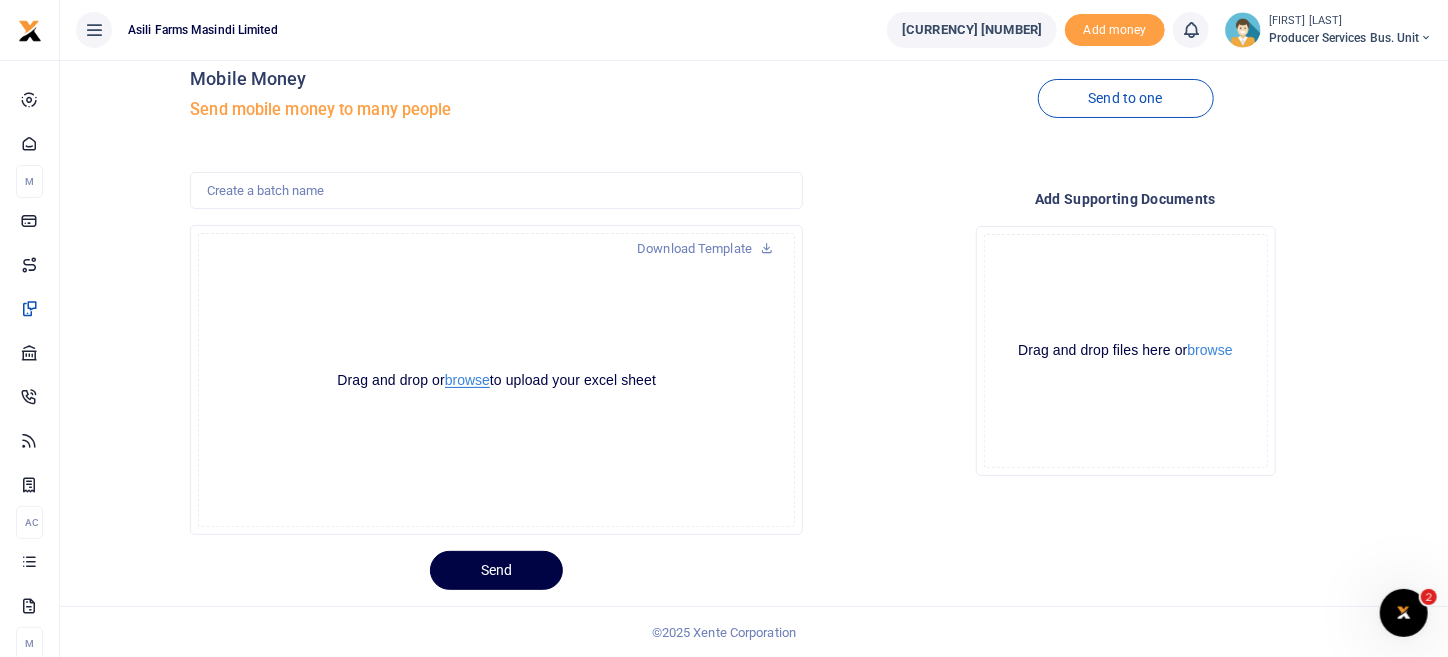 click on "browse" at bounding box center (467, 380) 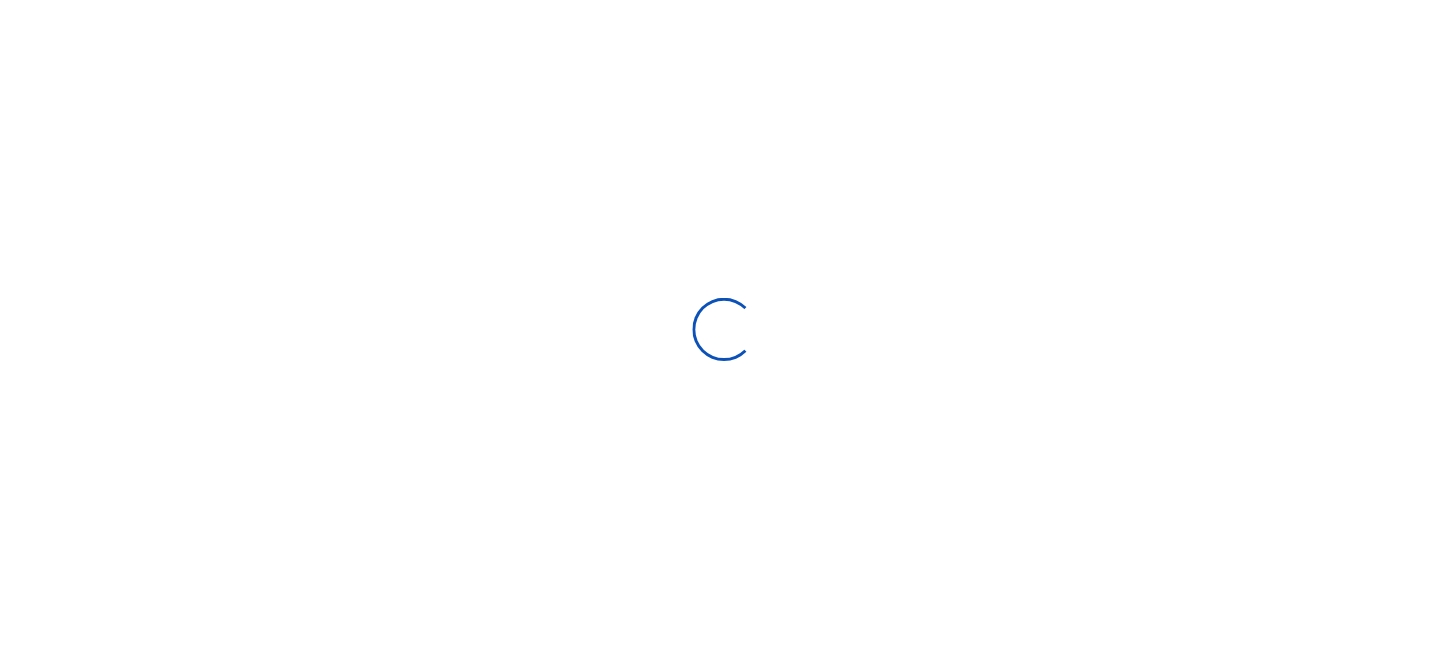 scroll, scrollTop: 0, scrollLeft: 0, axis: both 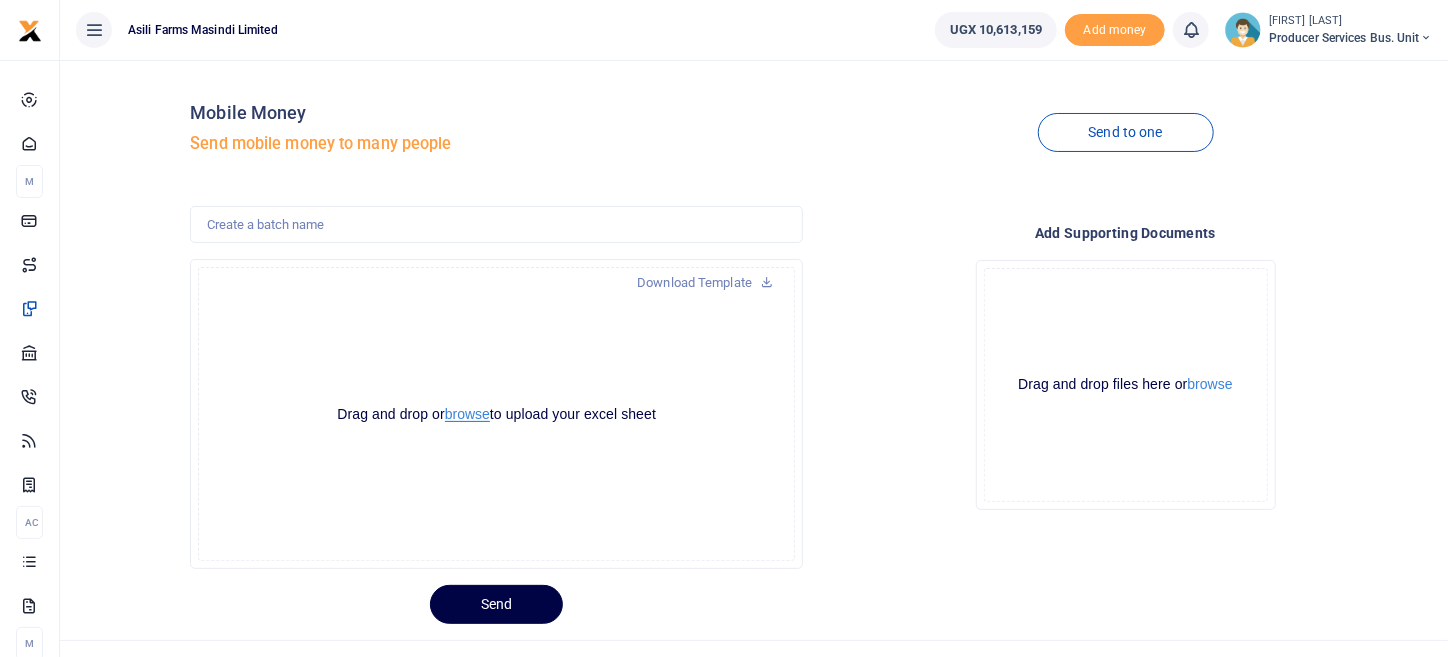 click on "browse" at bounding box center [467, 414] 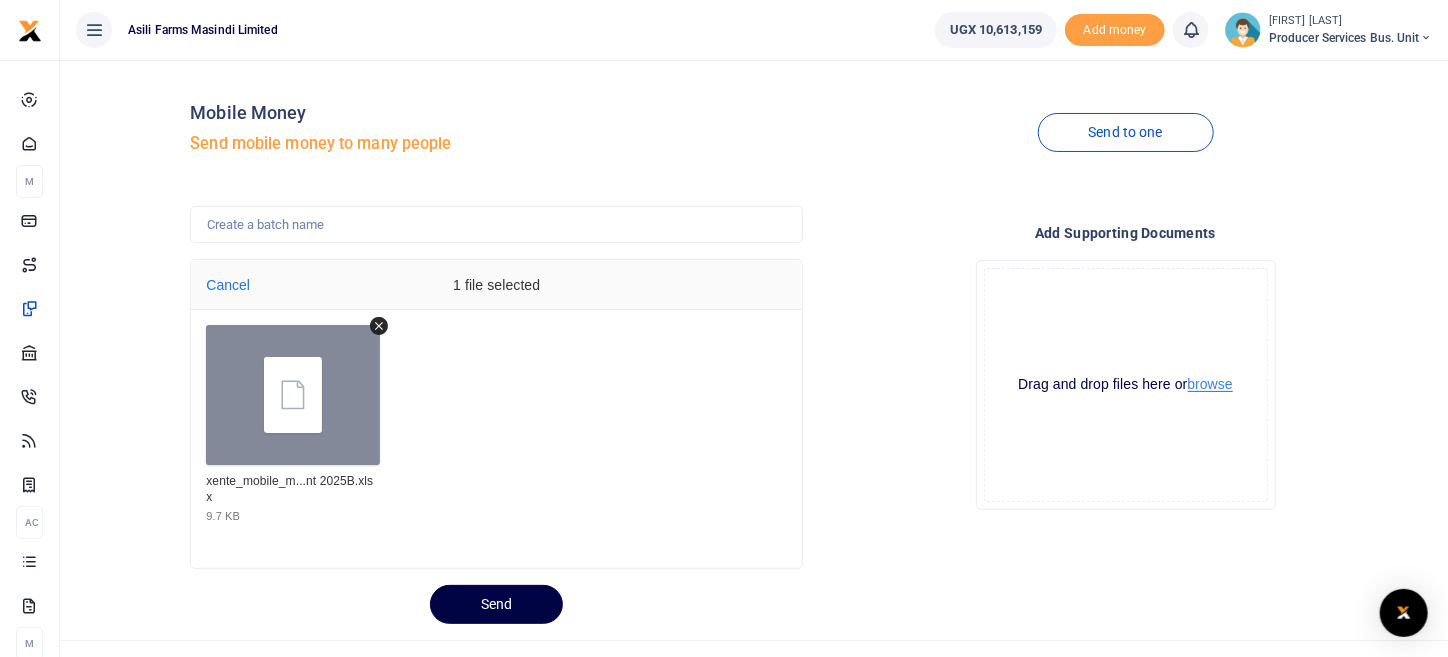 click on "browse" at bounding box center [1210, 384] 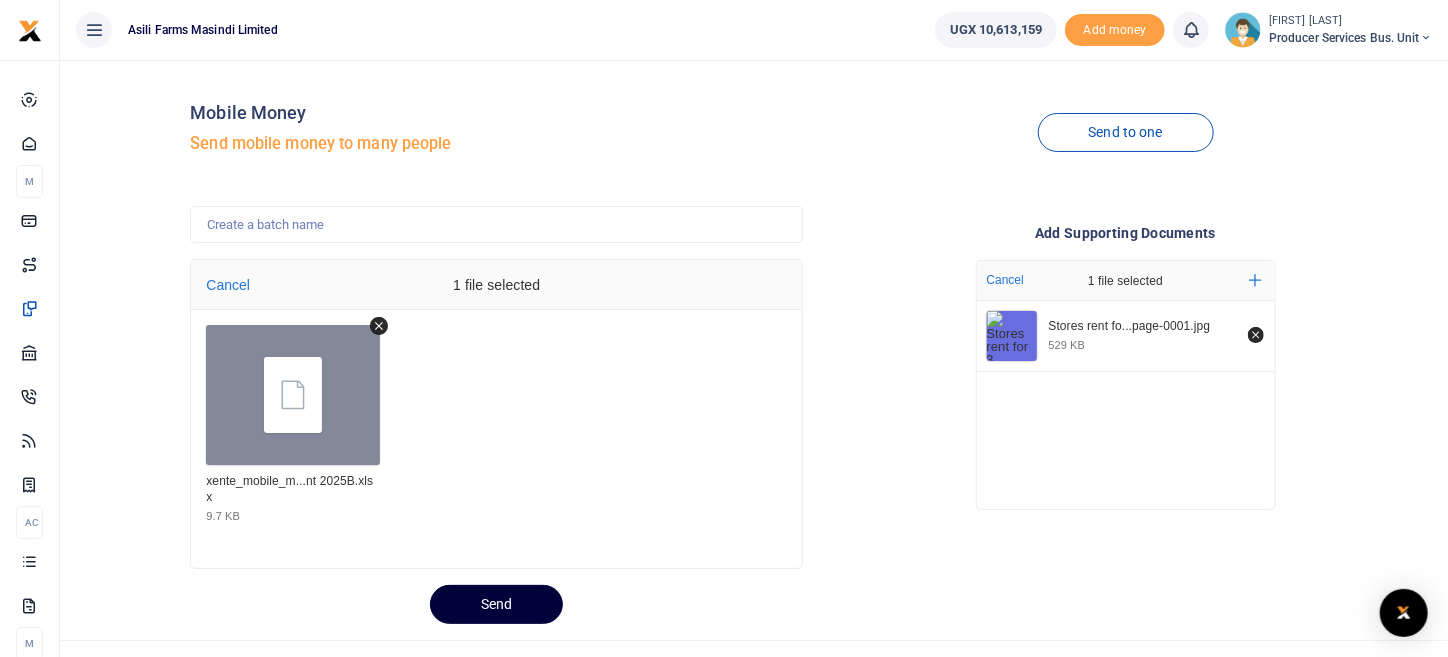 click on "Send" at bounding box center [496, 604] 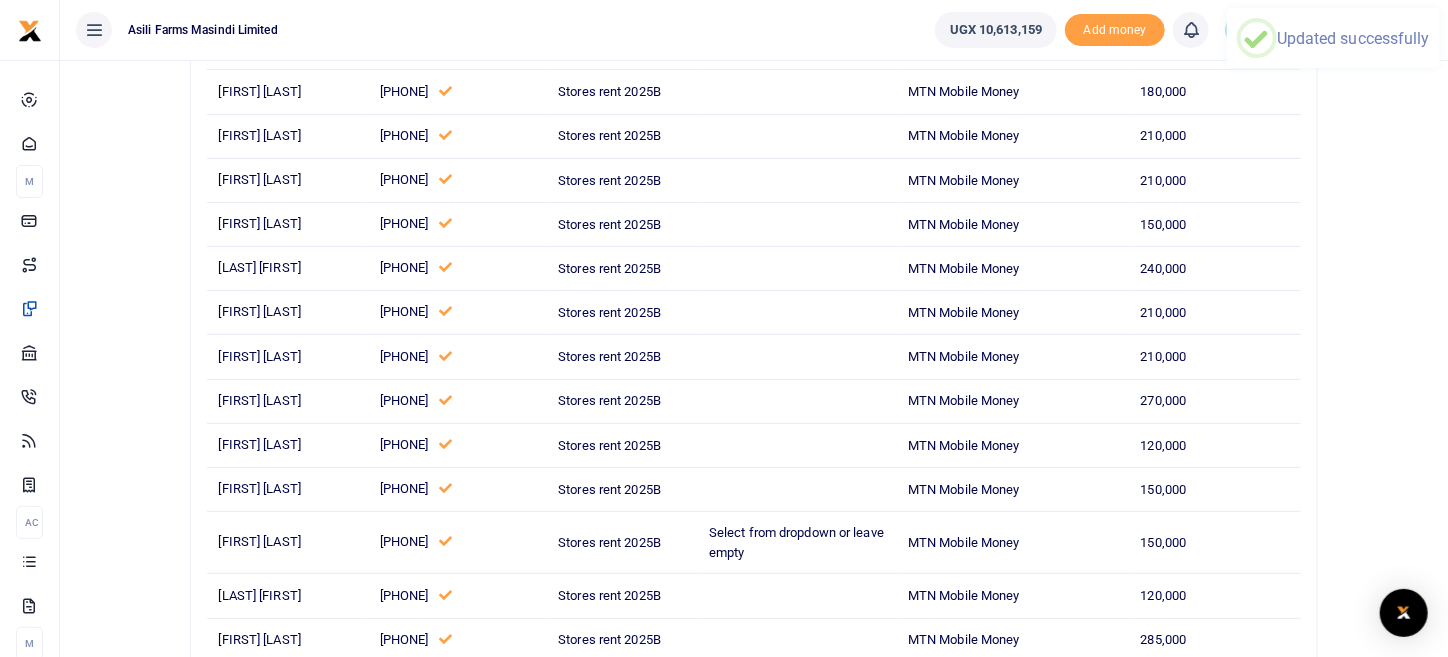 scroll, scrollTop: 200, scrollLeft: 0, axis: vertical 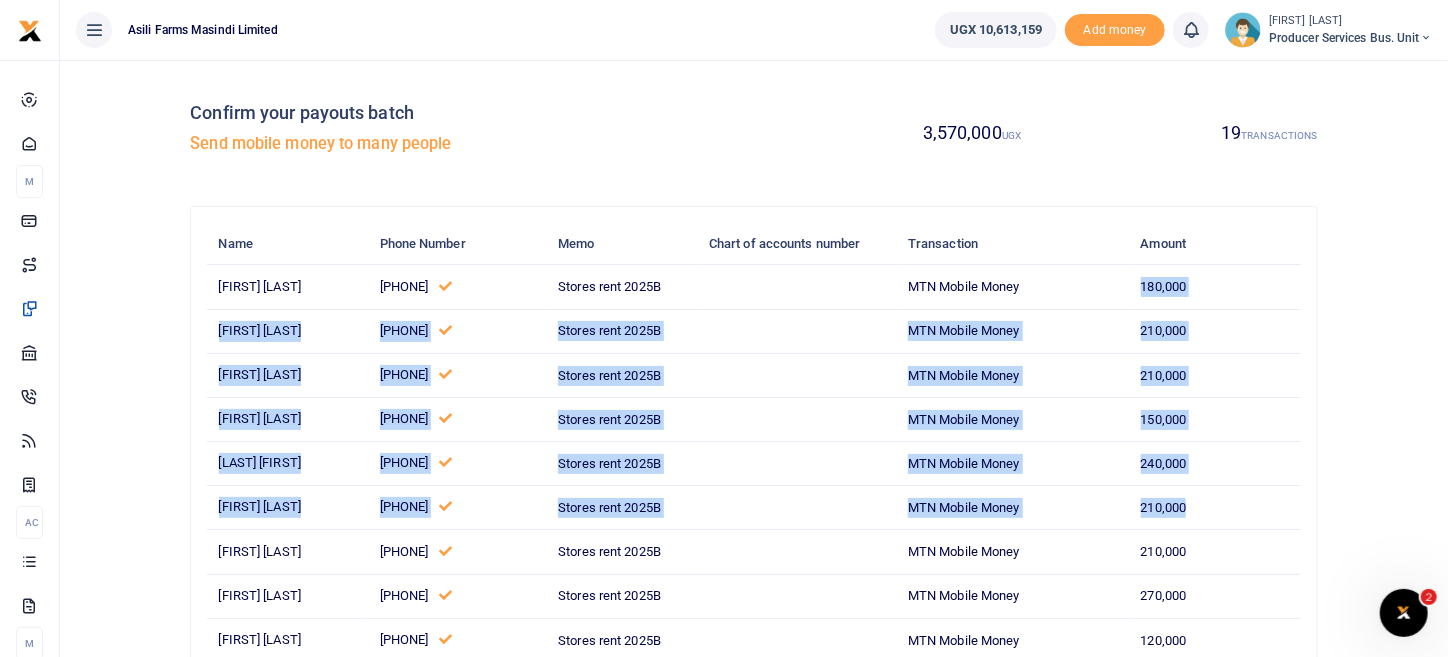 drag, startPoint x: 1158, startPoint y: 284, endPoint x: 1222, endPoint y: 483, distance: 209.03827 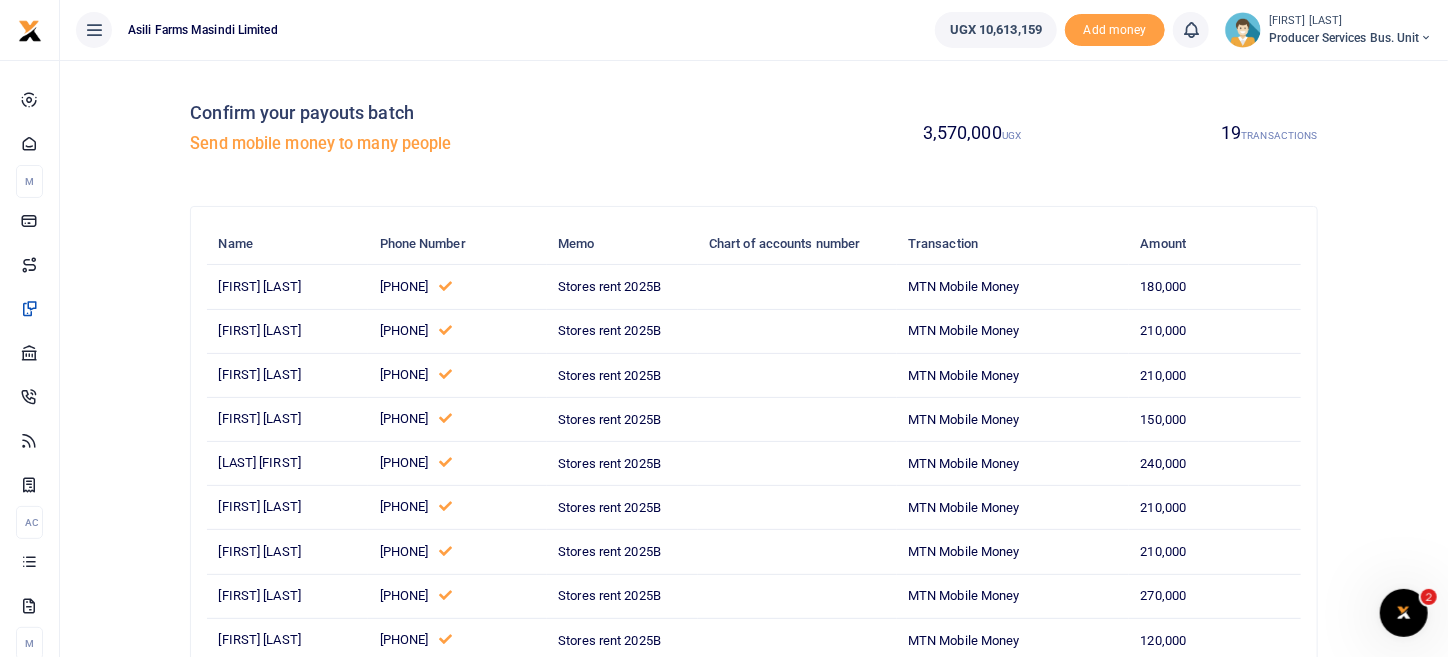 click on "Confirm your payouts batch
Send mobile money to many people
3,570,000 UGX
19  TRANSACTIONS
Download Template
Drop your files here Cancel 1 file selected xente_mobile_m...nt 2025B.xlsx 9.7 KB
Add supporting Documents
Drop your files here Cancel 1 file selected Add more Stores rent fo...page-0001.jpg 529 KB
Name Phone Number" at bounding box center (754, 651) 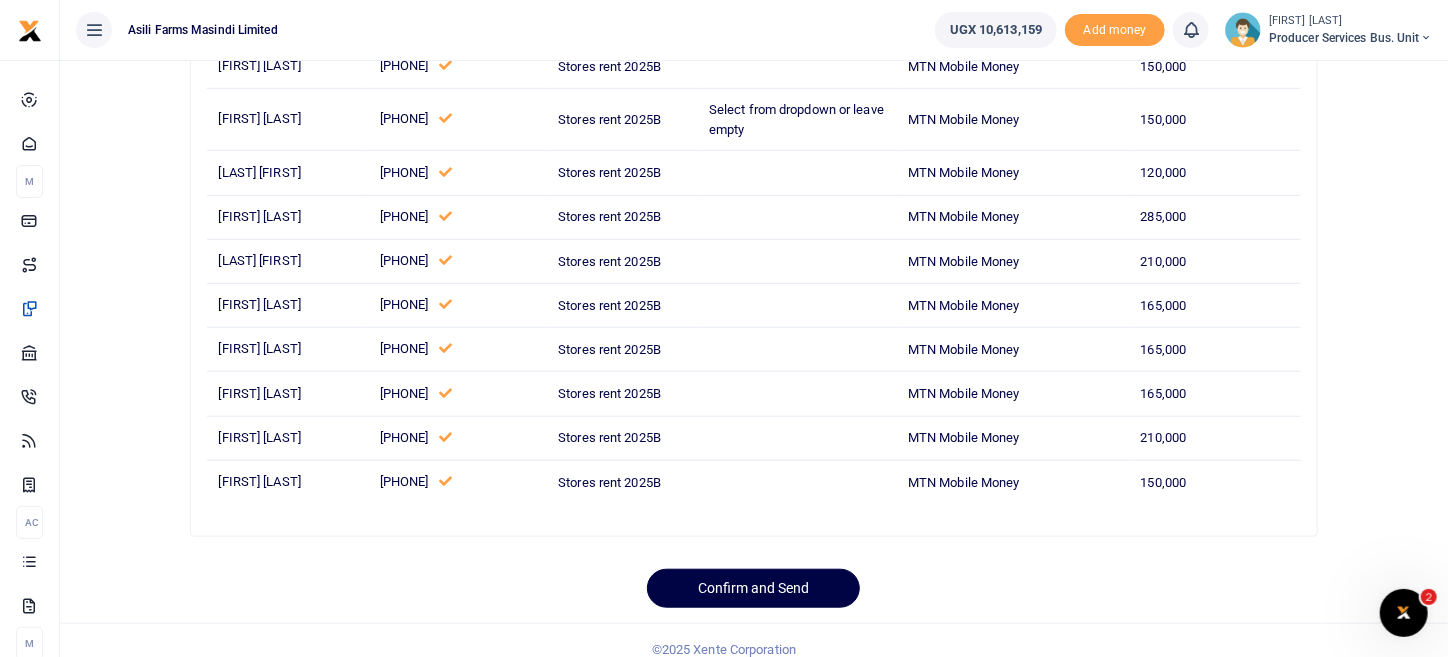 scroll, scrollTop: 630, scrollLeft: 0, axis: vertical 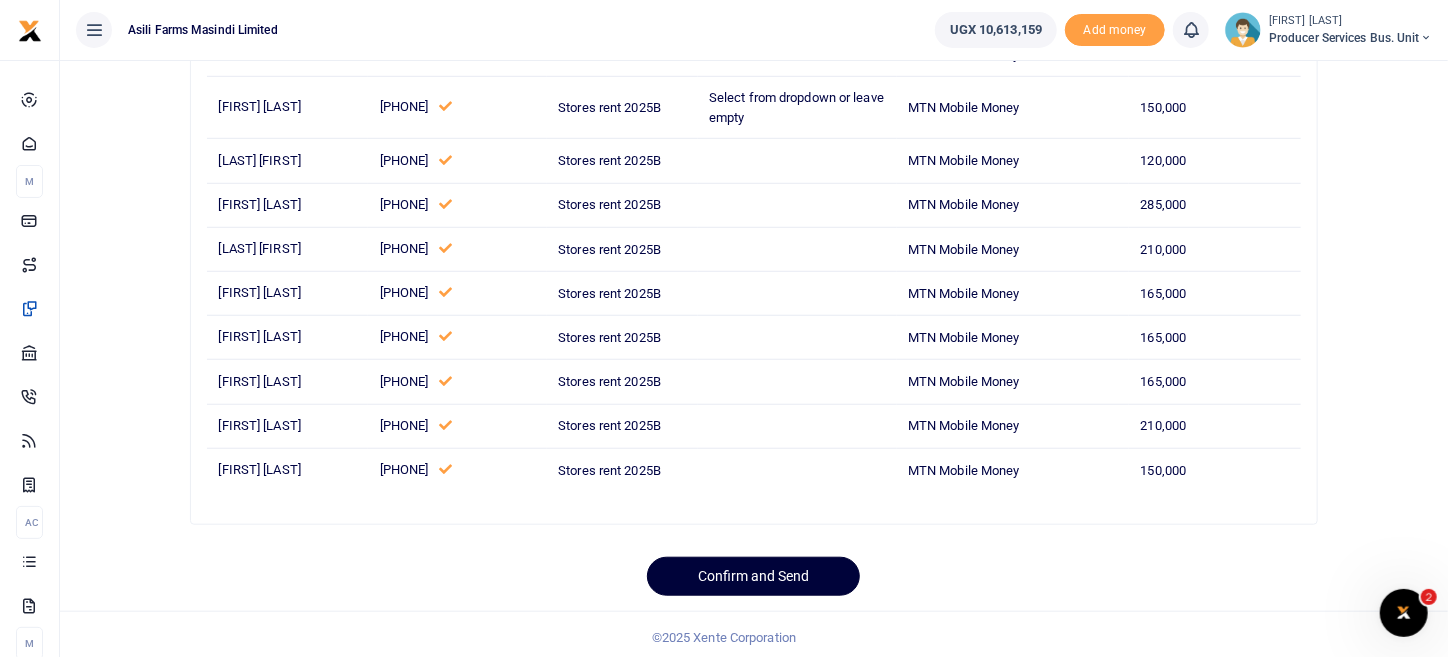 click on "Confirm and Send" at bounding box center (753, 576) 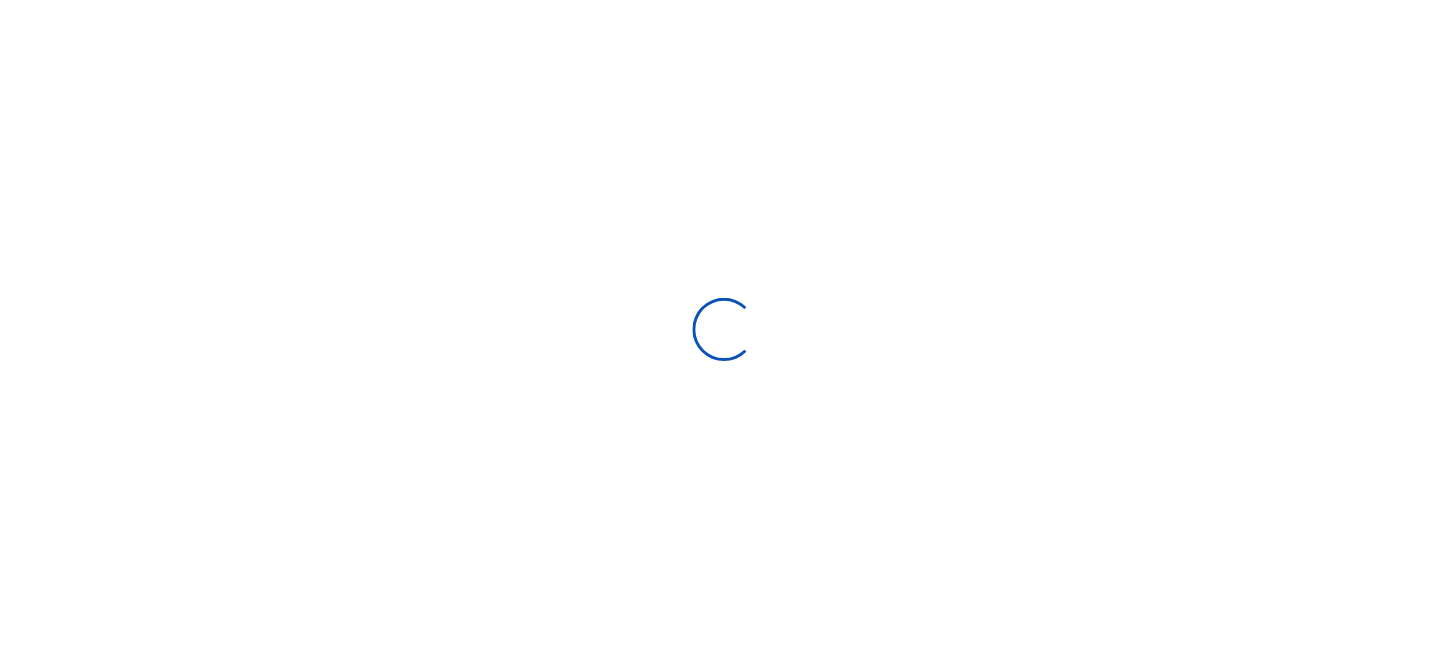 scroll, scrollTop: 34, scrollLeft: 0, axis: vertical 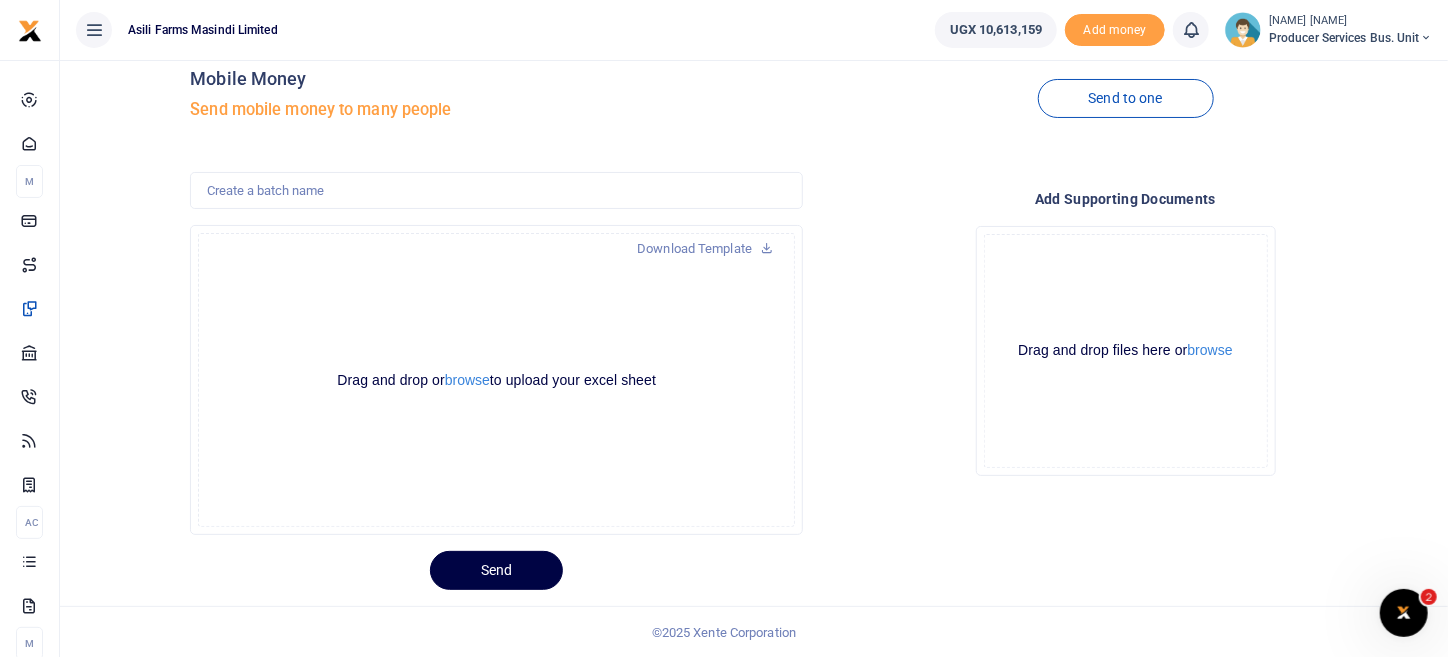 click on "Send" at bounding box center [811, 562] 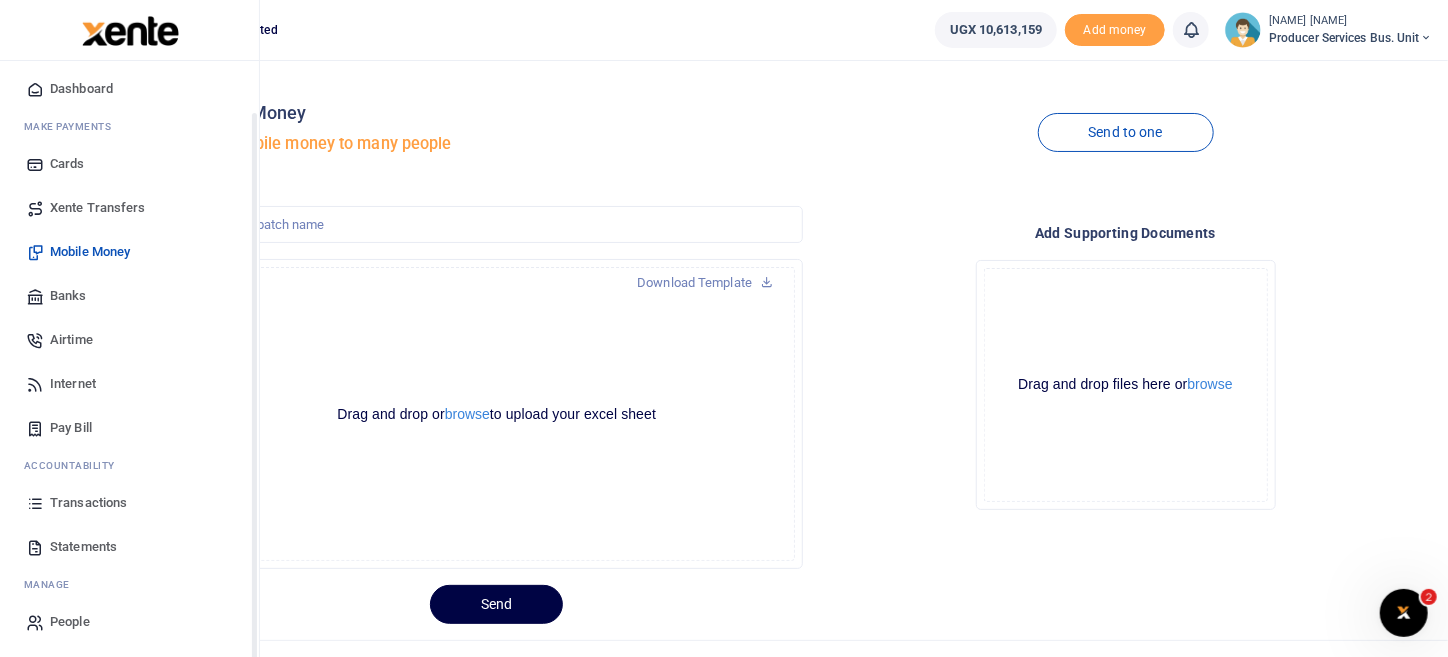 scroll, scrollTop: 55, scrollLeft: 0, axis: vertical 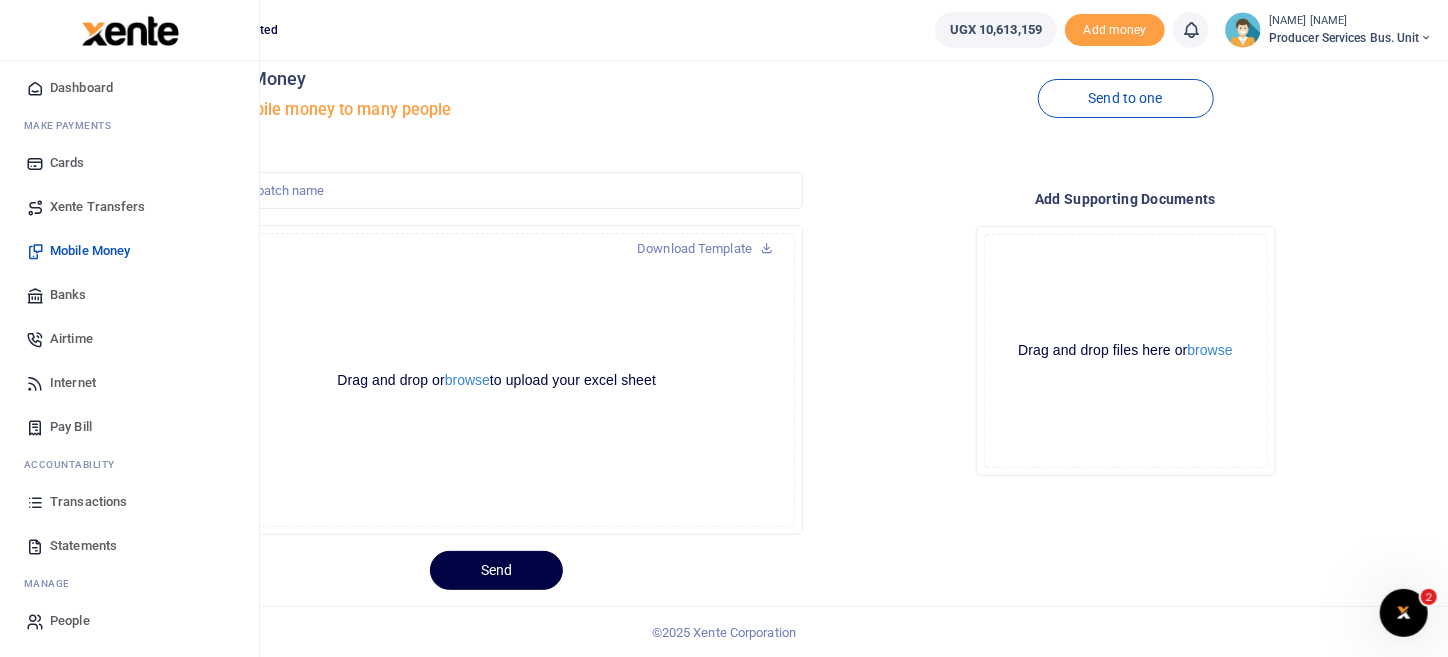click on "Transactions" at bounding box center (88, 502) 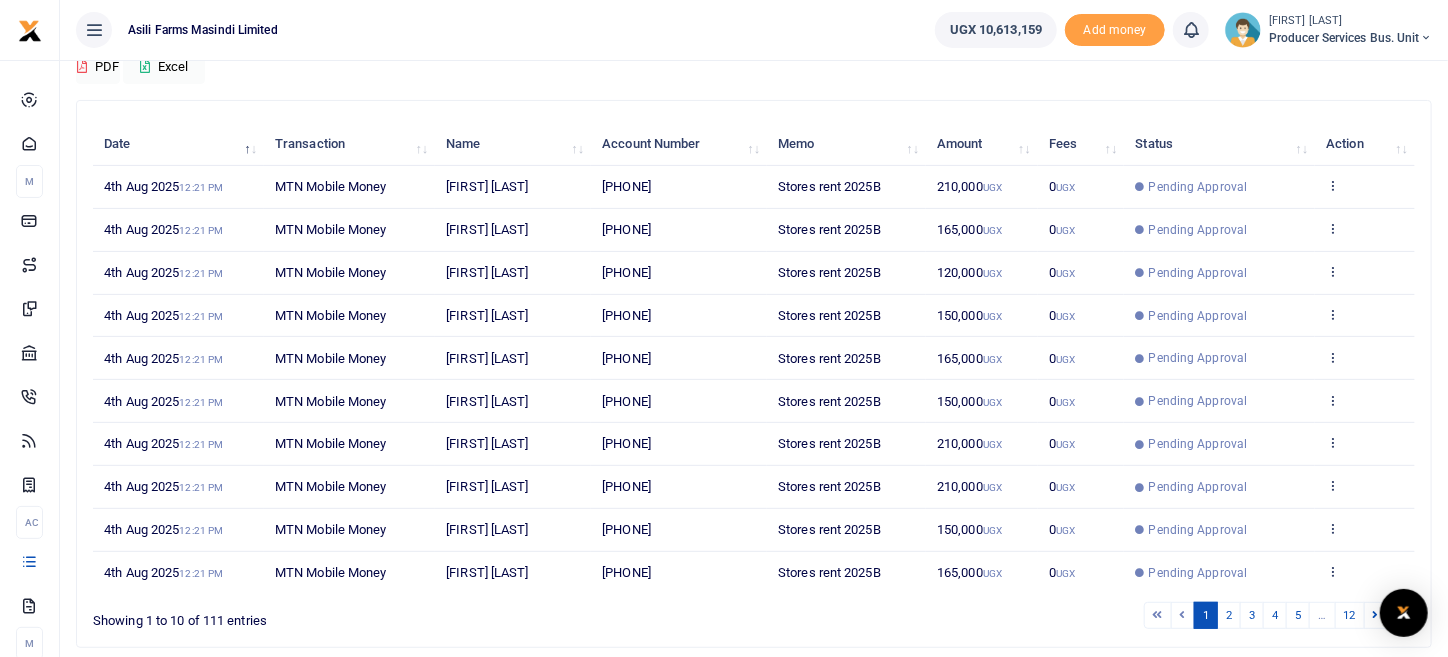 scroll, scrollTop: 258, scrollLeft: 0, axis: vertical 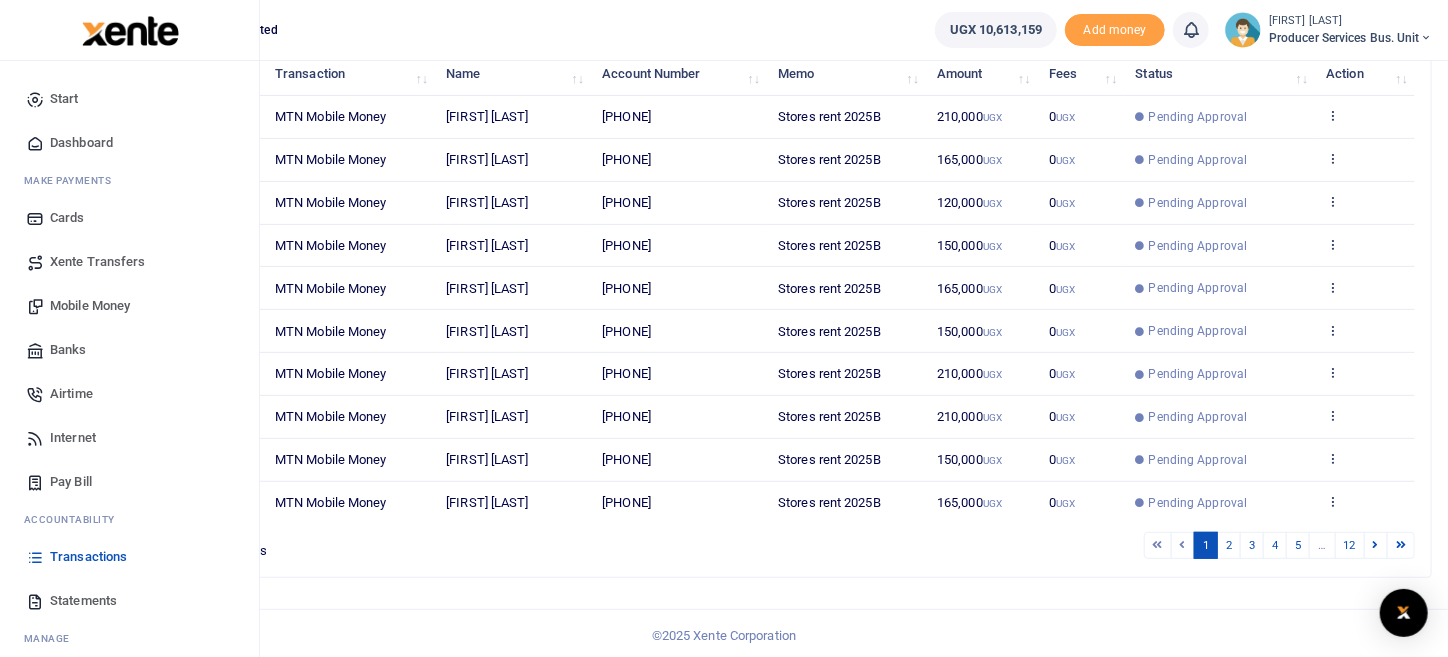 click on "Transactions" at bounding box center (88, 557) 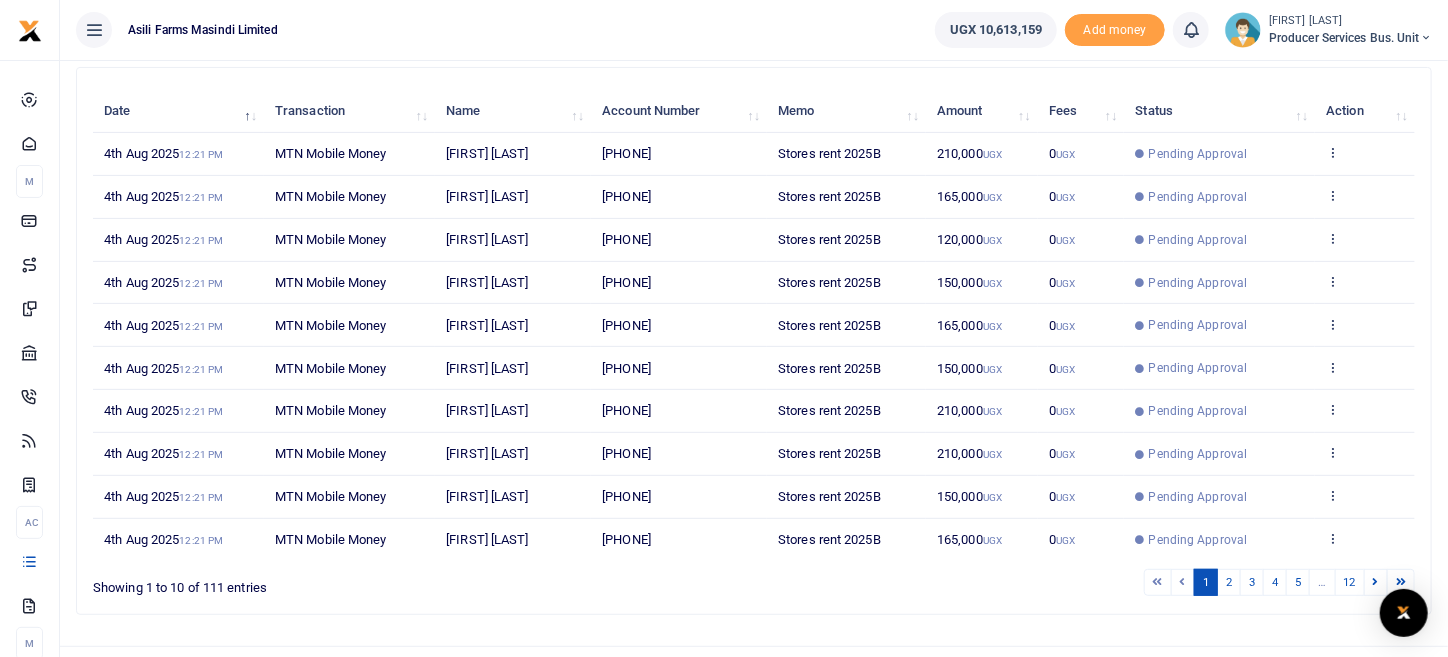 scroll, scrollTop: 258, scrollLeft: 0, axis: vertical 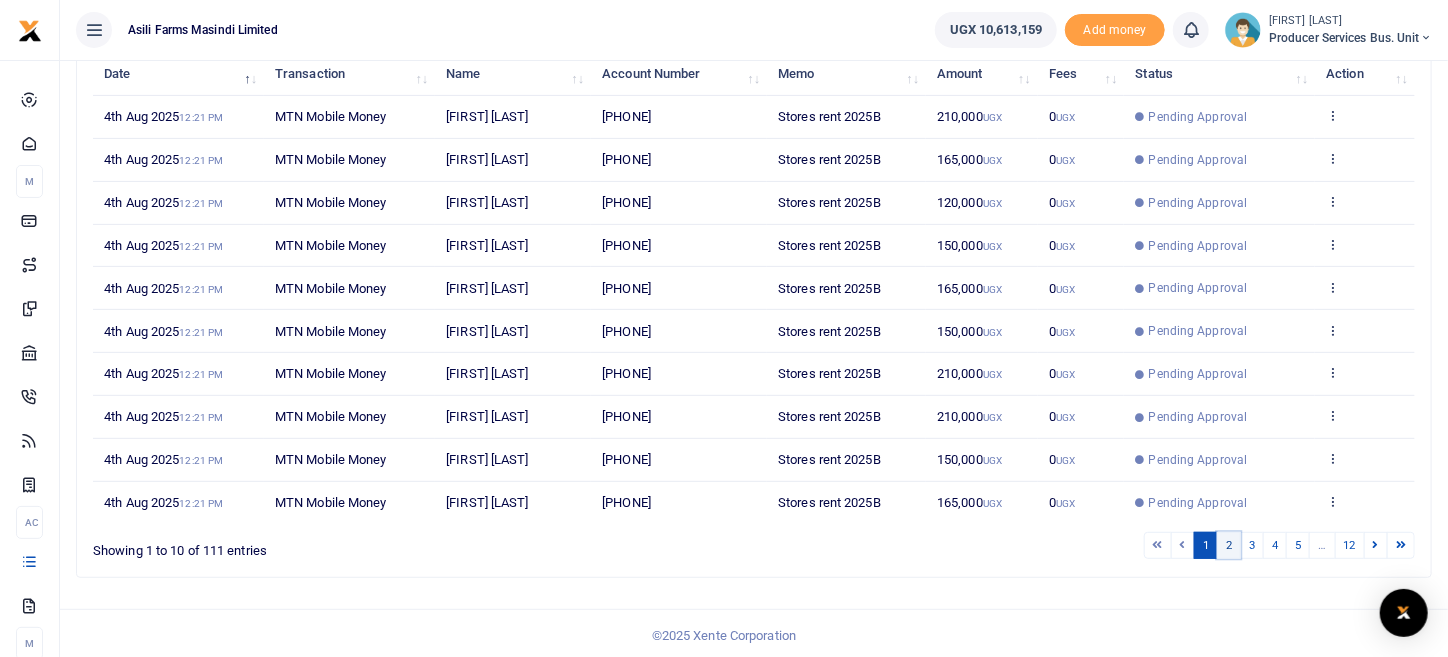 click on "2" at bounding box center [1229, 545] 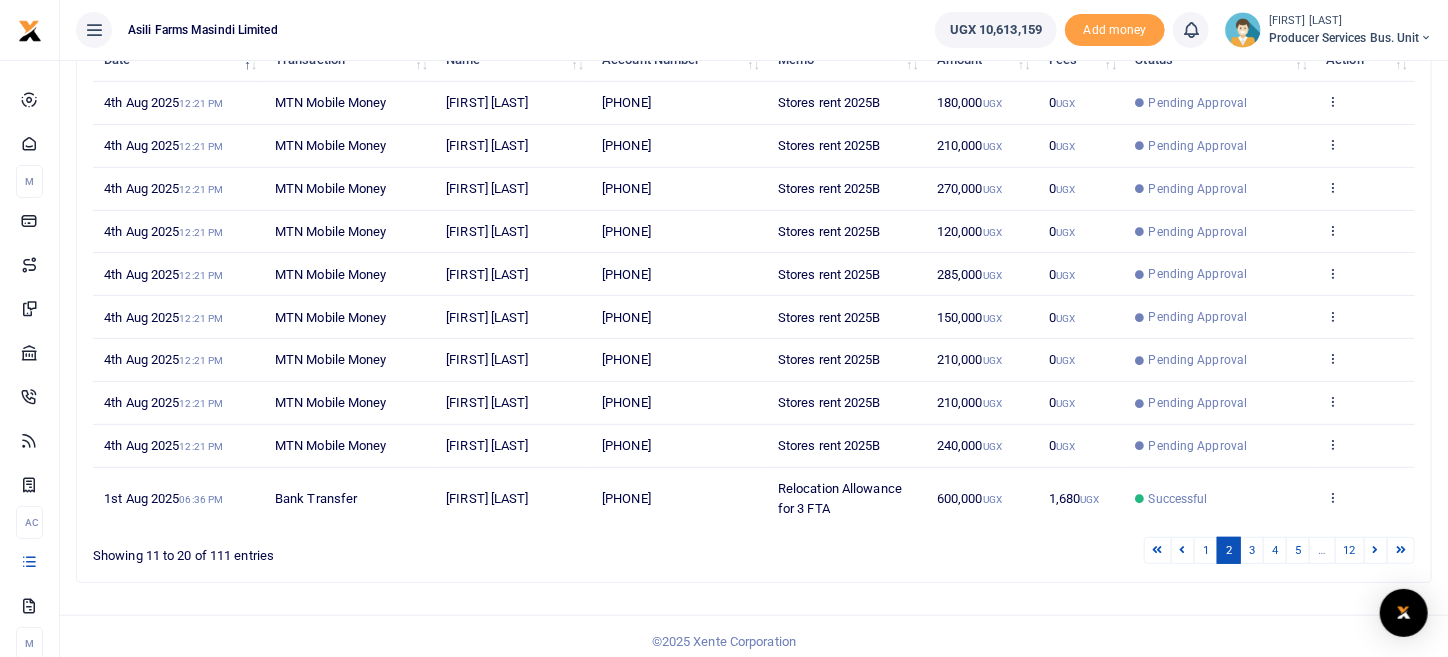 scroll, scrollTop: 277, scrollLeft: 0, axis: vertical 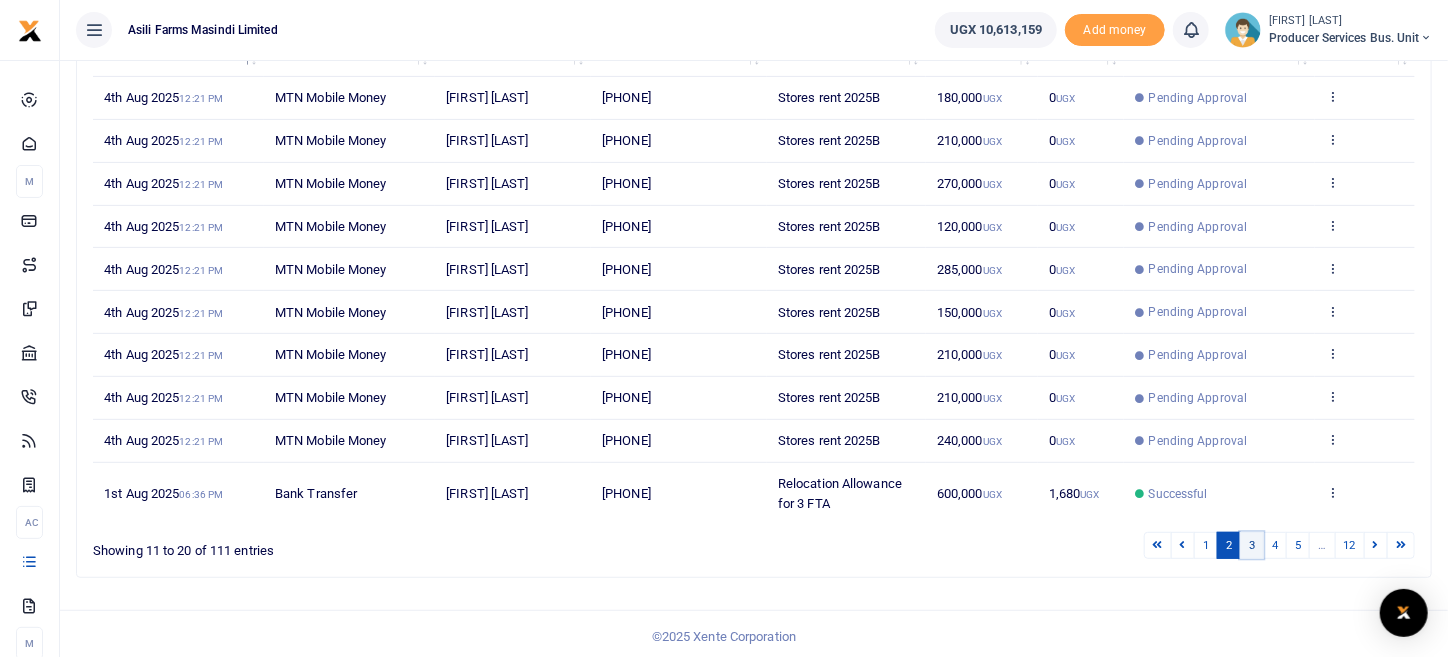 click on "3" at bounding box center [1252, 545] 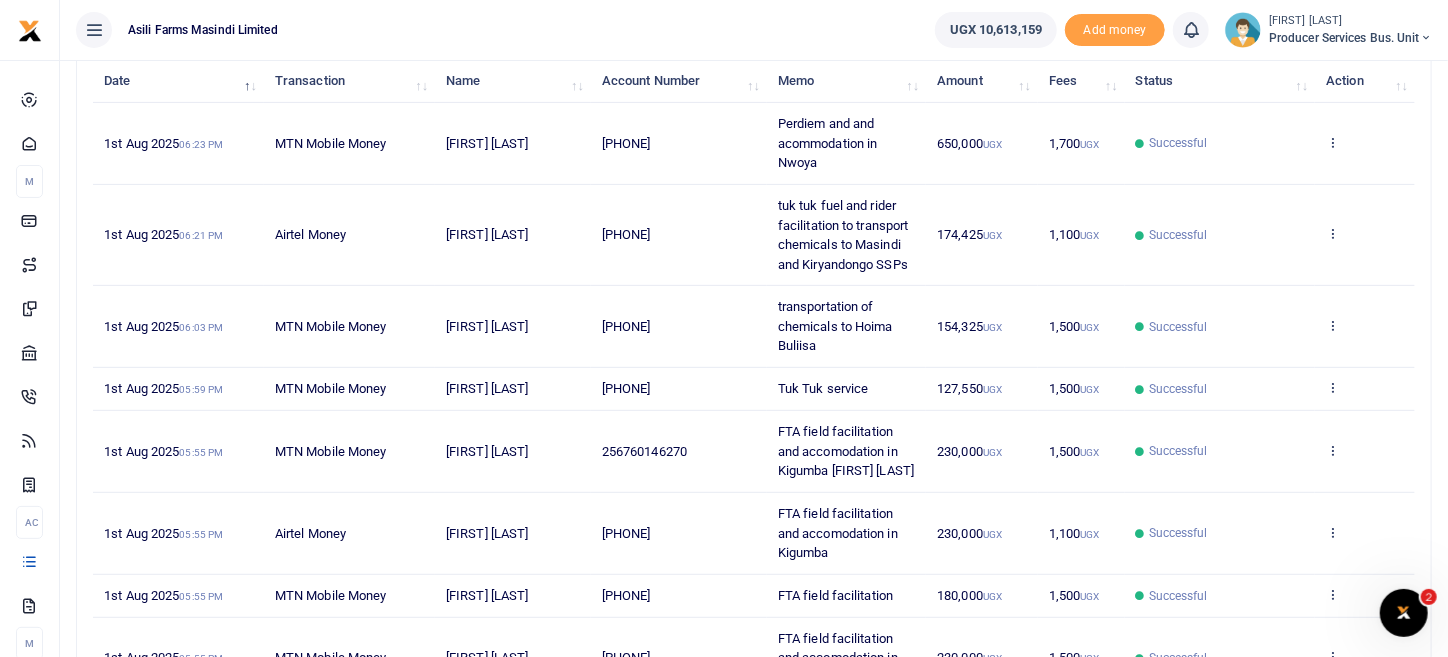 scroll, scrollTop: 0, scrollLeft: 0, axis: both 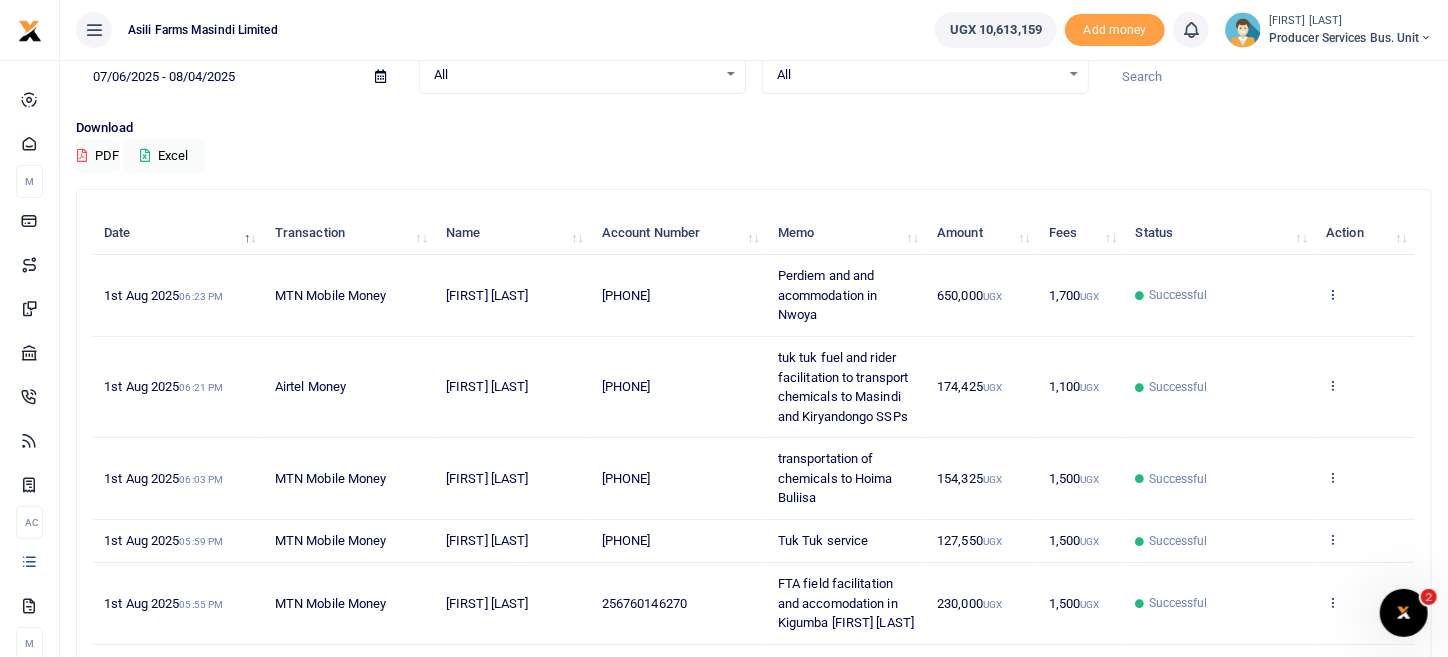 click at bounding box center [1332, 294] 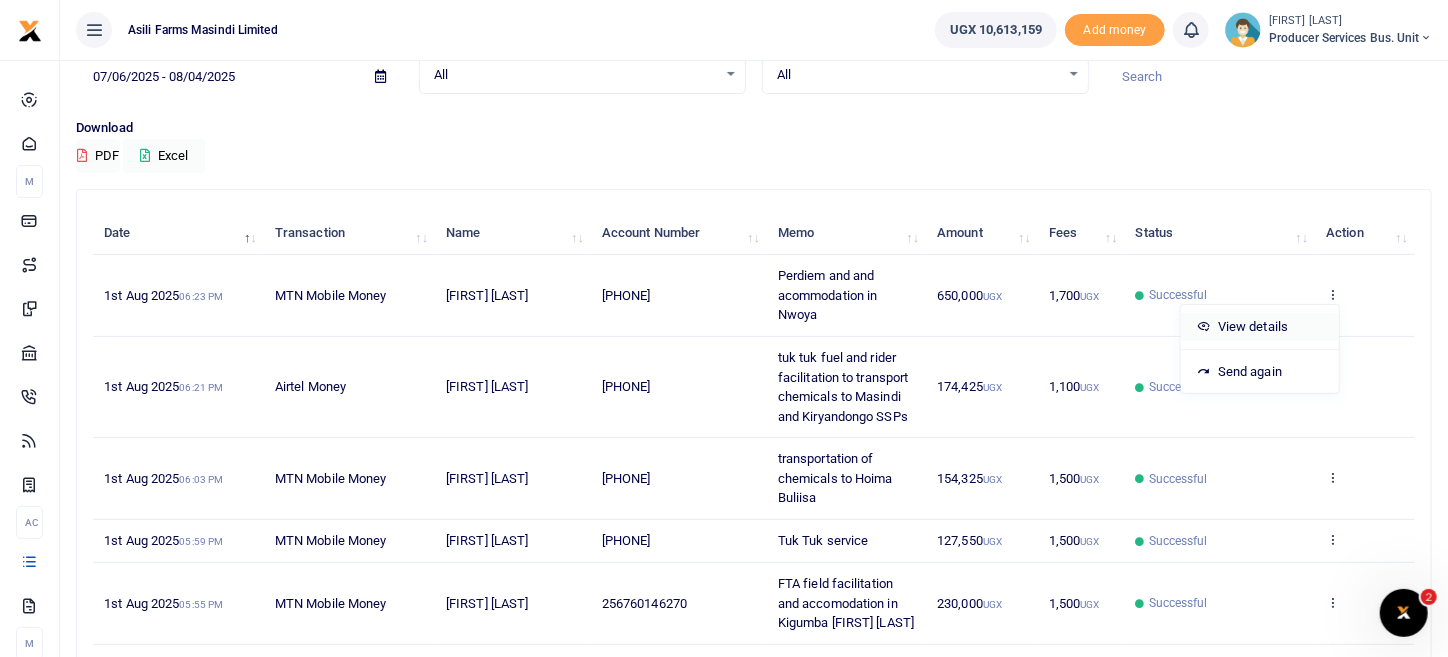 click on "View details" at bounding box center (1260, 327) 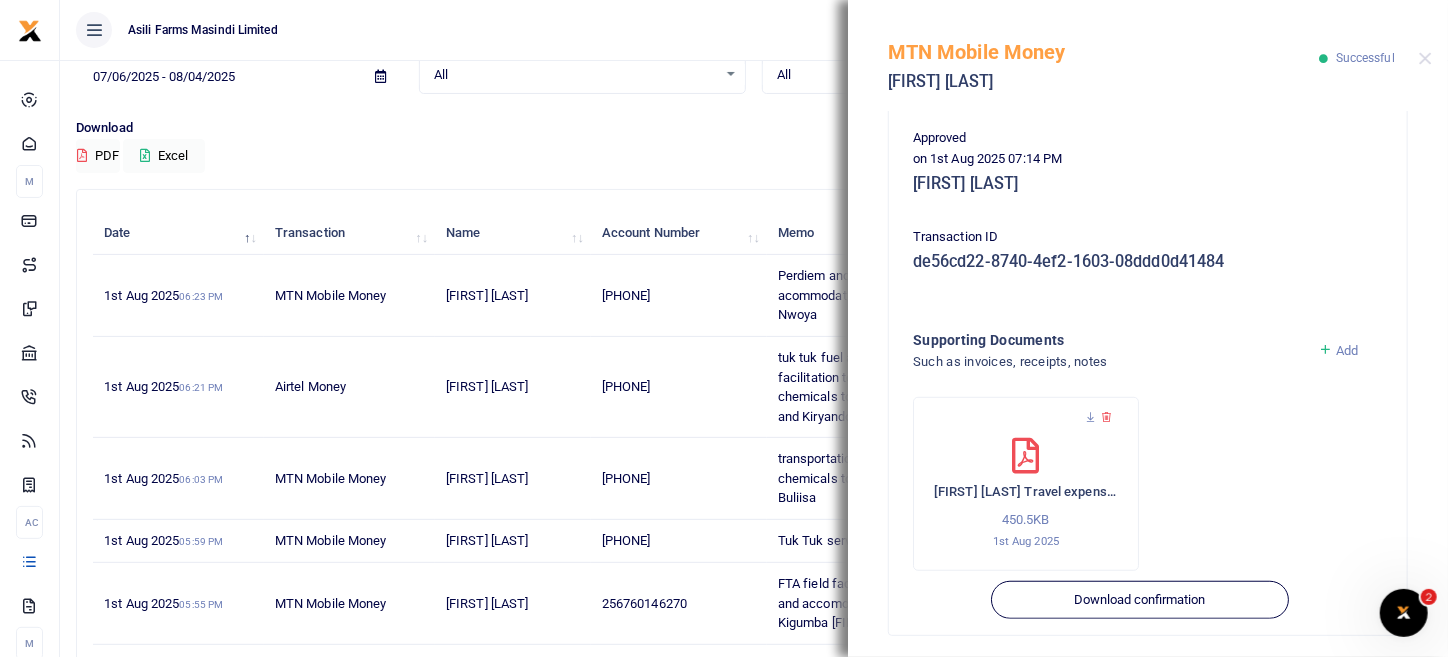 scroll, scrollTop: 490, scrollLeft: 0, axis: vertical 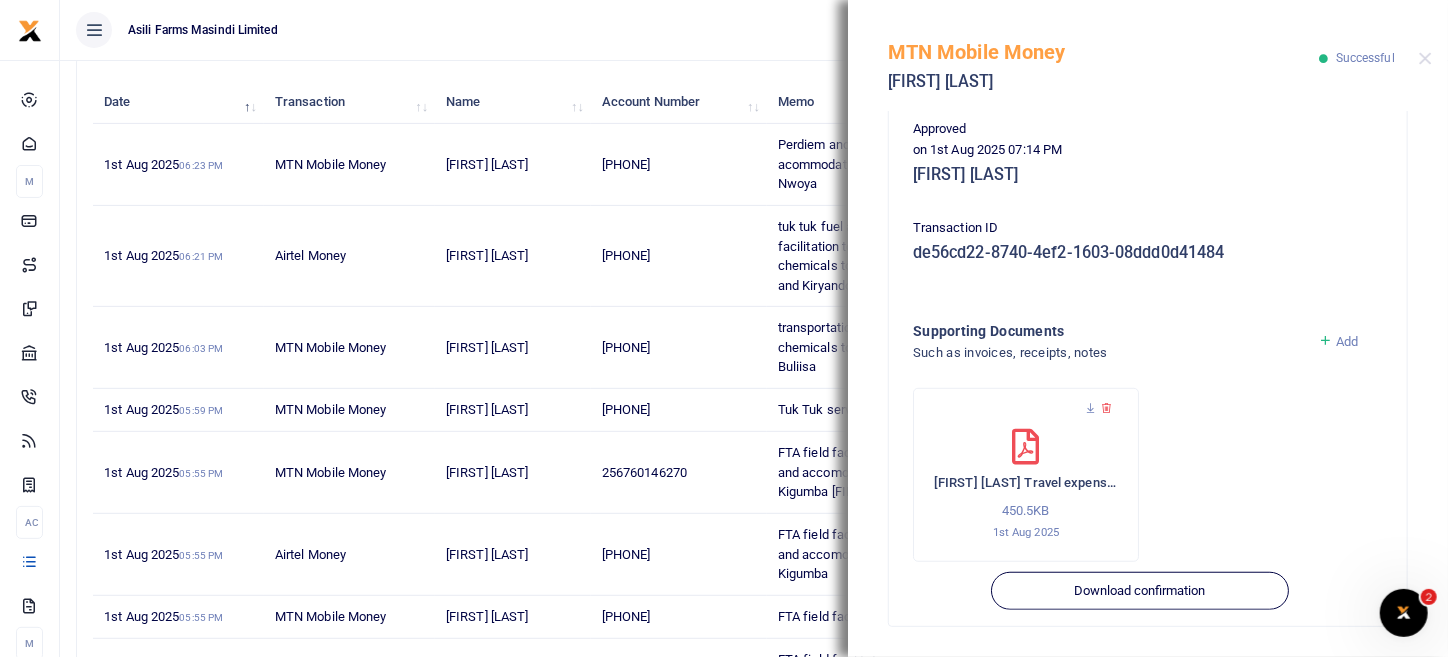 click on "MTN Mobile Money
Andrew Baluku
Successful" at bounding box center (1148, 55) 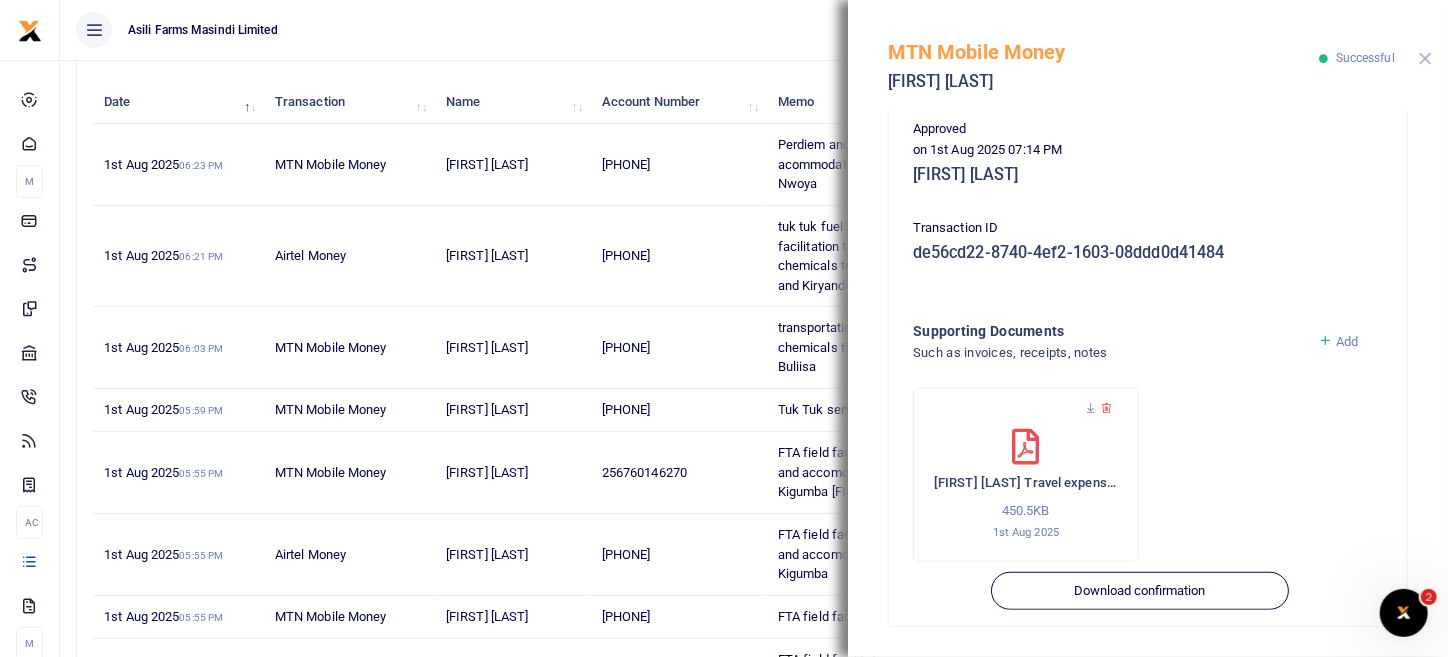 click at bounding box center (1425, 58) 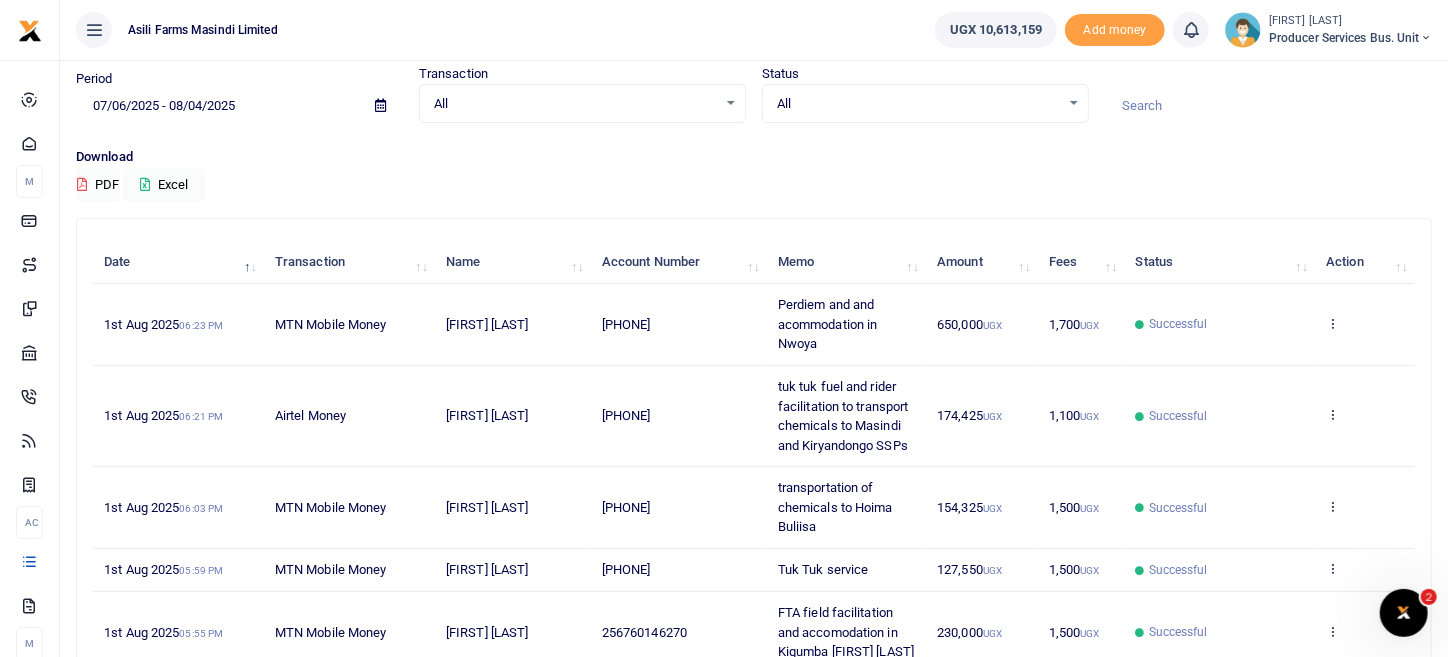 scroll, scrollTop: 131, scrollLeft: 0, axis: vertical 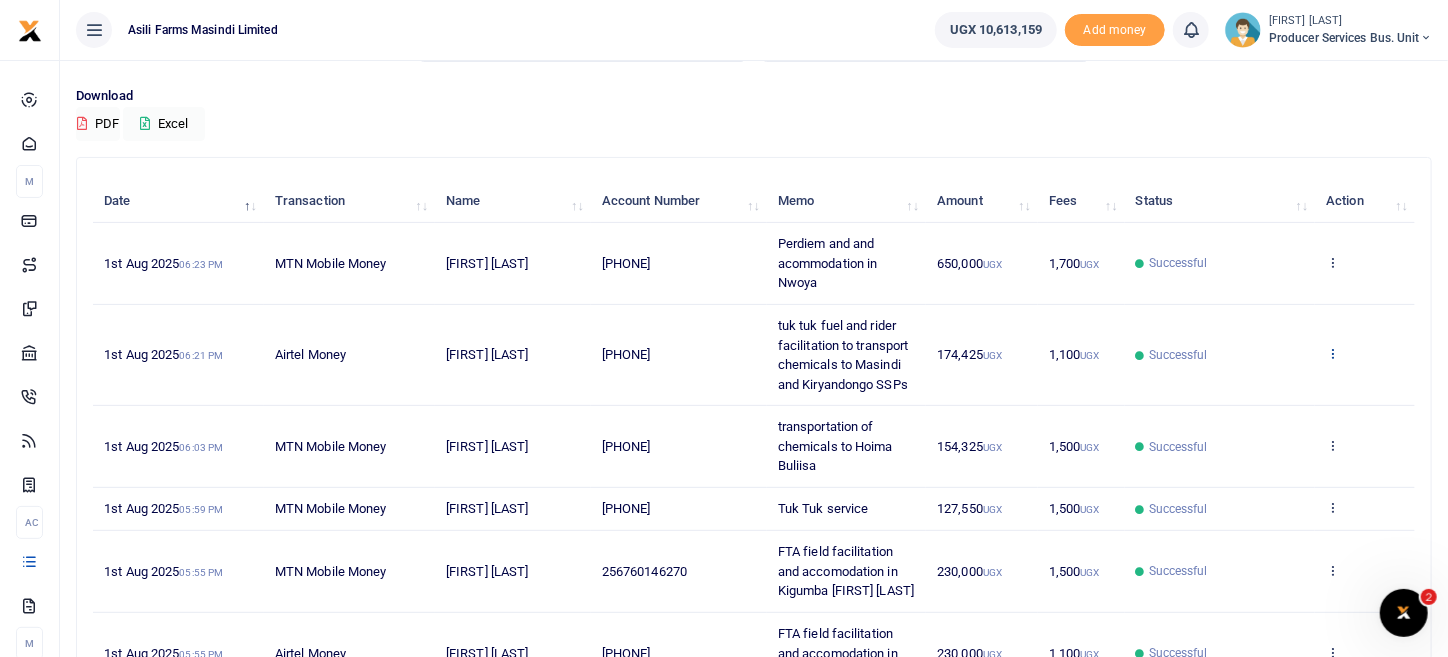 click at bounding box center (1332, 353) 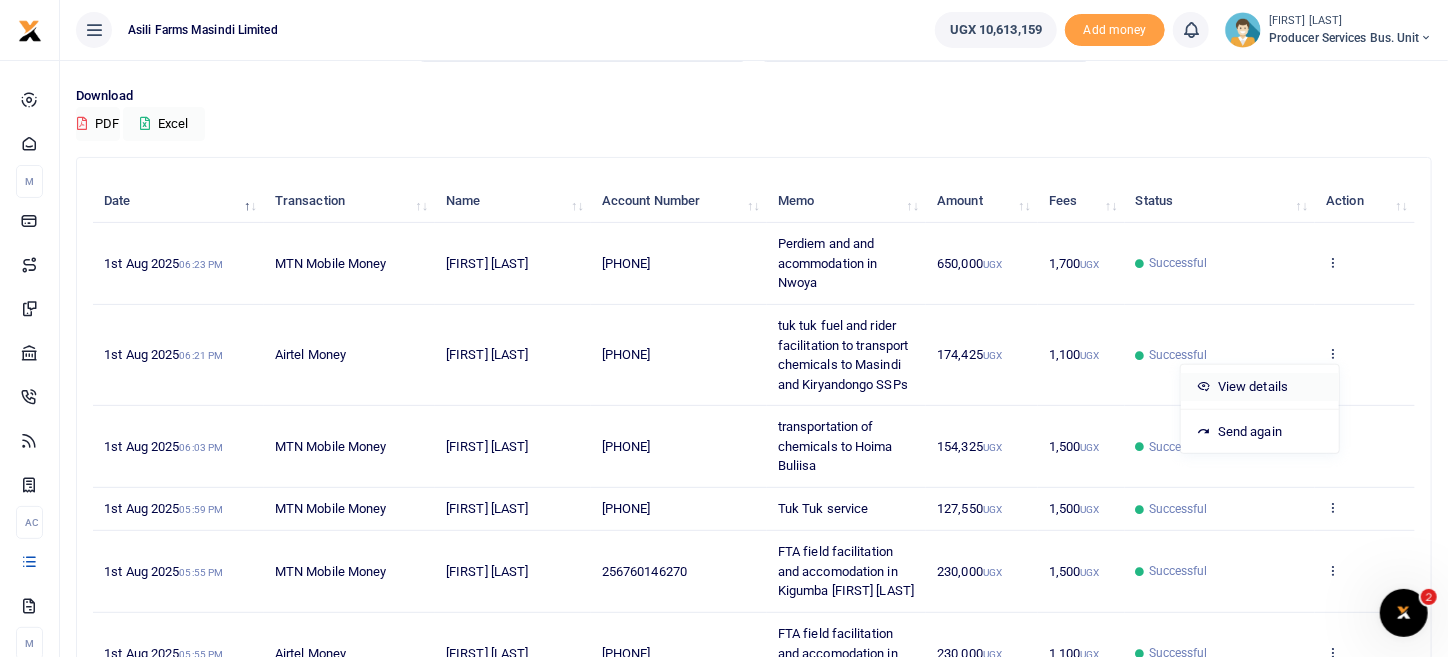 click on "View details" at bounding box center [1260, 387] 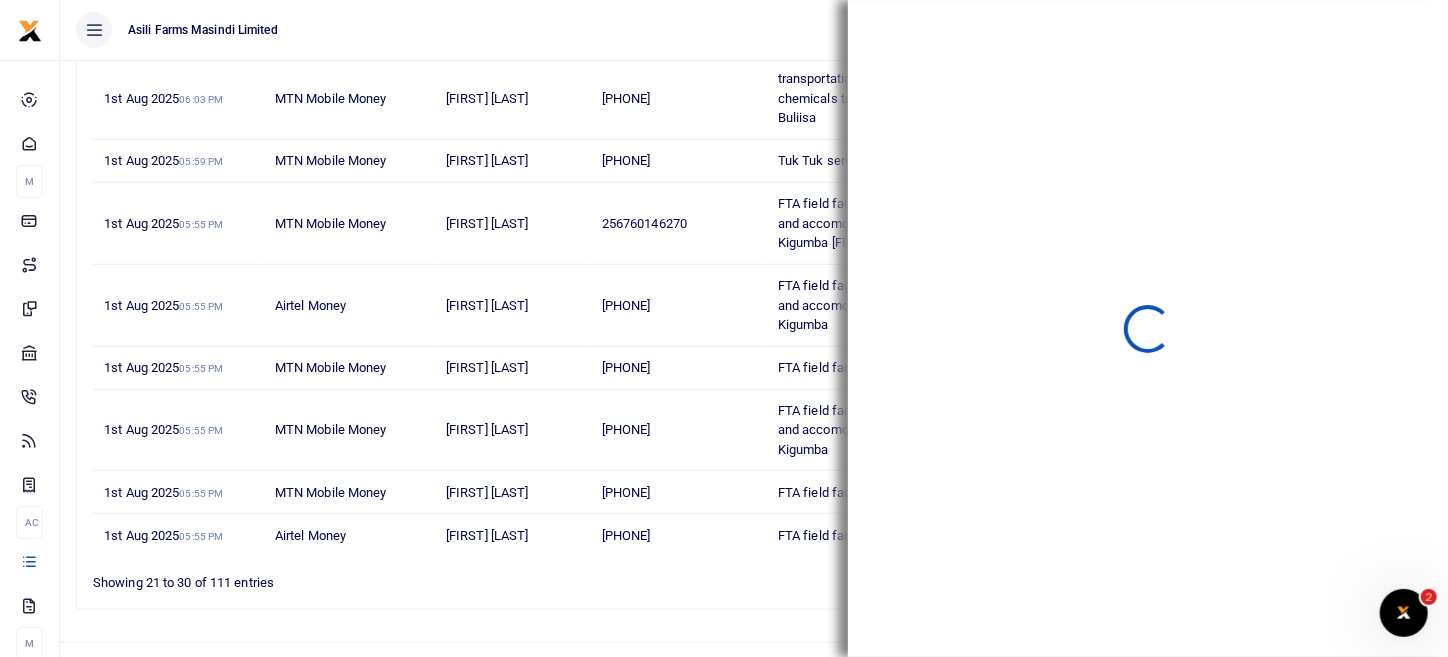scroll, scrollTop: 531, scrollLeft: 0, axis: vertical 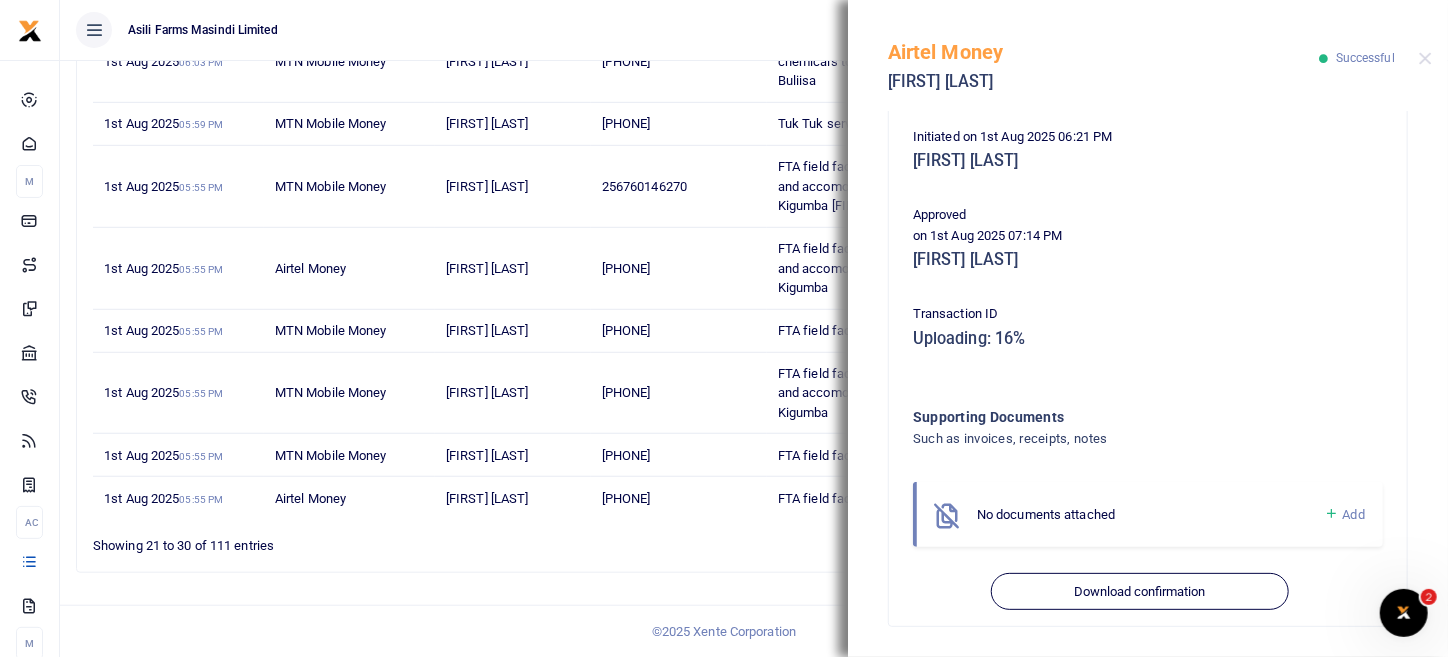 click on "Add" at bounding box center (1354, 514) 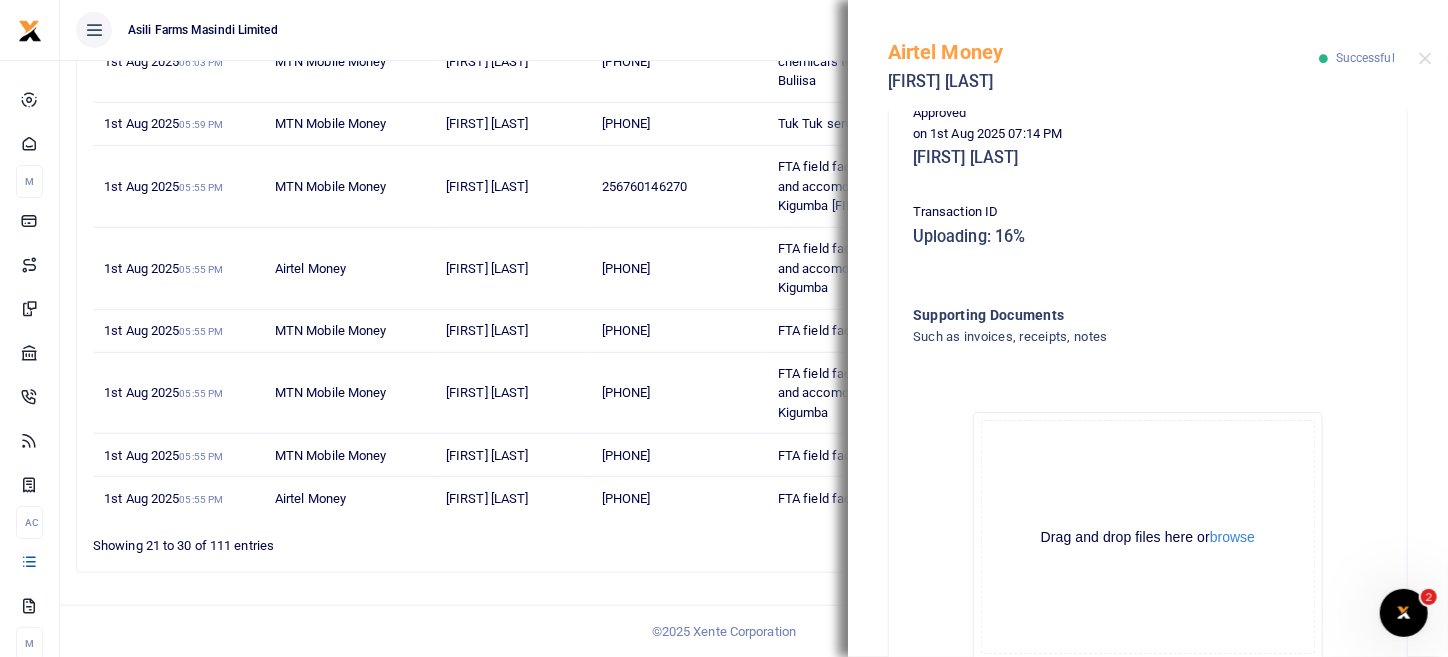 scroll, scrollTop: 728, scrollLeft: 0, axis: vertical 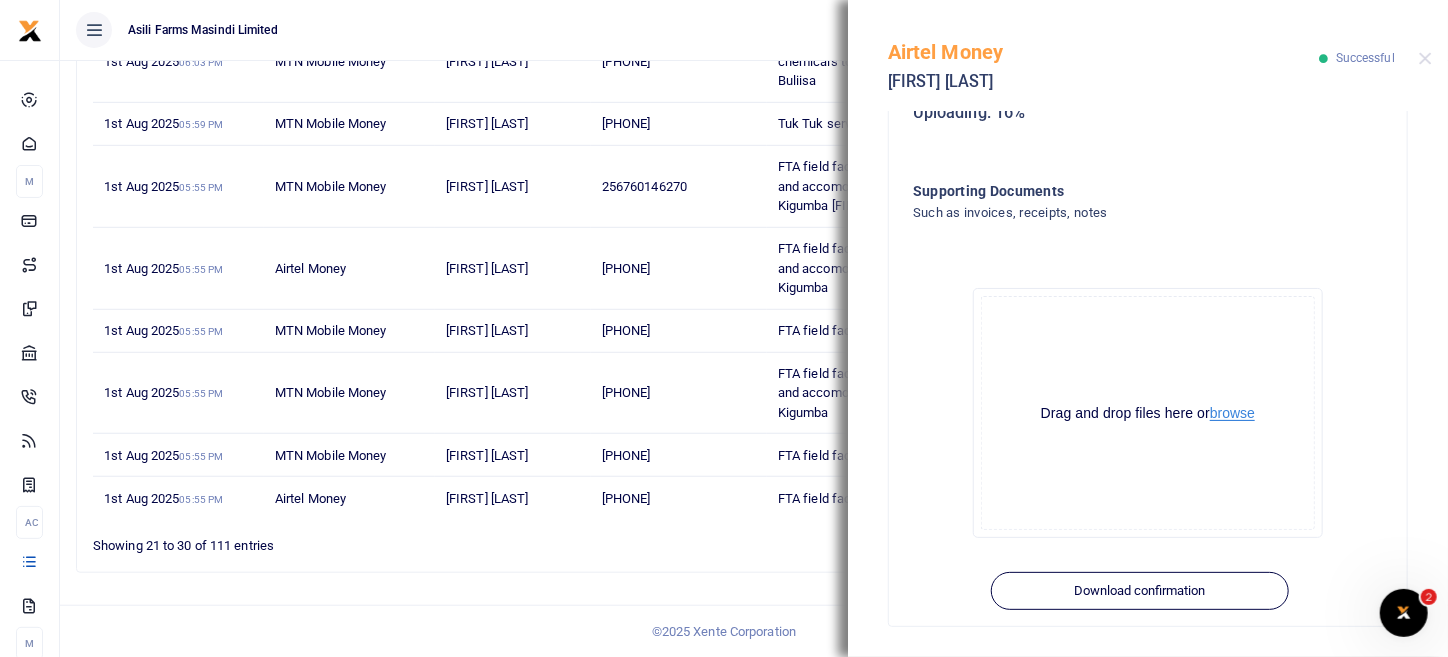 click on "browse" at bounding box center (1232, 413) 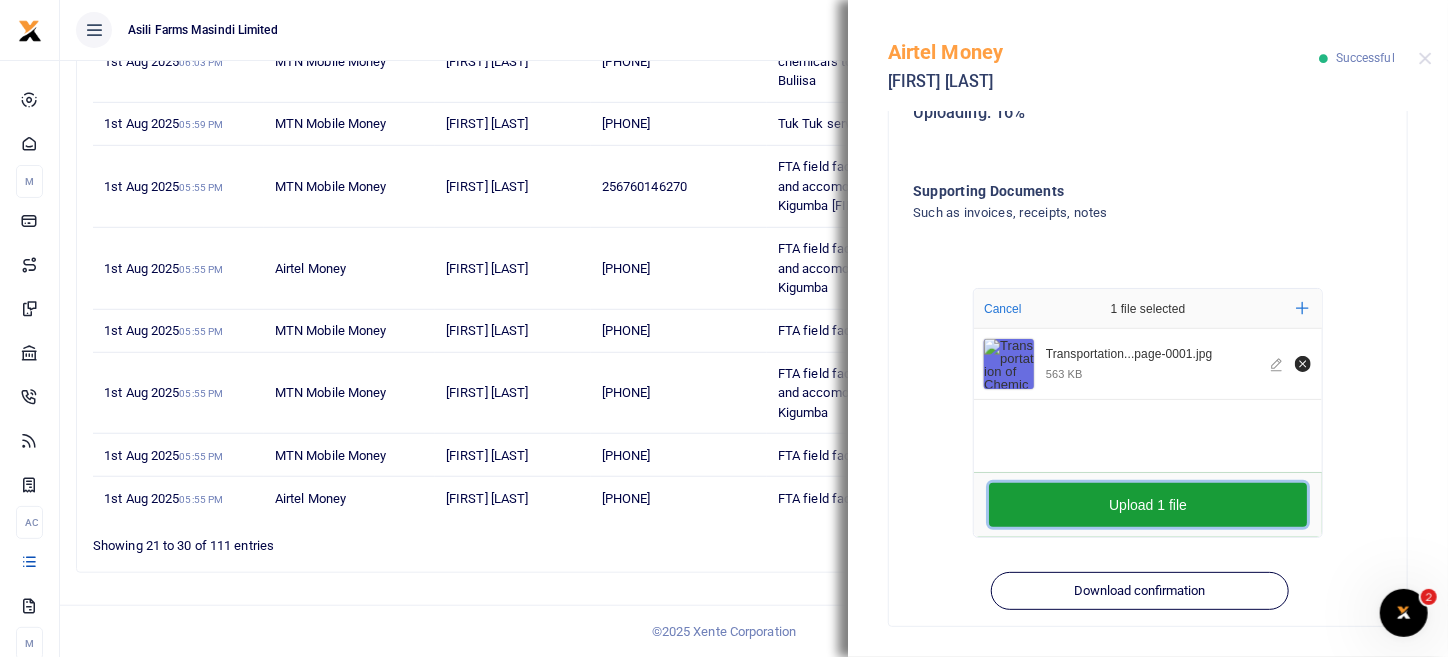 click on "Upload 1 file" at bounding box center (1148, 505) 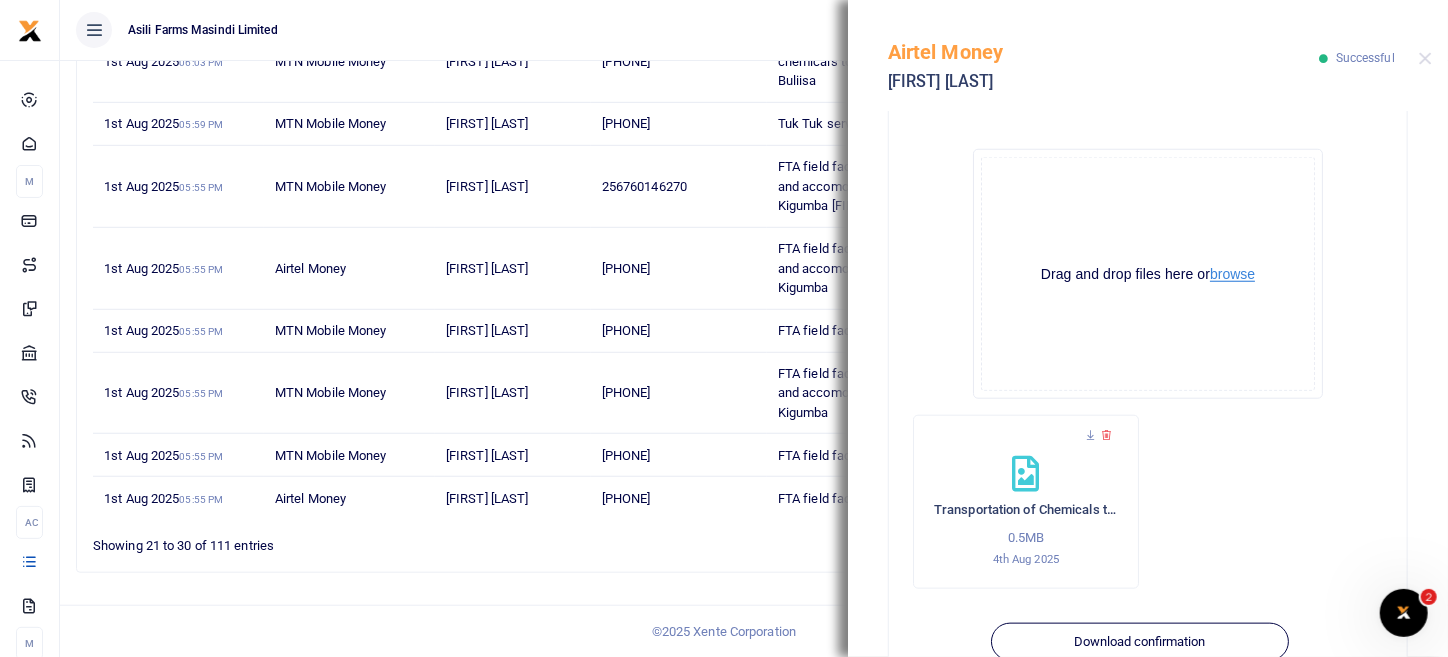 scroll, scrollTop: 918, scrollLeft: 0, axis: vertical 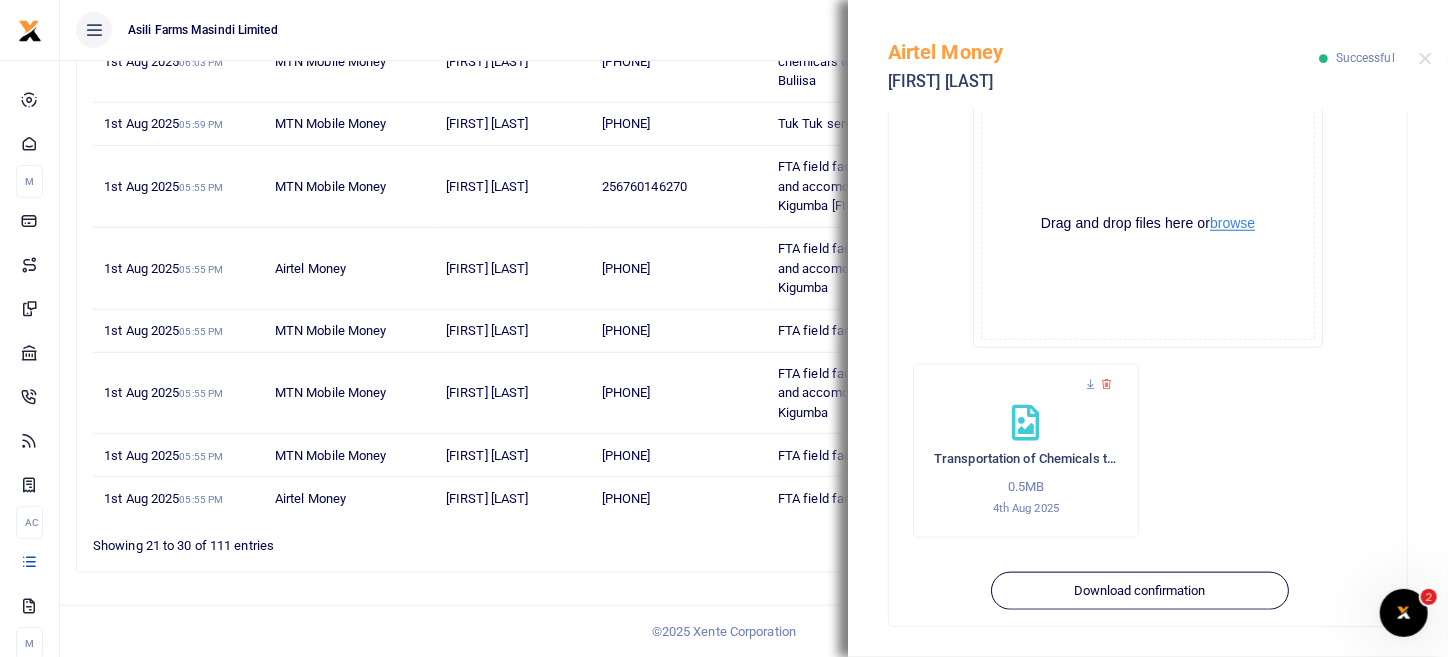 click on "browse" at bounding box center [1232, 223] 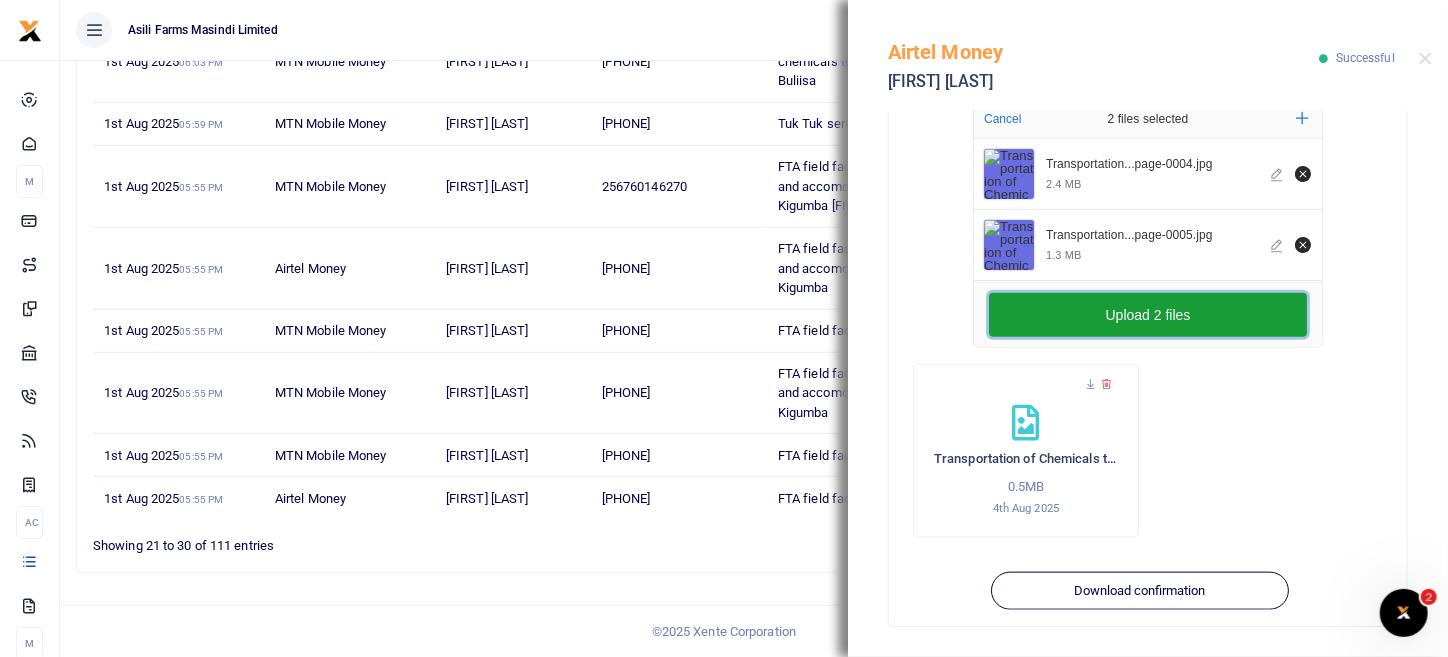 click on "Upload 2 files" at bounding box center [1148, 315] 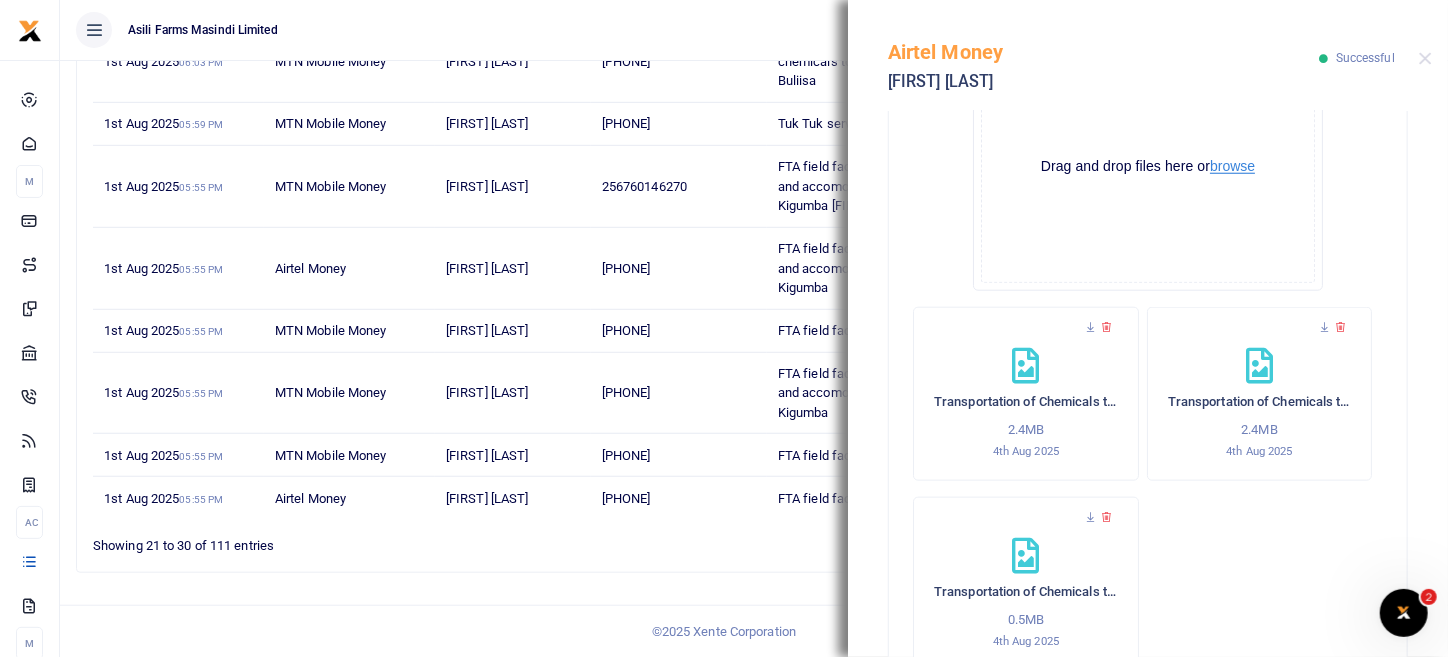 scroll, scrollTop: 1017, scrollLeft: 0, axis: vertical 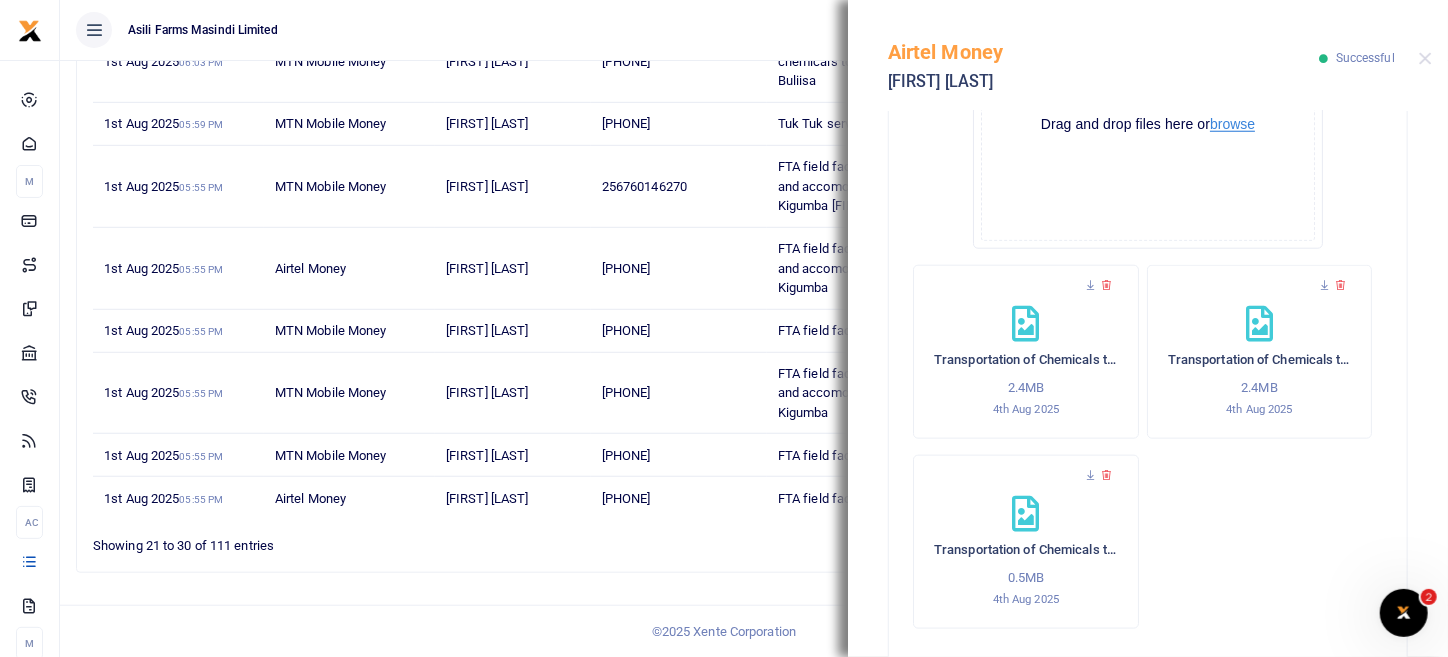 click on "browse" at bounding box center (1232, 124) 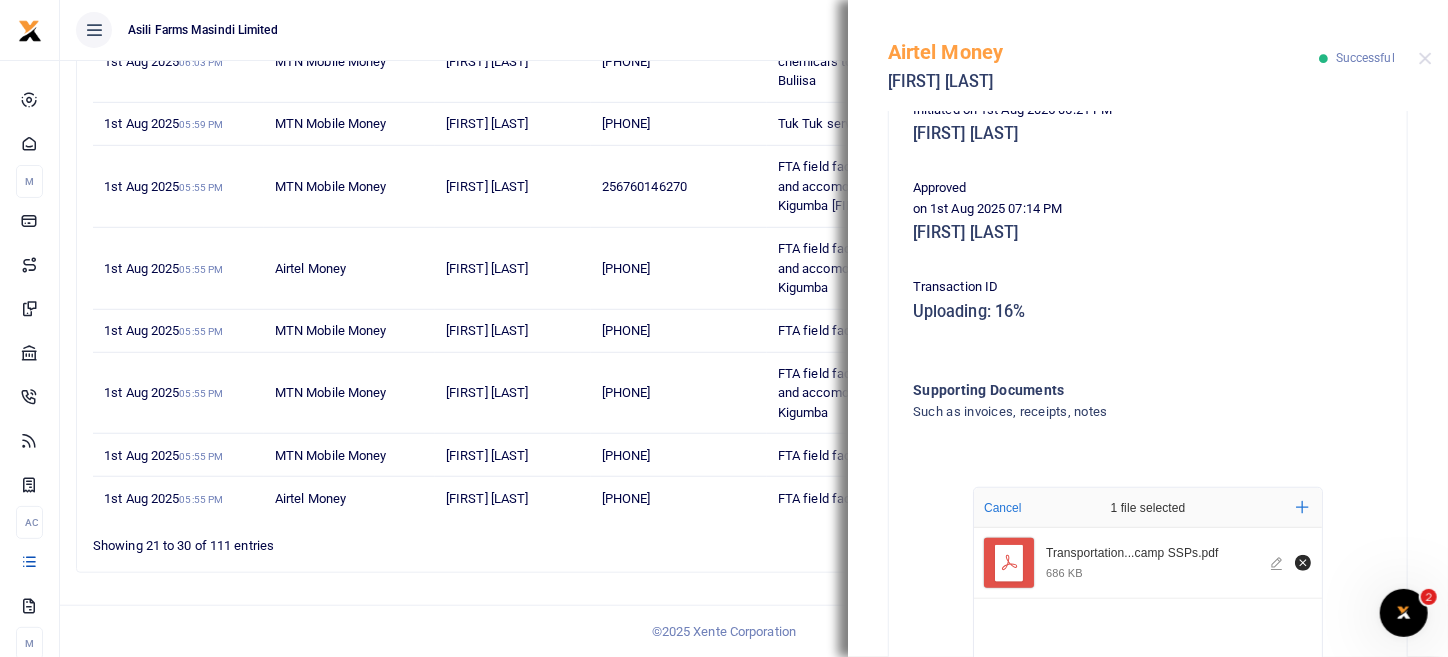 scroll, scrollTop: 818, scrollLeft: 0, axis: vertical 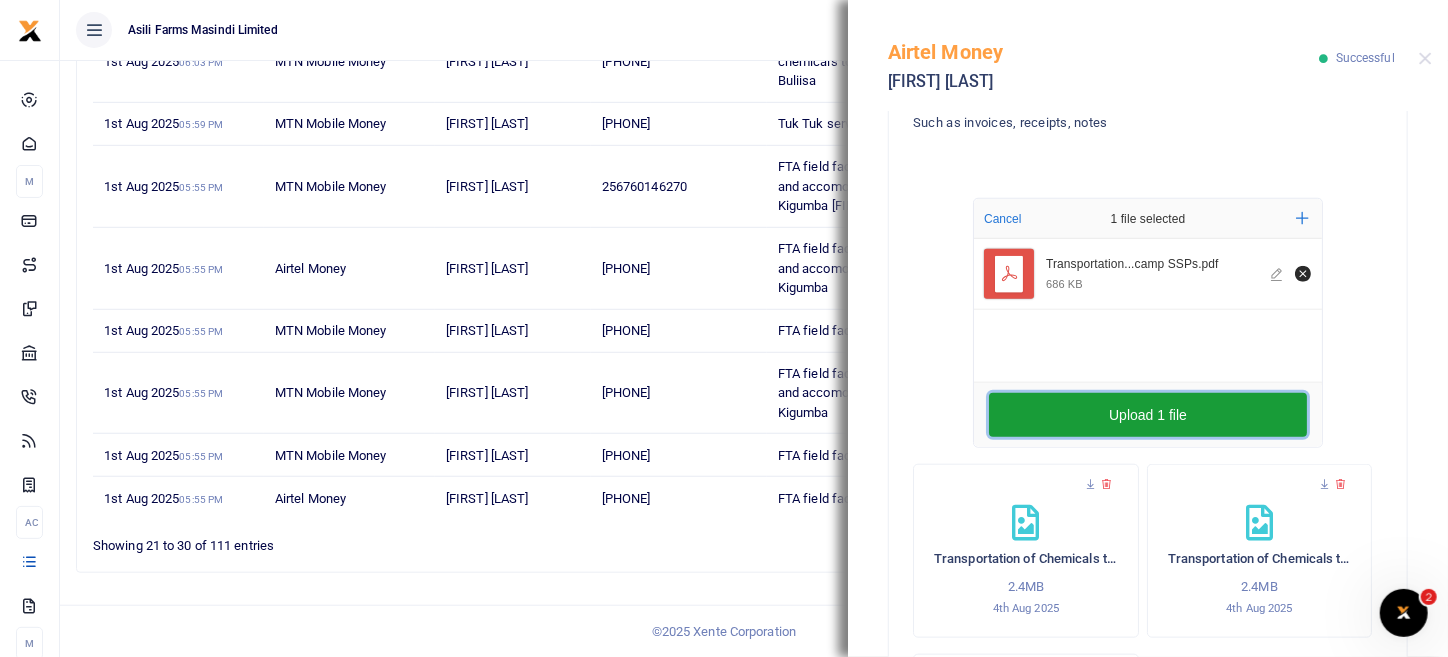 click on "Upload 1 file" at bounding box center (1148, 415) 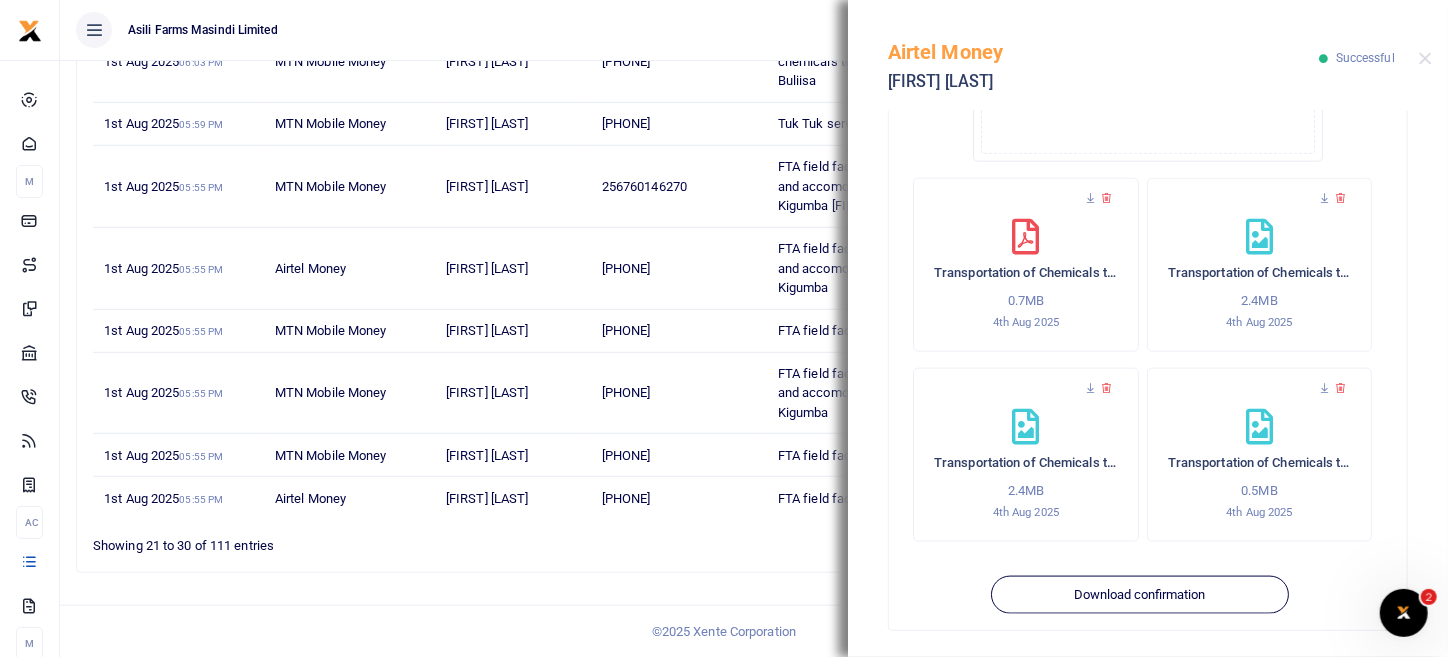 scroll, scrollTop: 1107, scrollLeft: 0, axis: vertical 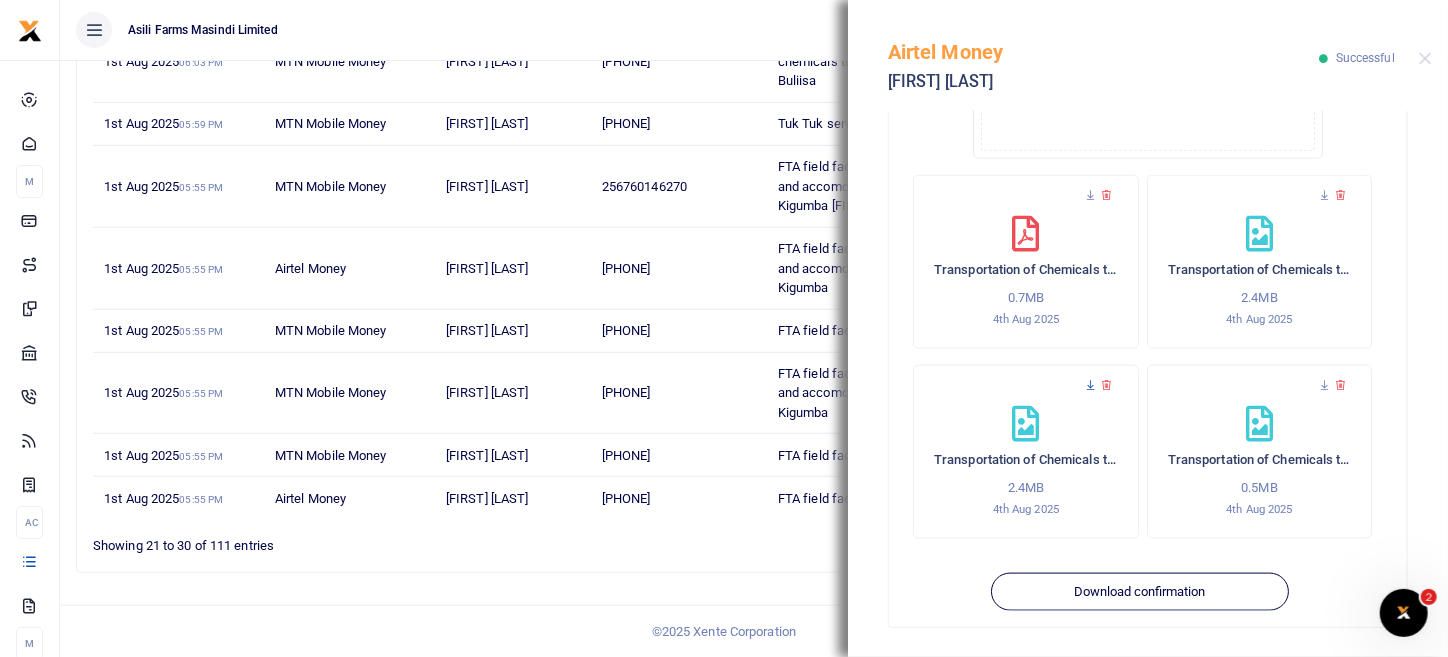 click at bounding box center [1090, 385] 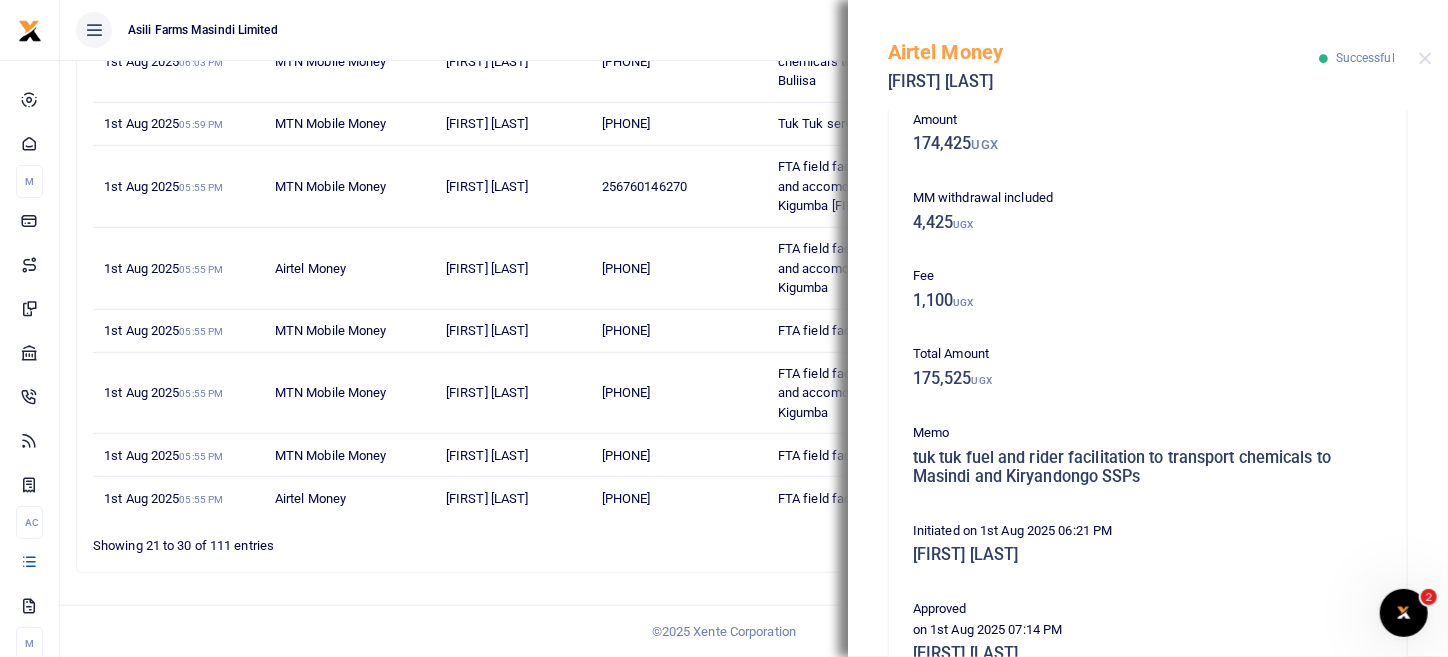 scroll, scrollTop: 108, scrollLeft: 0, axis: vertical 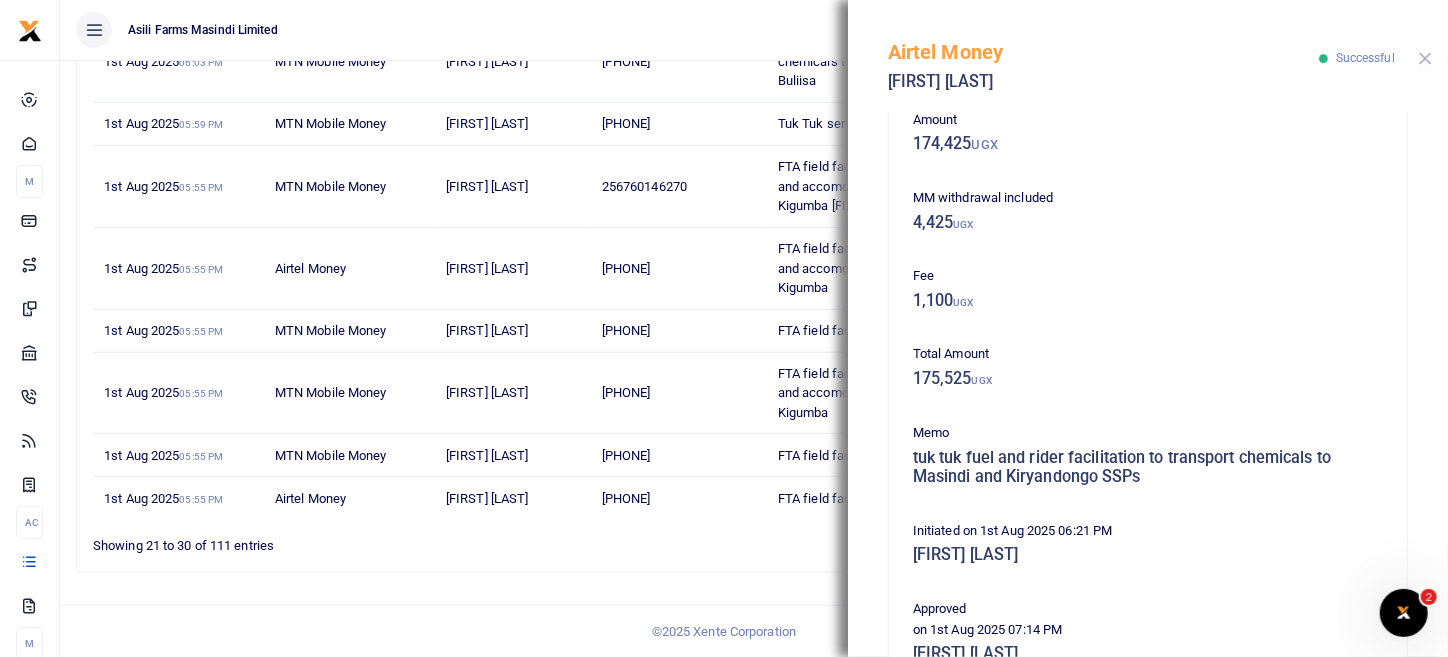 click at bounding box center (1425, 58) 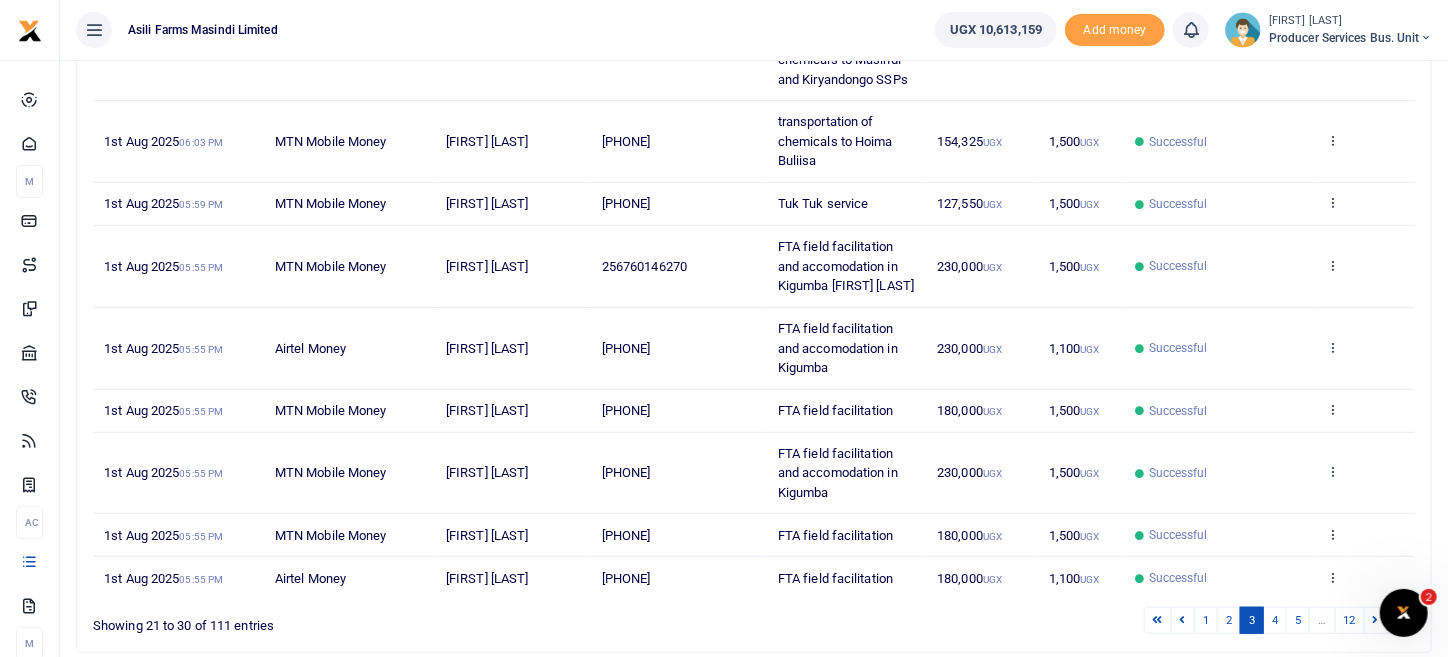 scroll, scrollTop: 331, scrollLeft: 0, axis: vertical 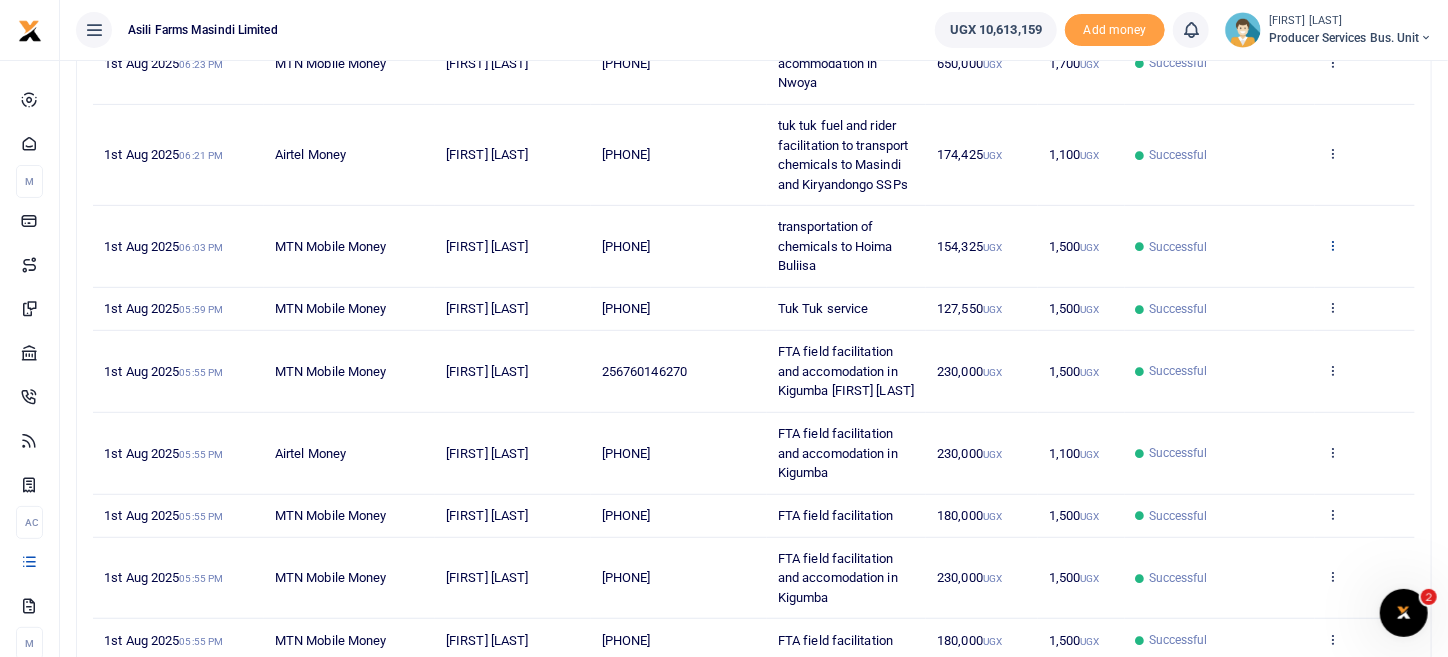 click at bounding box center (1332, 245) 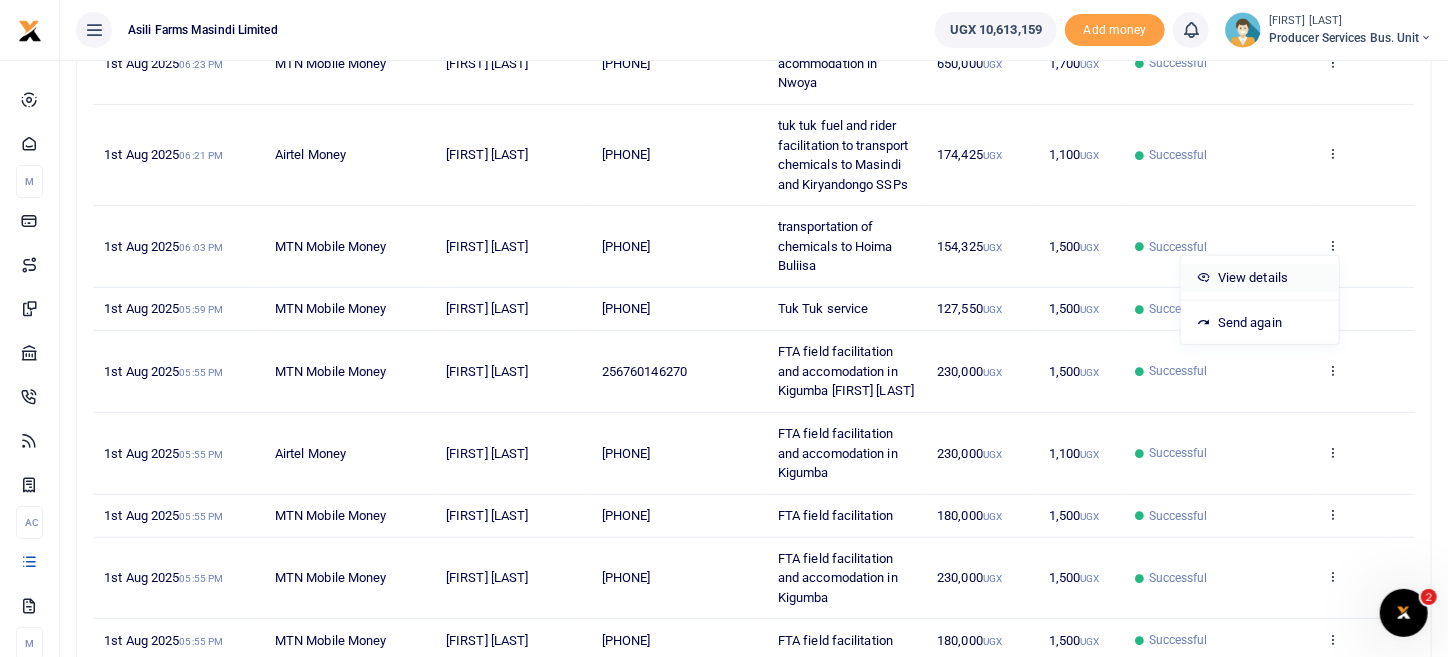click on "View details" at bounding box center [1260, 278] 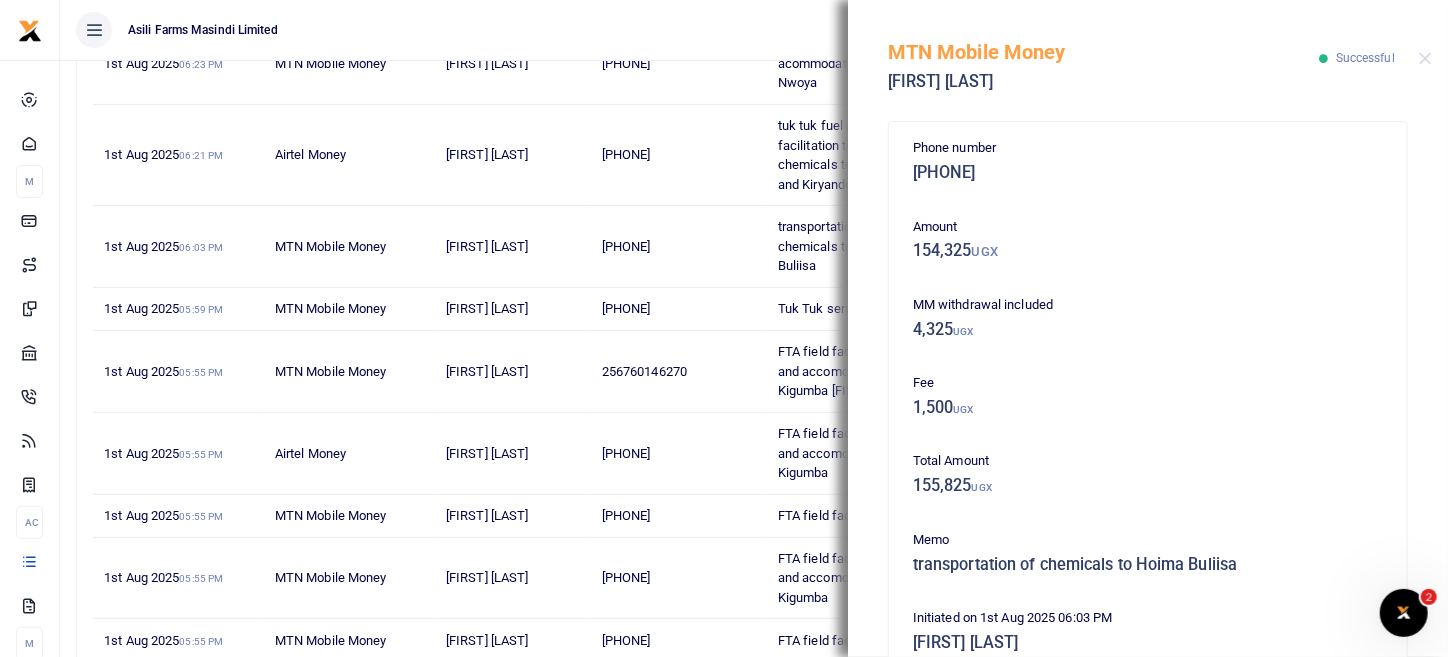 scroll, scrollTop: 0, scrollLeft: 0, axis: both 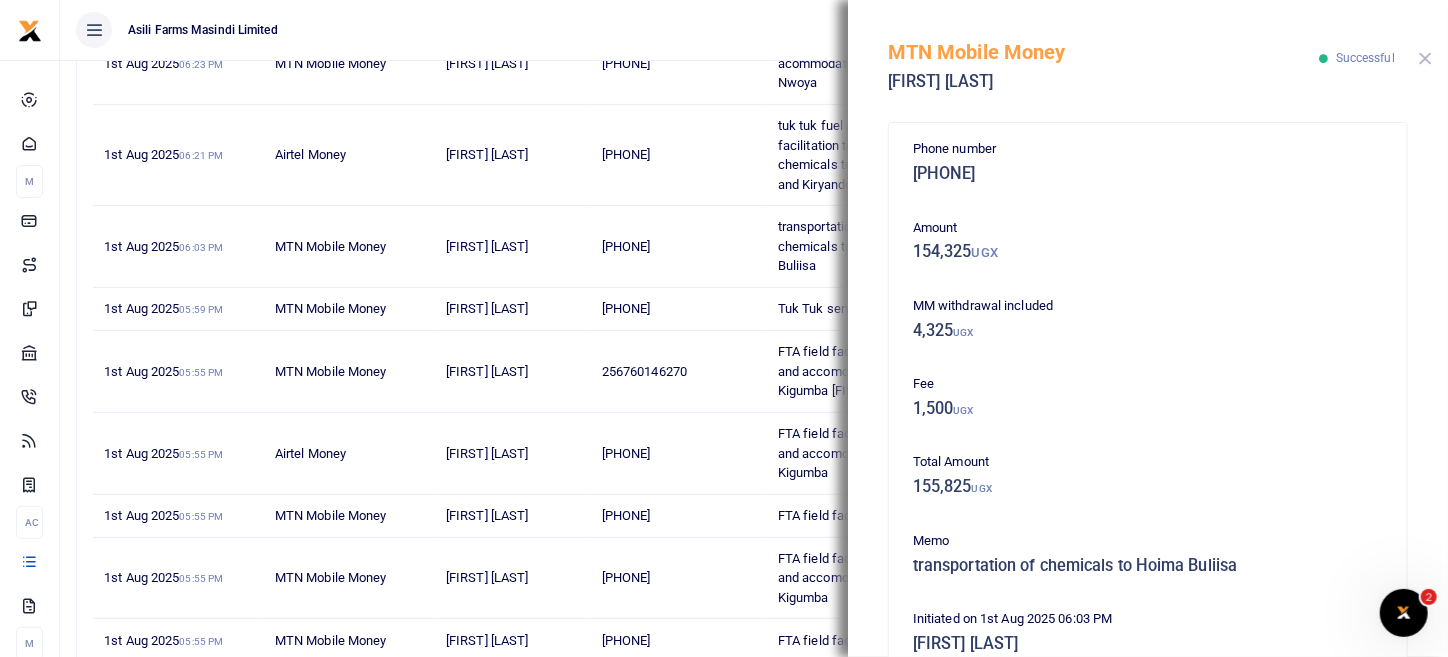 click at bounding box center [1425, 58] 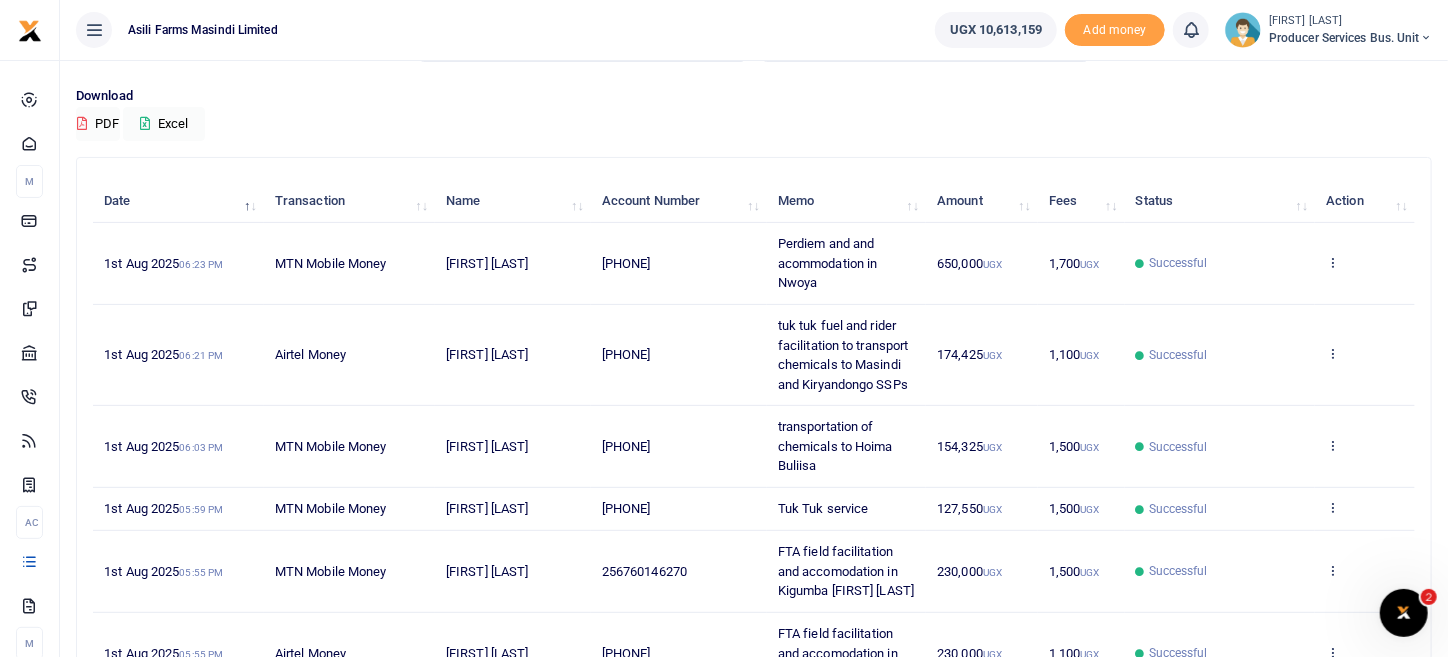 scroll, scrollTop: 230, scrollLeft: 0, axis: vertical 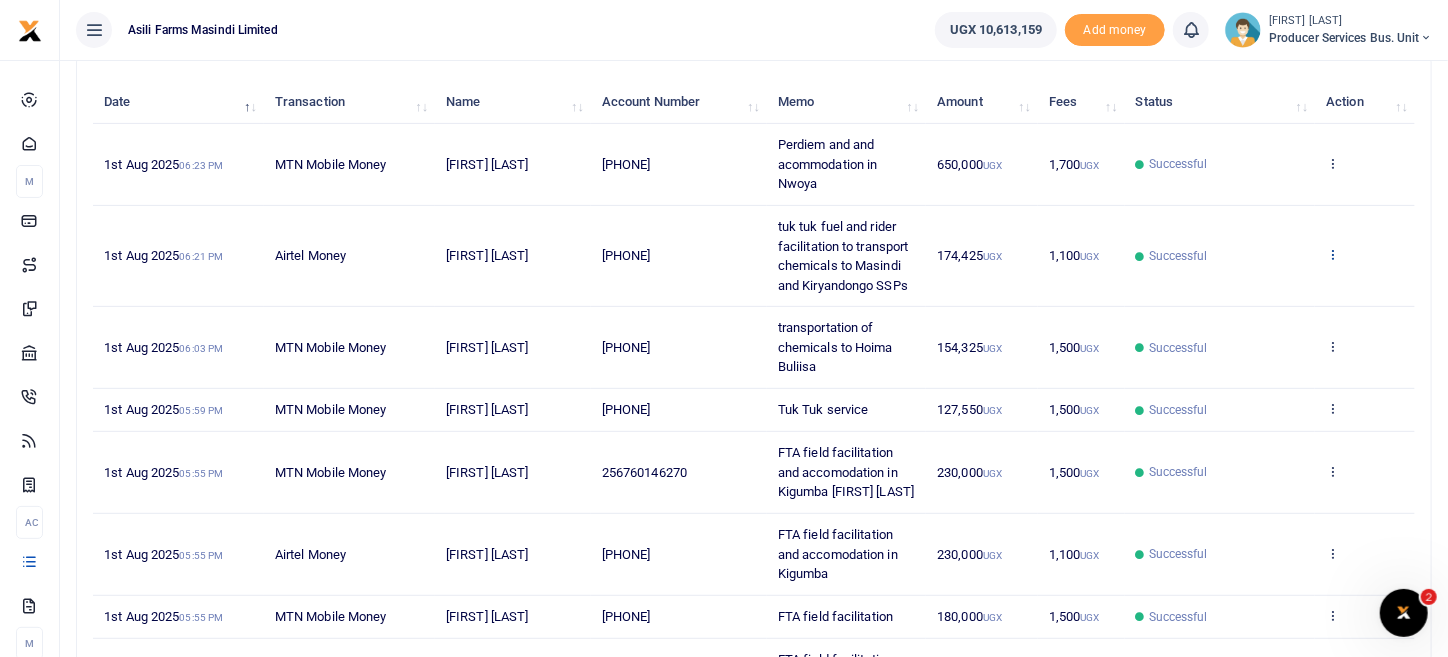 click at bounding box center [1332, 254] 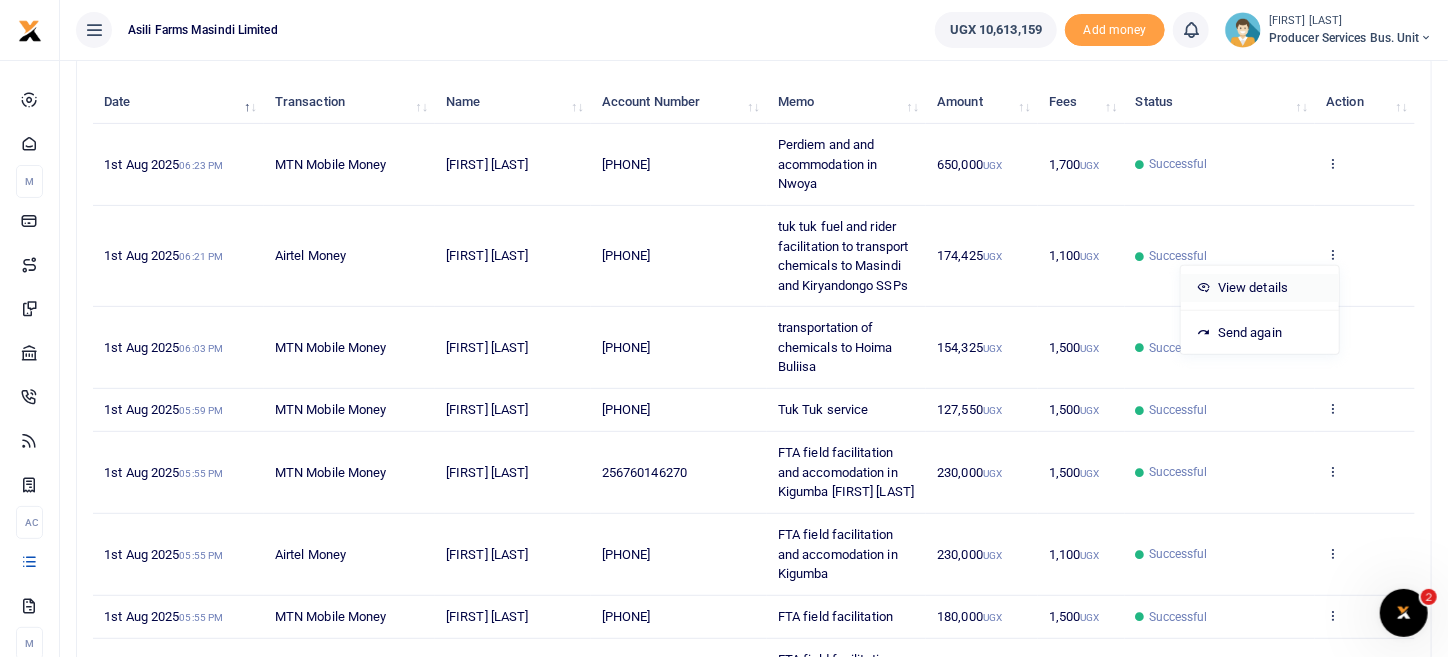 click on "View details" at bounding box center (1260, 288) 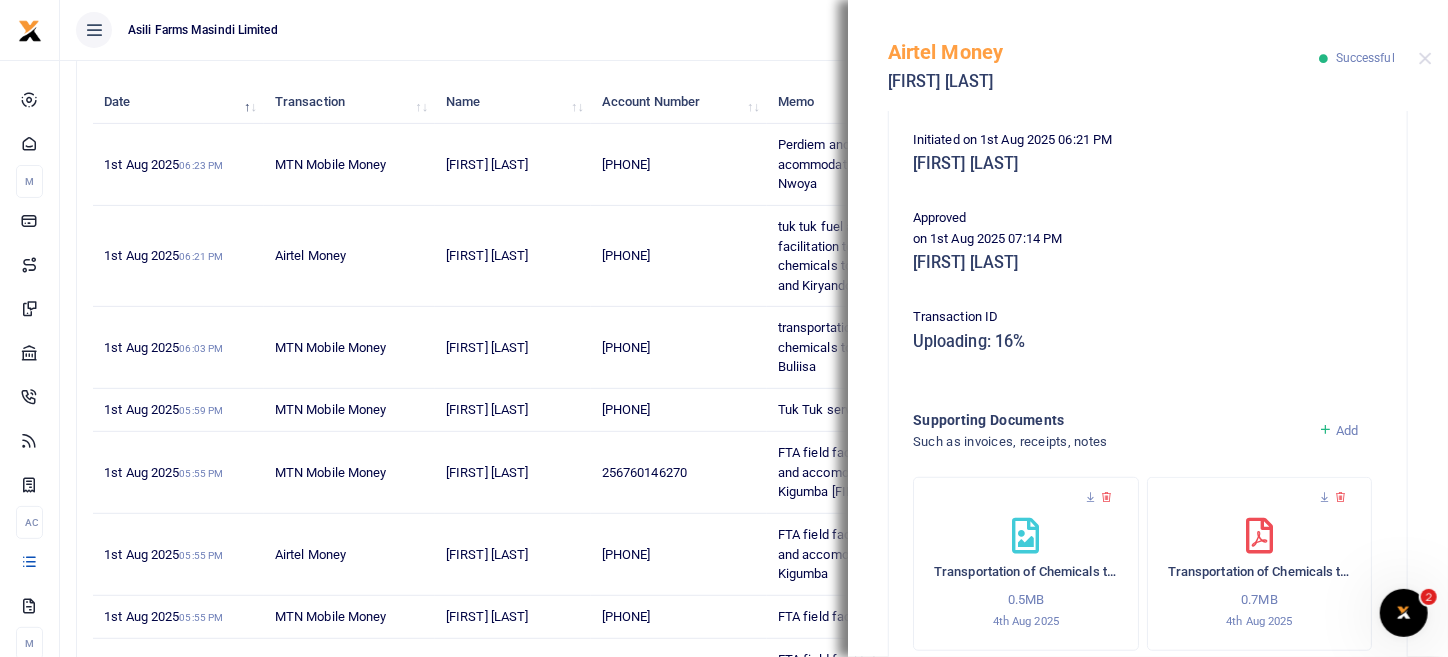 scroll, scrollTop: 588, scrollLeft: 0, axis: vertical 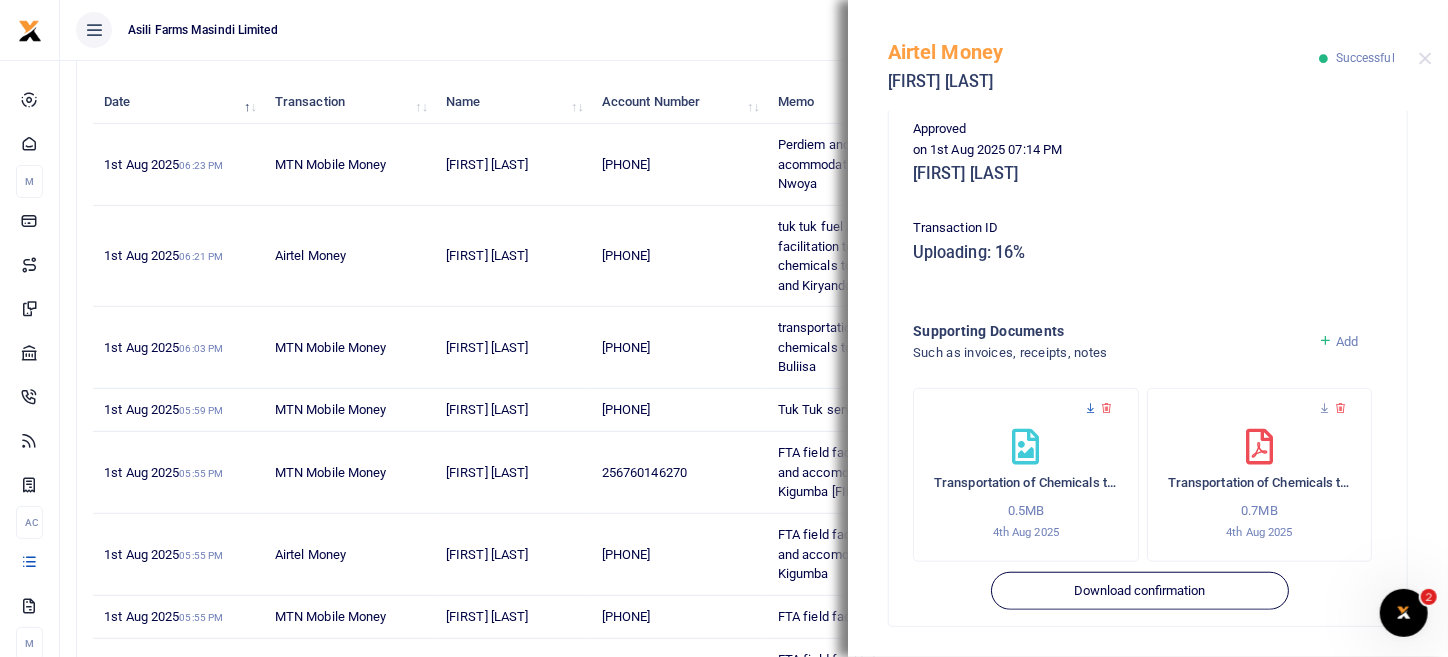 click at bounding box center (1090, 408) 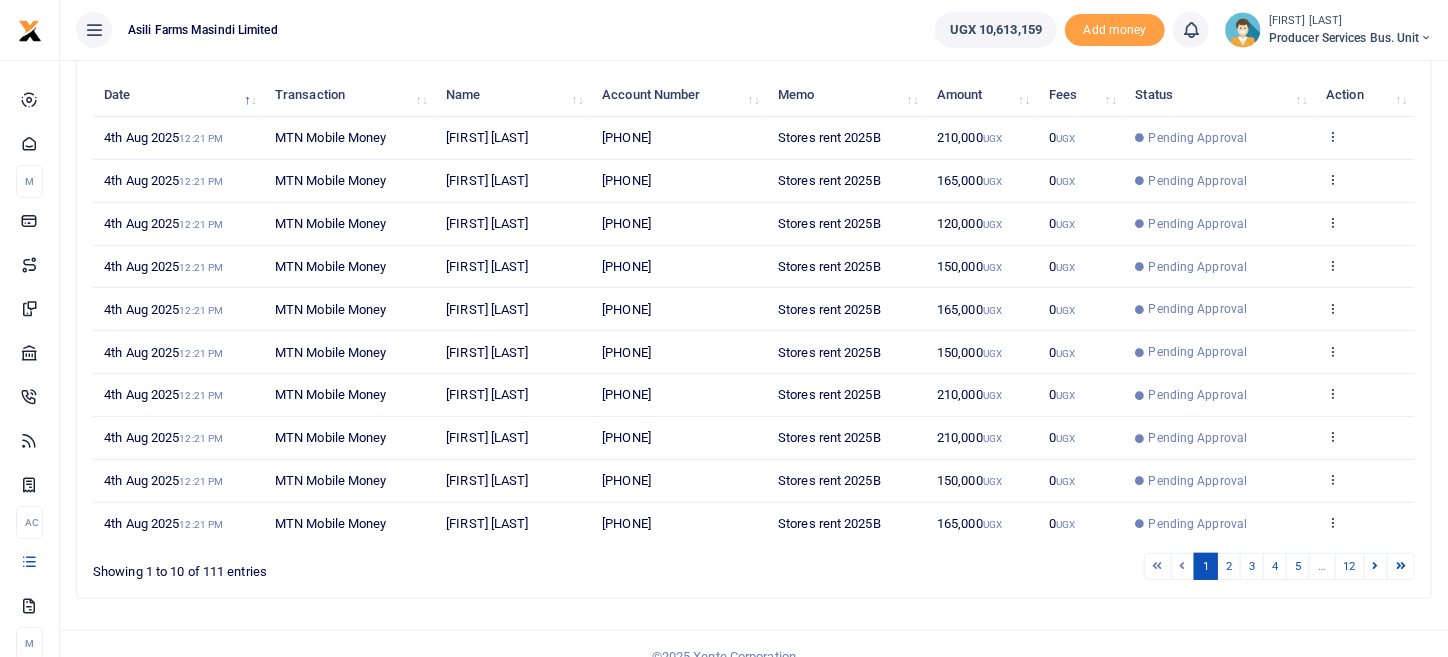 scroll, scrollTop: 258, scrollLeft: 0, axis: vertical 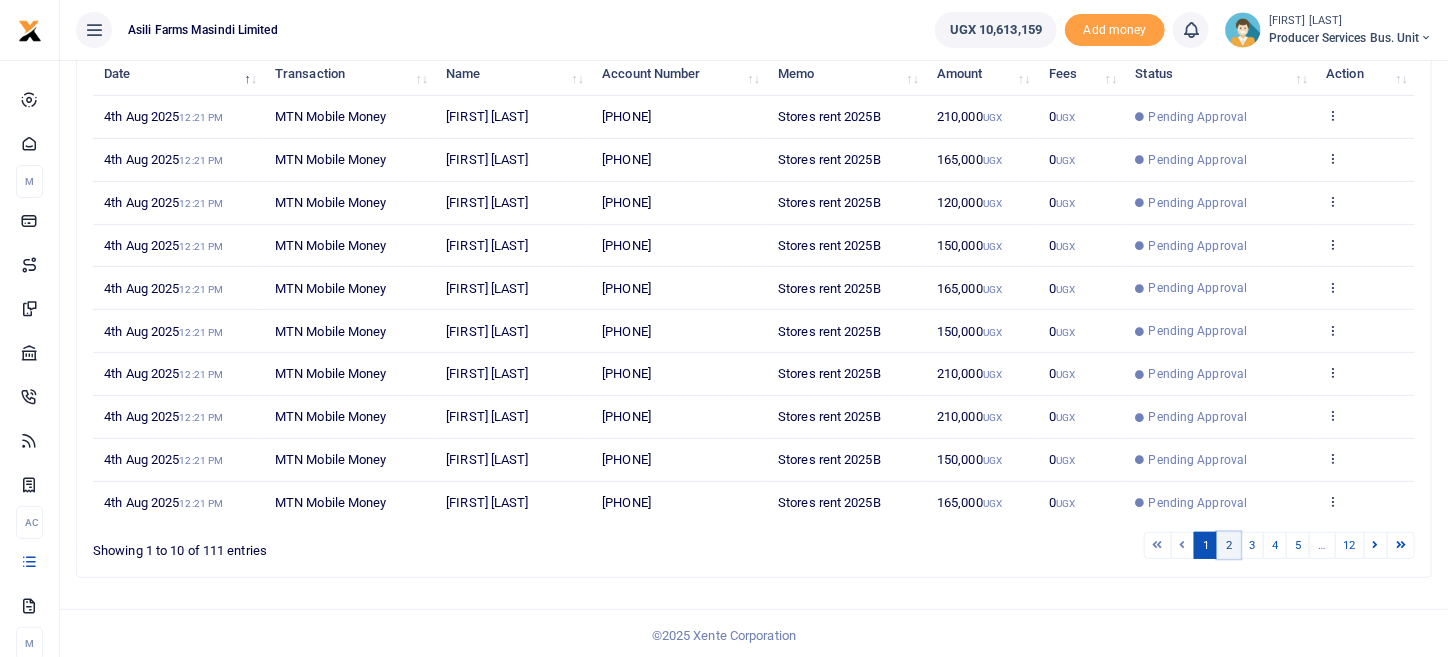 click on "2" at bounding box center (1229, 545) 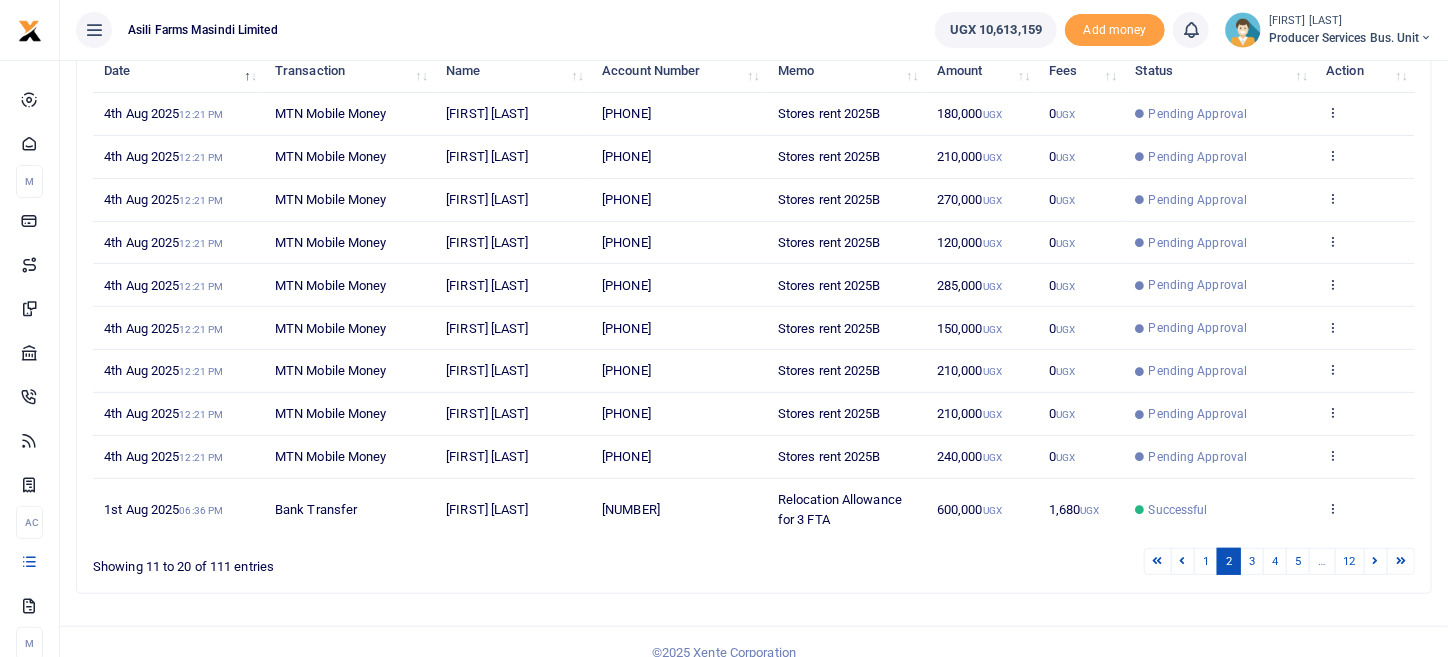 scroll, scrollTop: 277, scrollLeft: 0, axis: vertical 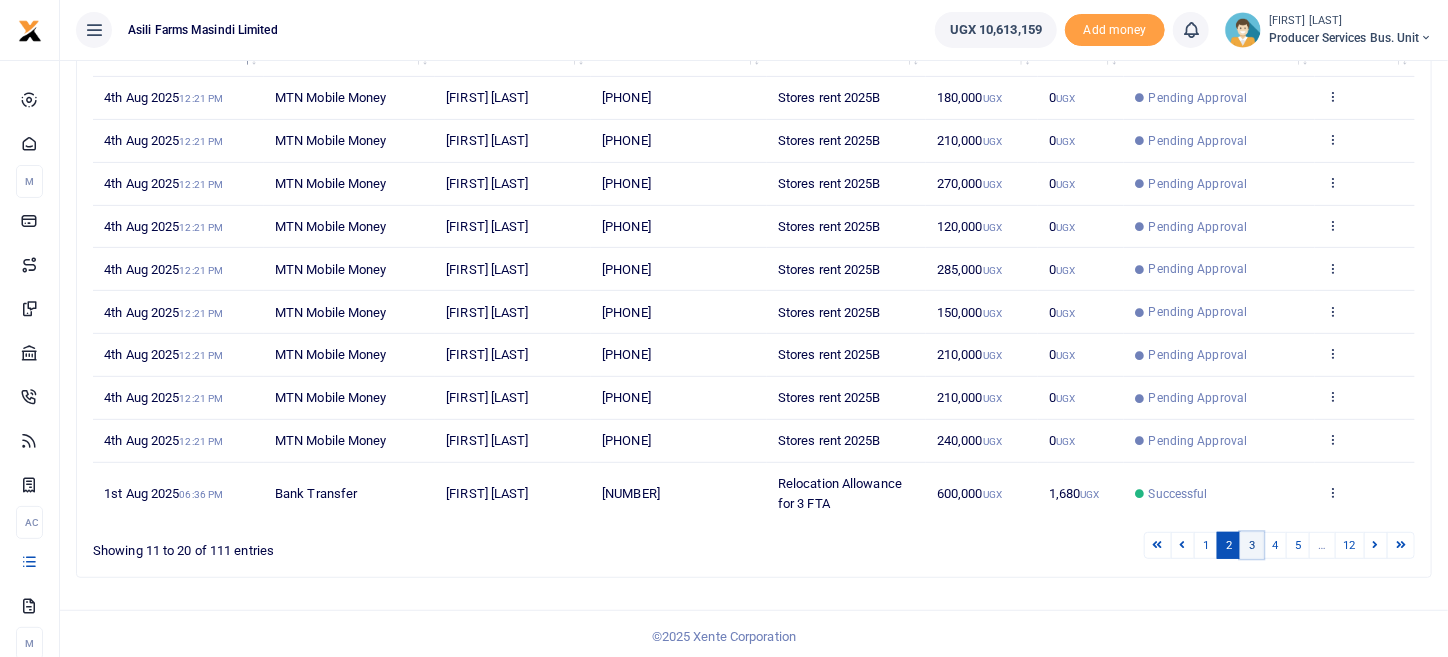 click on "3" at bounding box center (1252, 545) 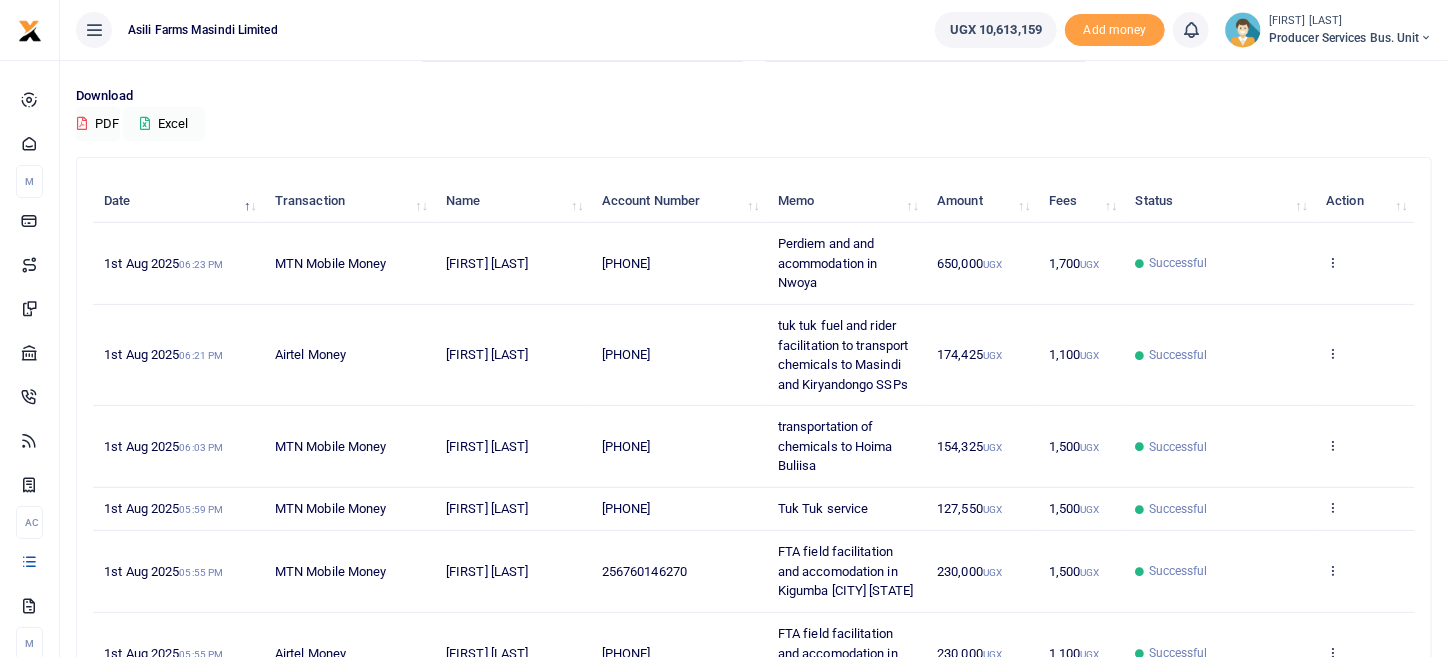 scroll, scrollTop: 230, scrollLeft: 0, axis: vertical 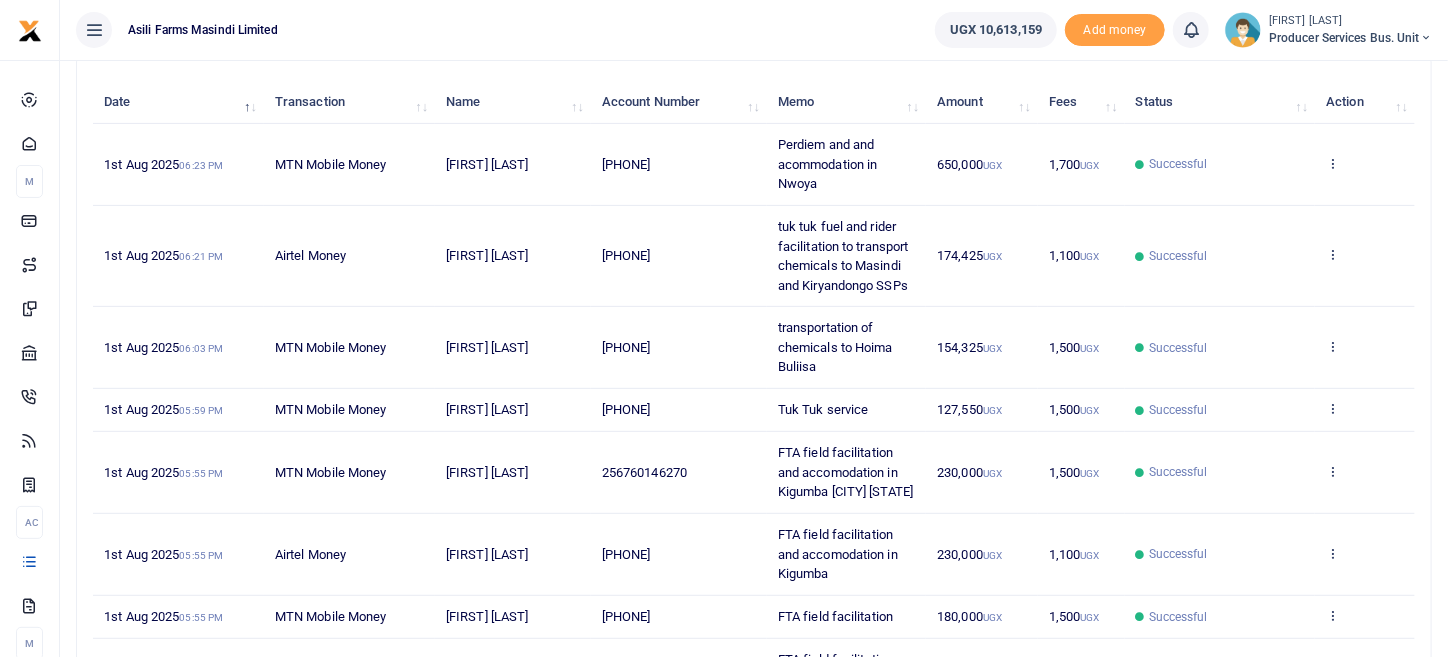 click on "View details
Send again" at bounding box center (1365, 348) 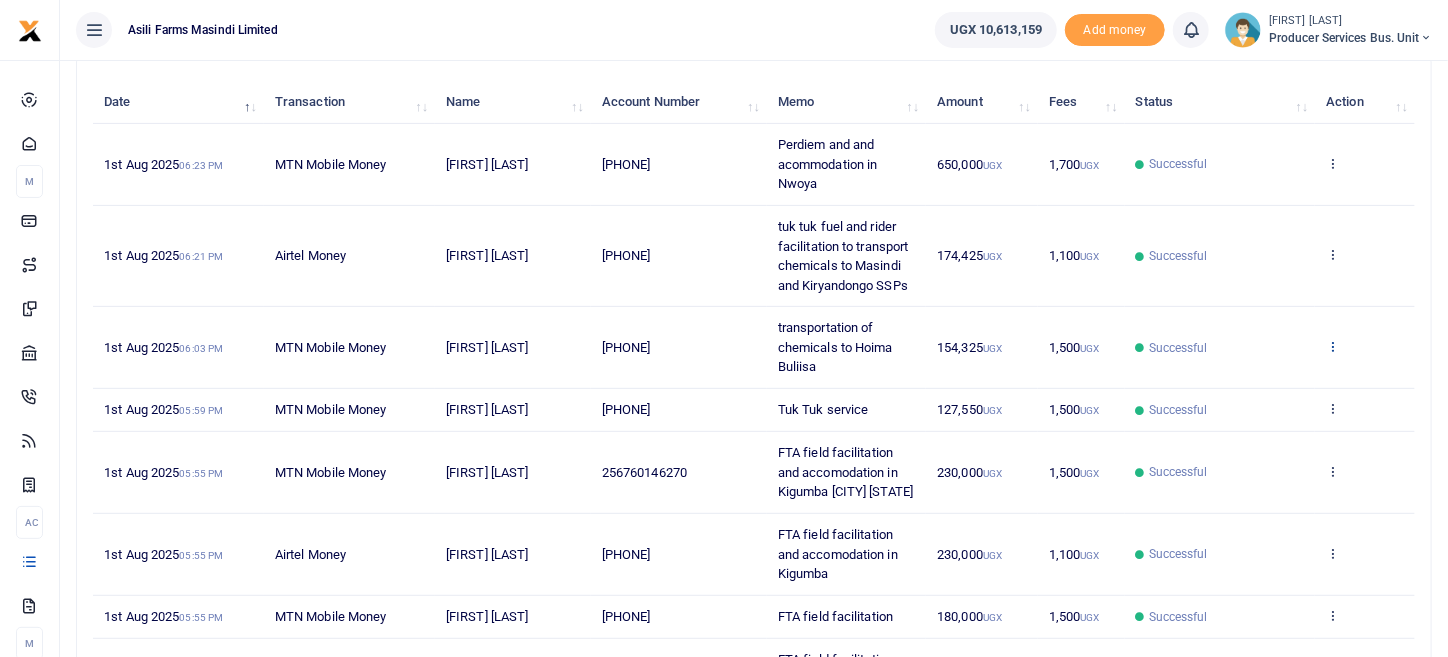 drag, startPoint x: 1337, startPoint y: 358, endPoint x: 1337, endPoint y: 346, distance: 12 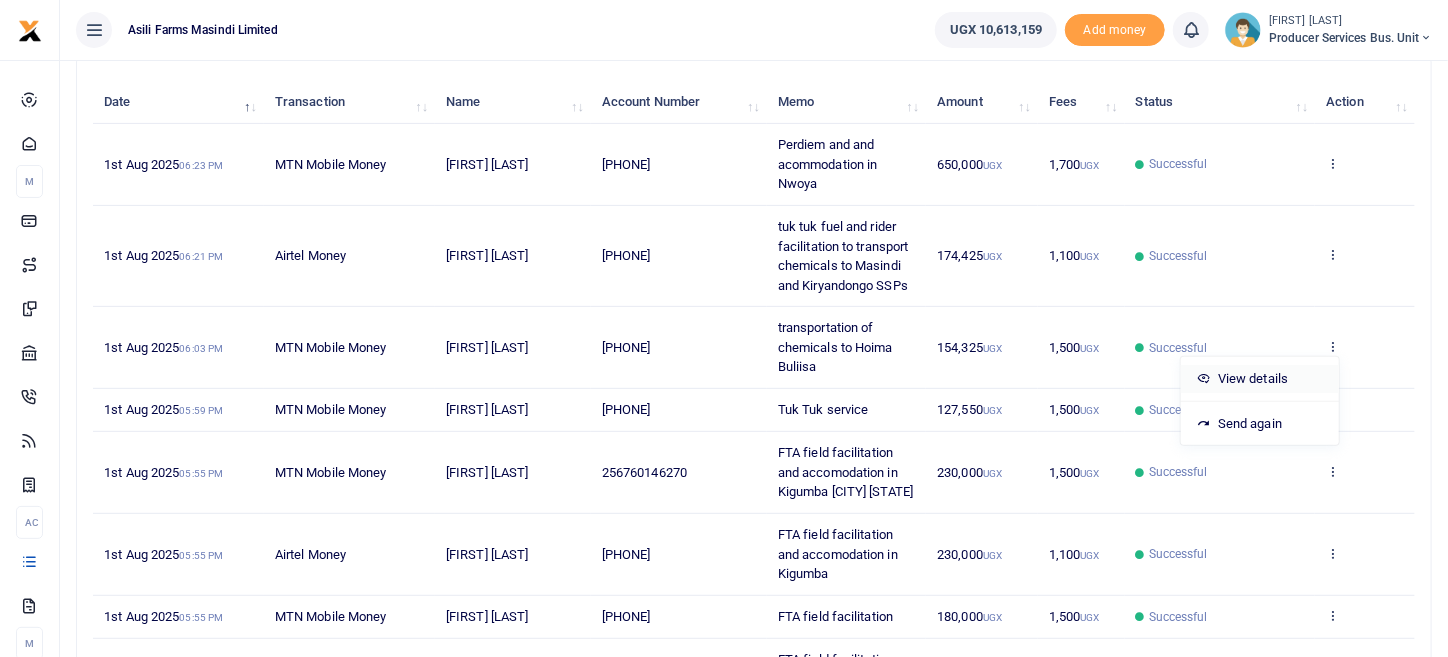click on "View details" at bounding box center (1260, 379) 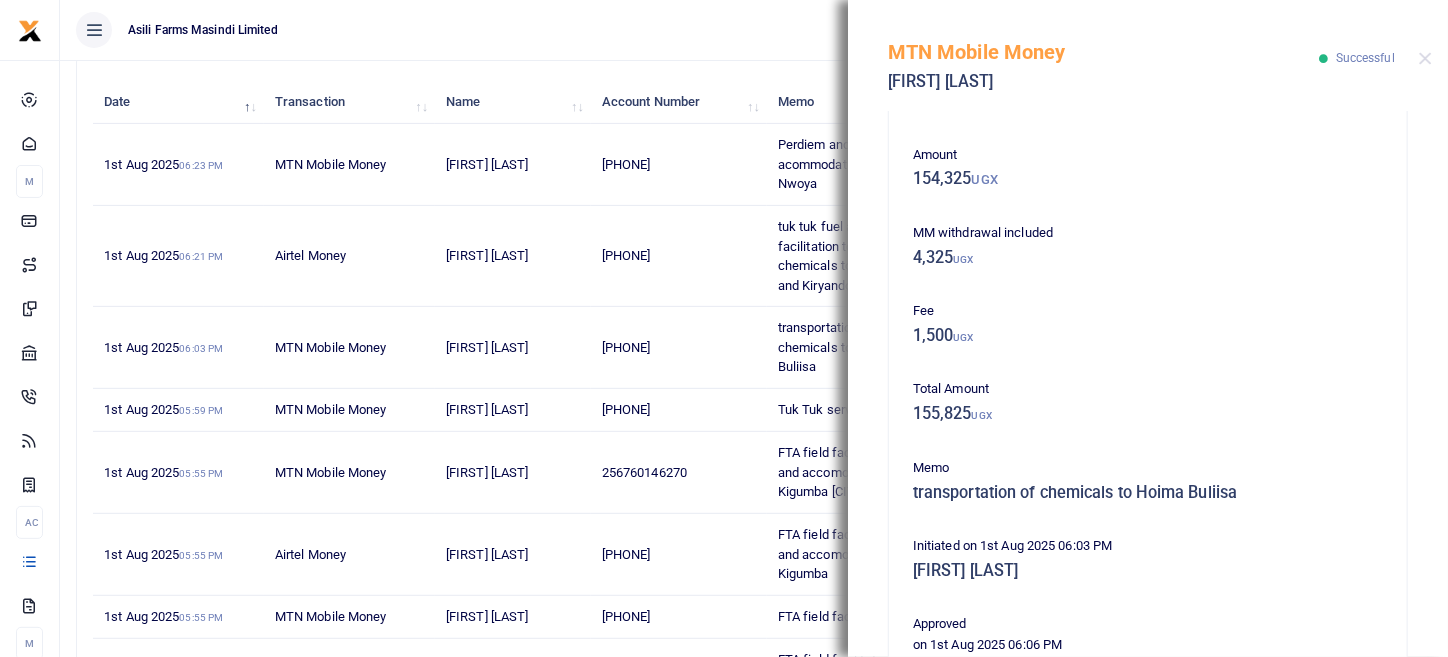 scroll, scrollTop: 483, scrollLeft: 0, axis: vertical 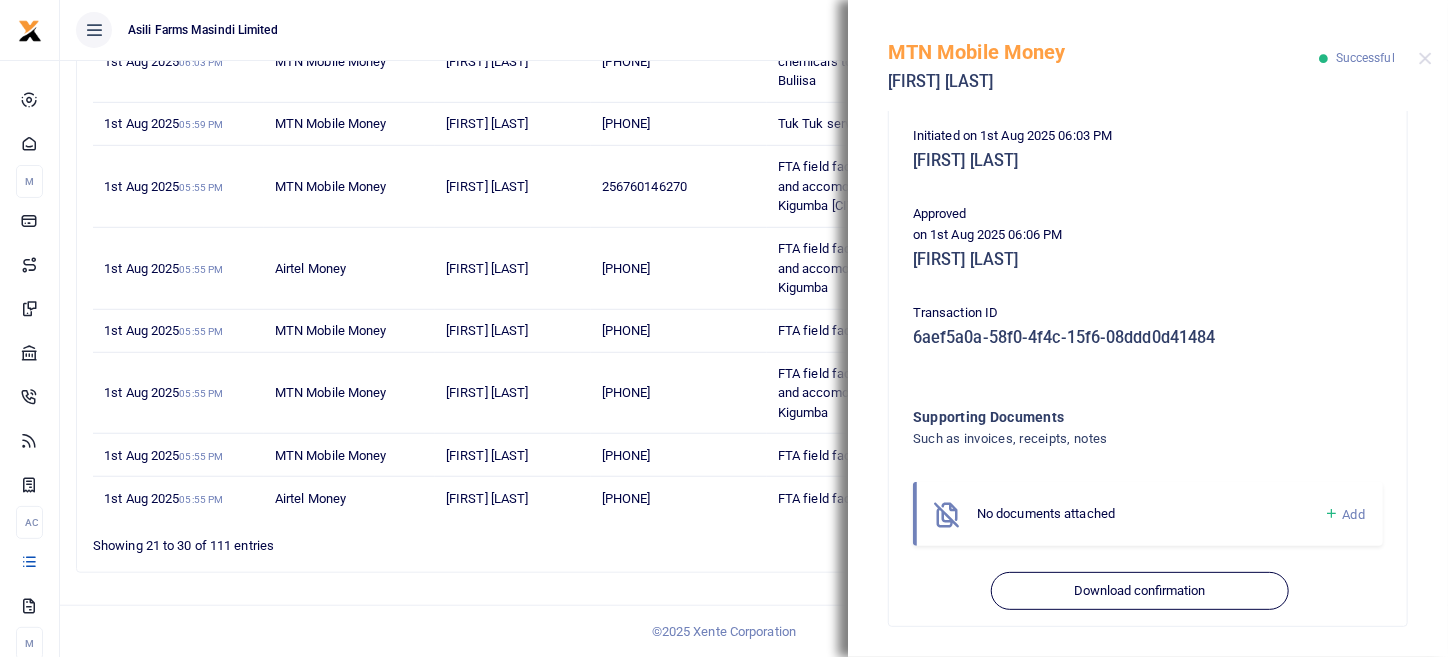 click on "Add" at bounding box center (1354, 514) 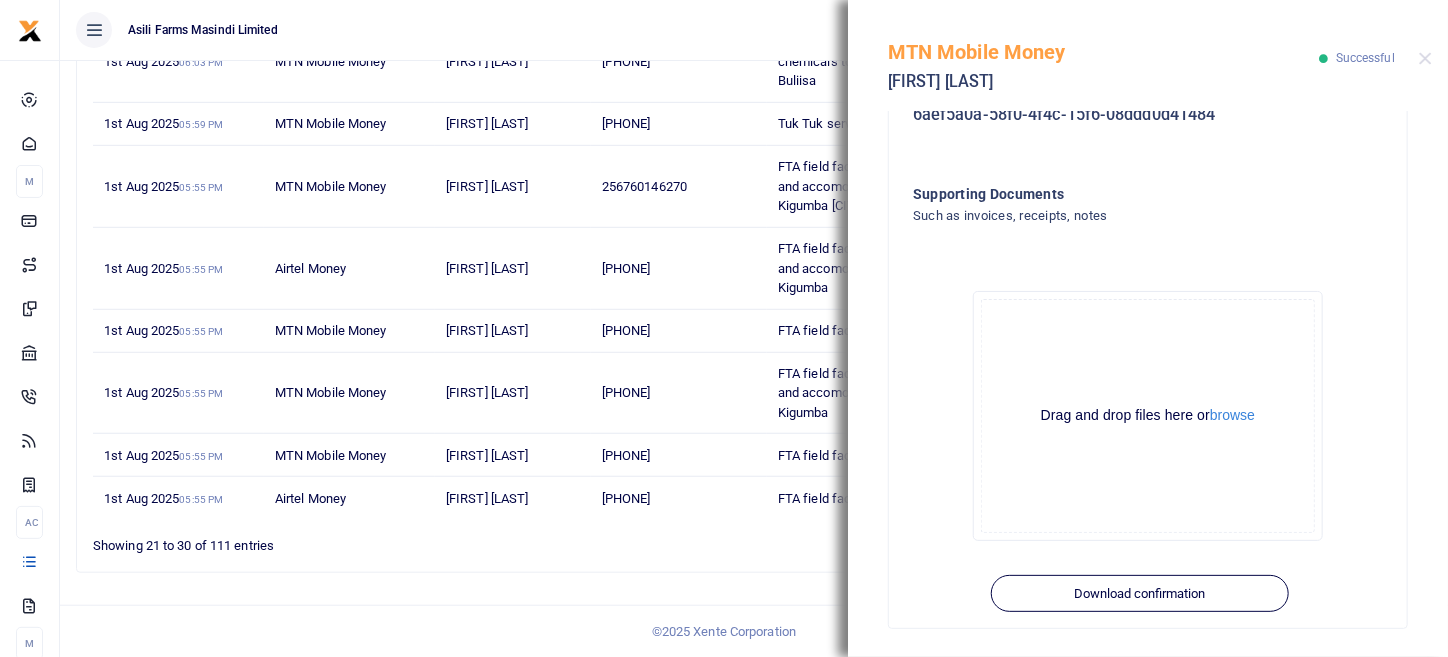 scroll, scrollTop: 708, scrollLeft: 0, axis: vertical 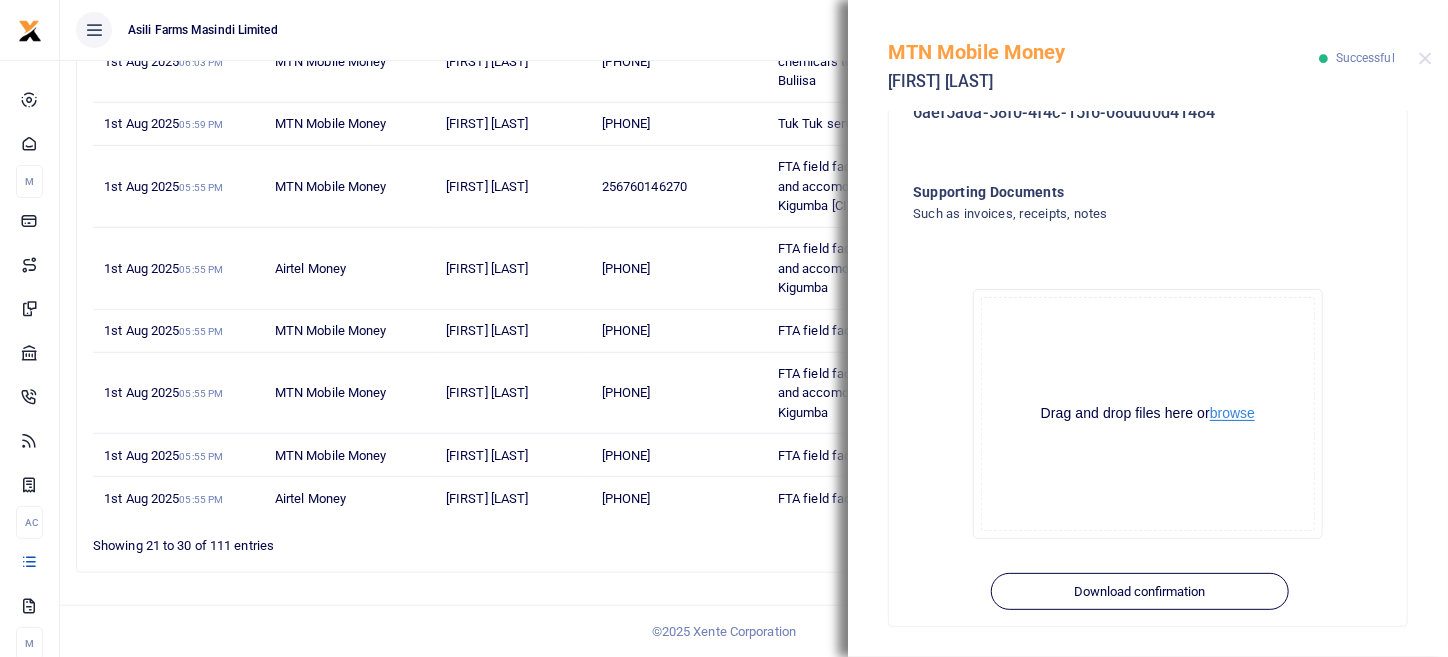 click on "browse" at bounding box center [1232, 413] 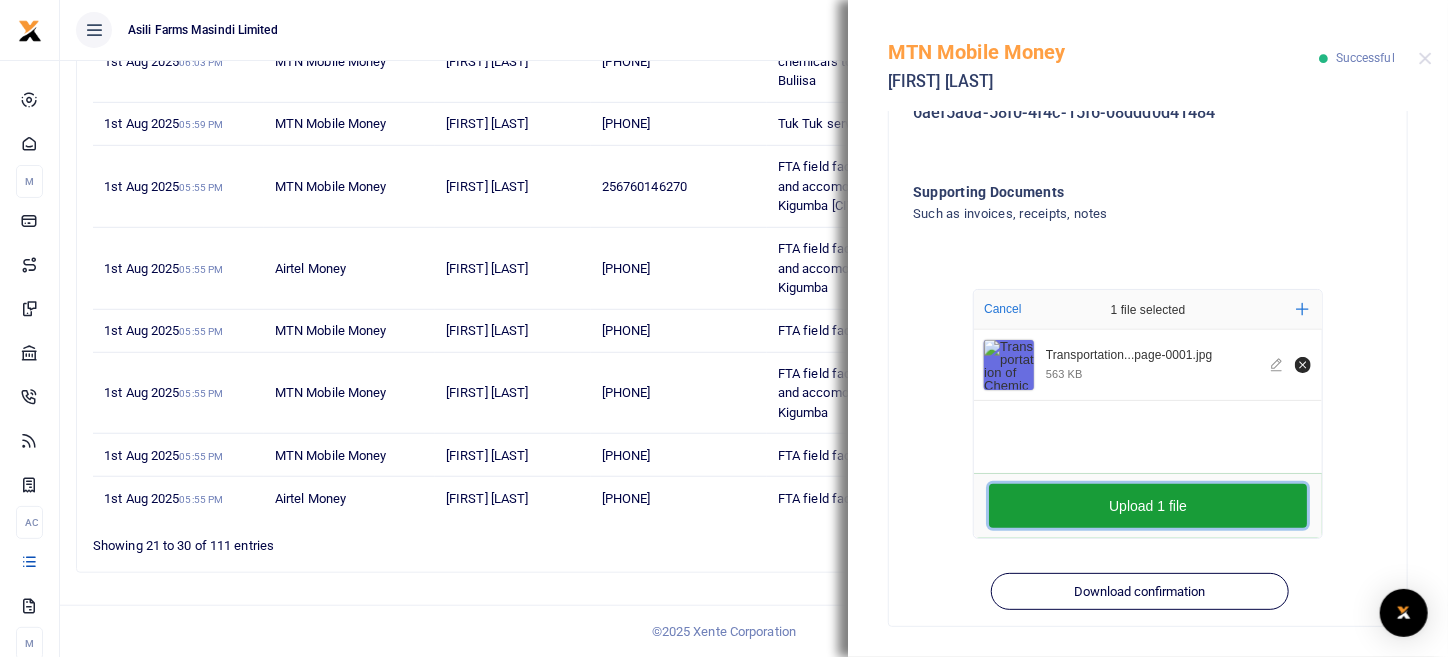 click on "Upload 1 file" at bounding box center [1148, 506] 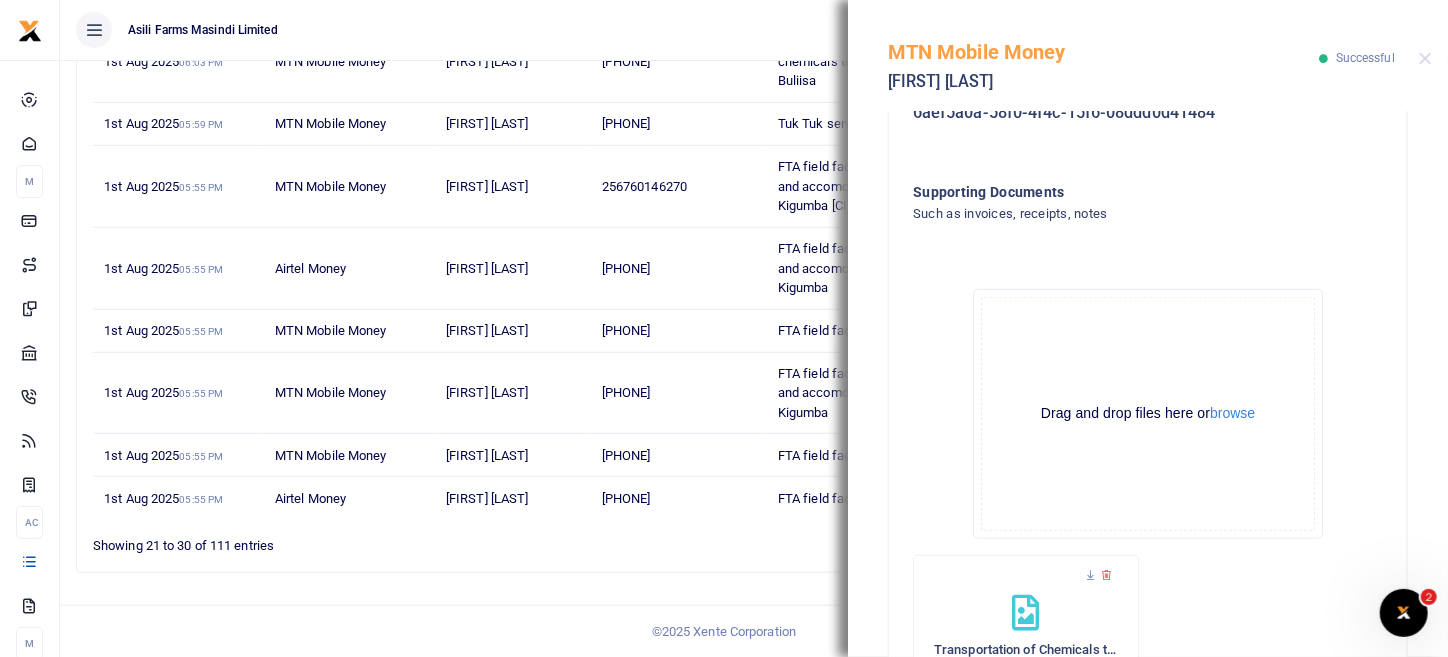 scroll, scrollTop: 0, scrollLeft: 0, axis: both 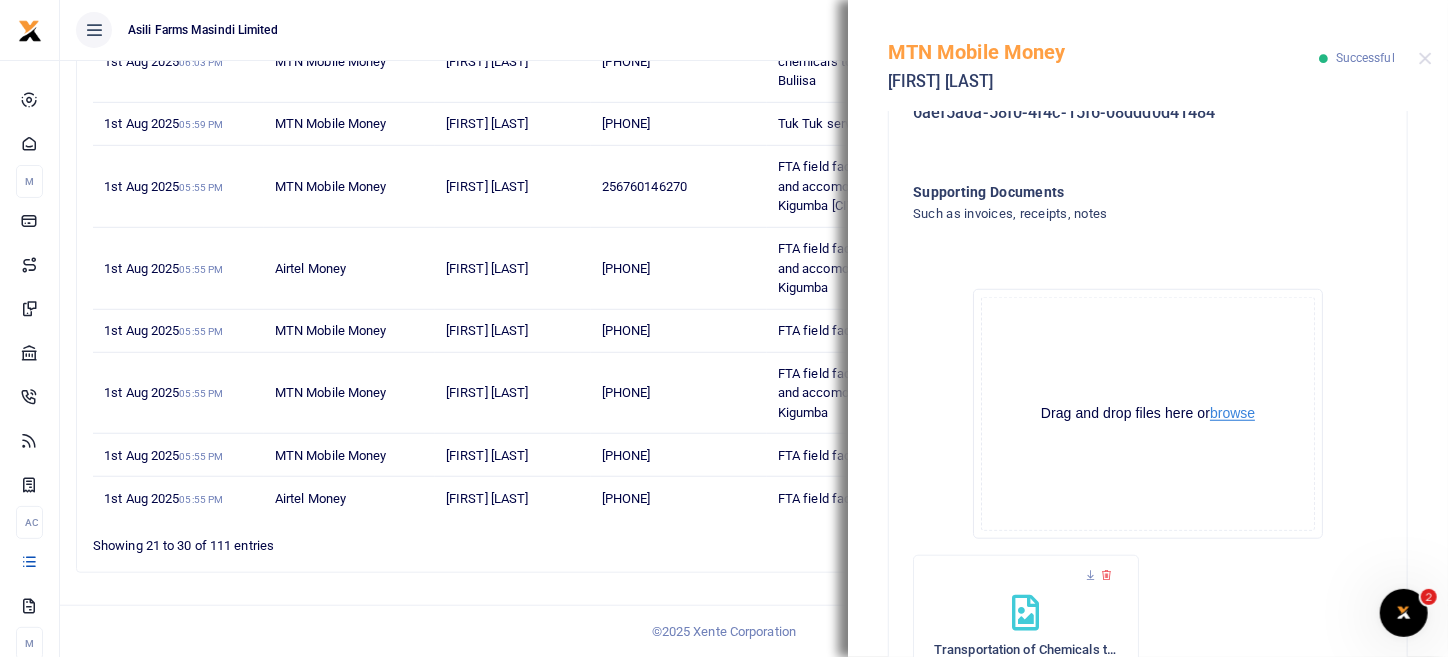 click on "browse" at bounding box center [1232, 413] 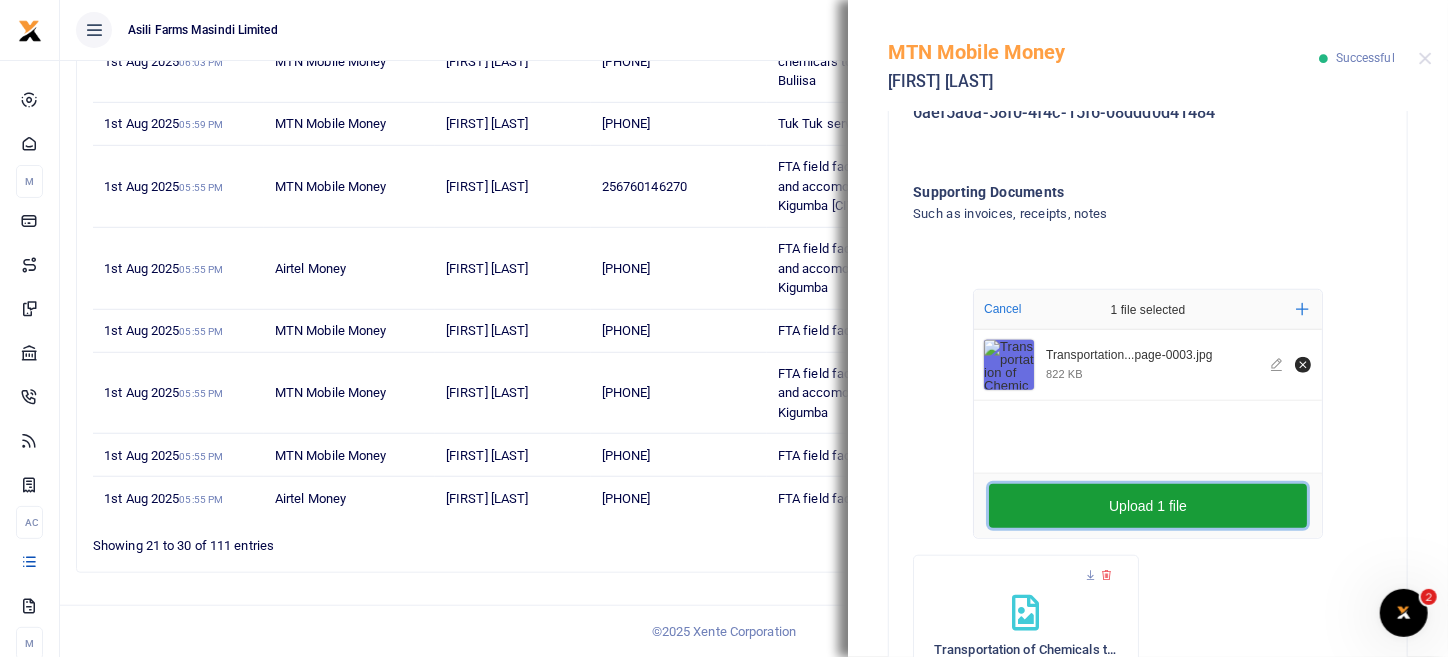 click on "Upload 1 file" at bounding box center (1148, 506) 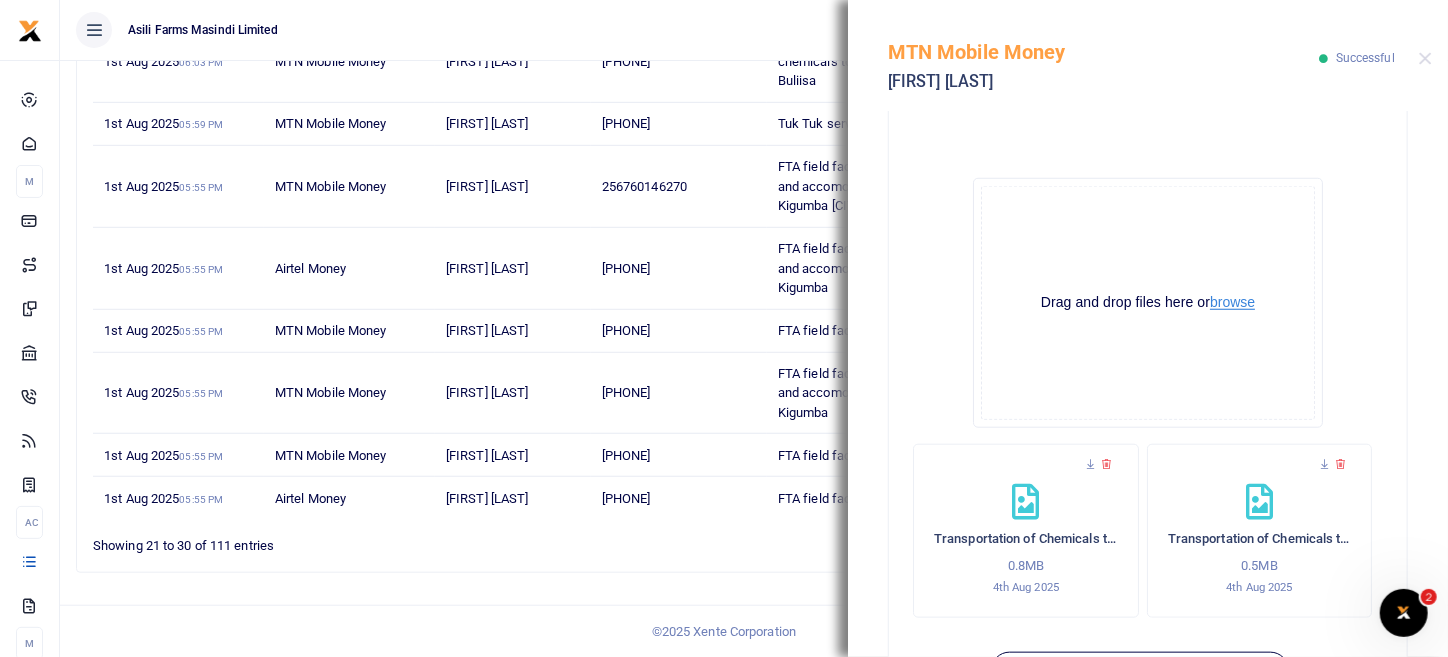 scroll, scrollTop: 899, scrollLeft: 0, axis: vertical 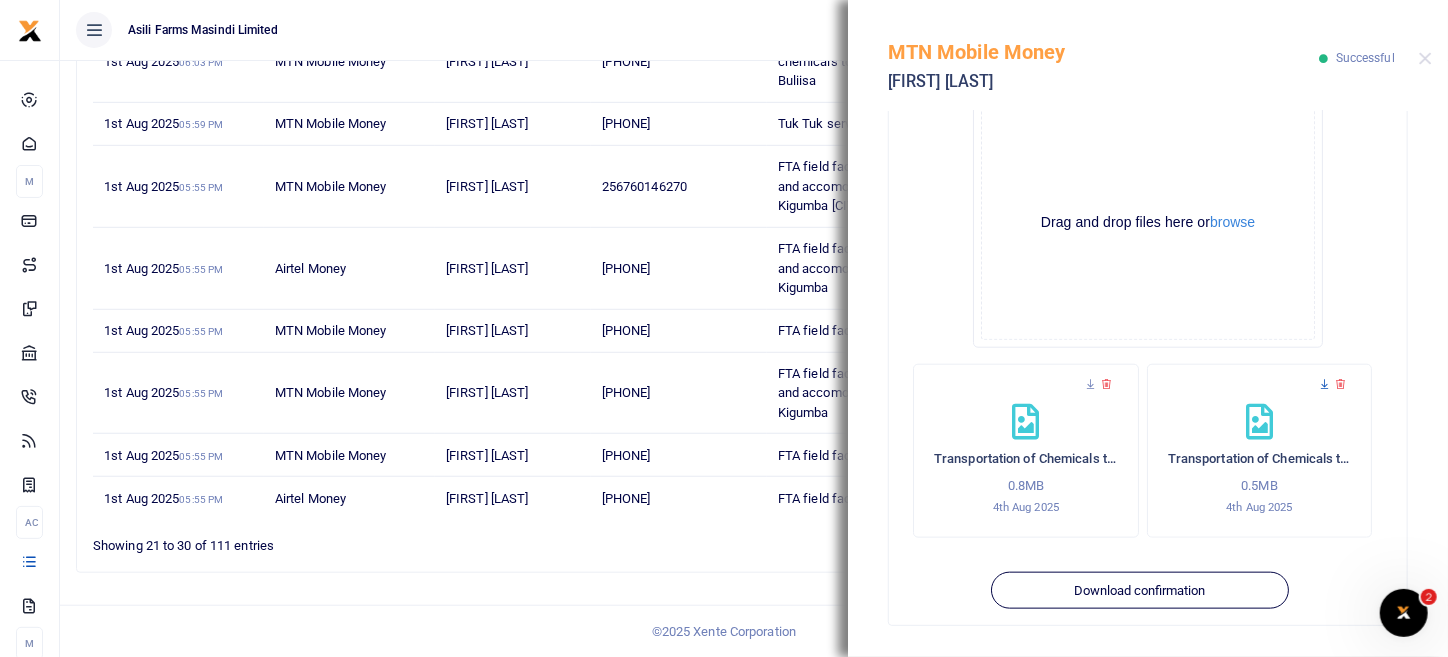 click at bounding box center [1324, 384] 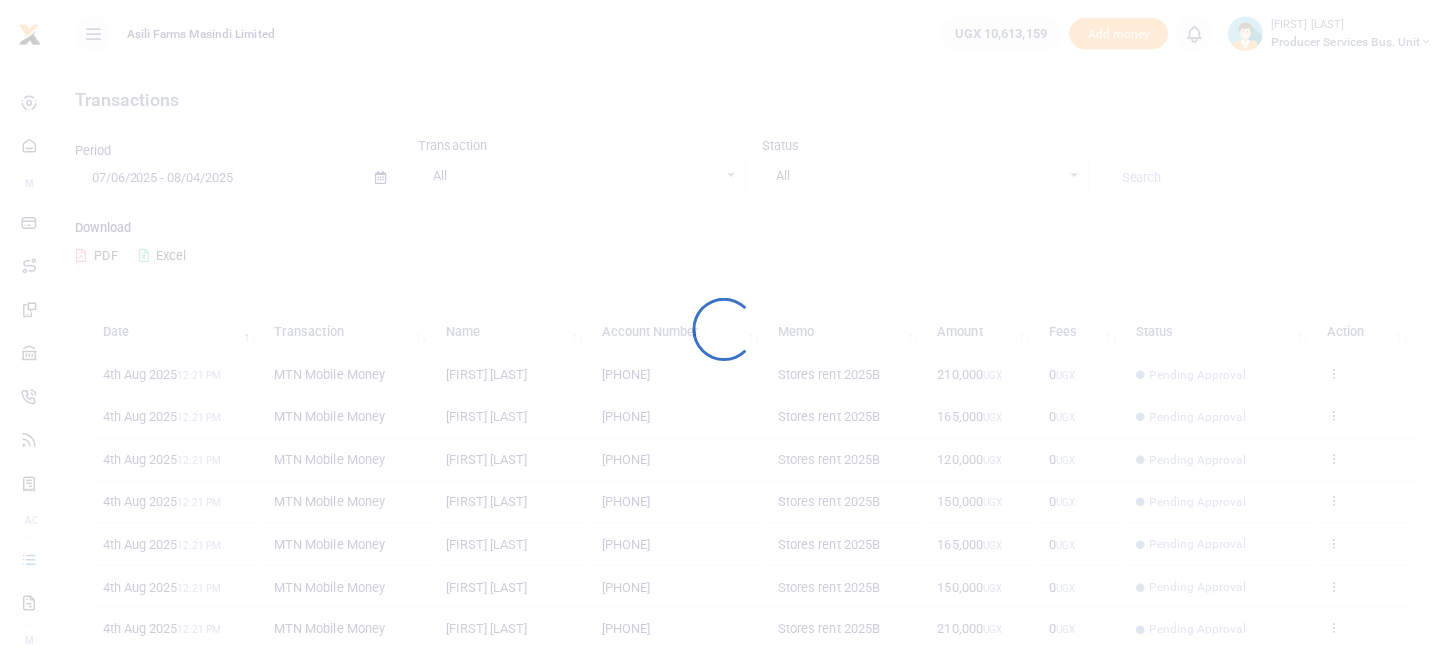 scroll, scrollTop: 0, scrollLeft: 0, axis: both 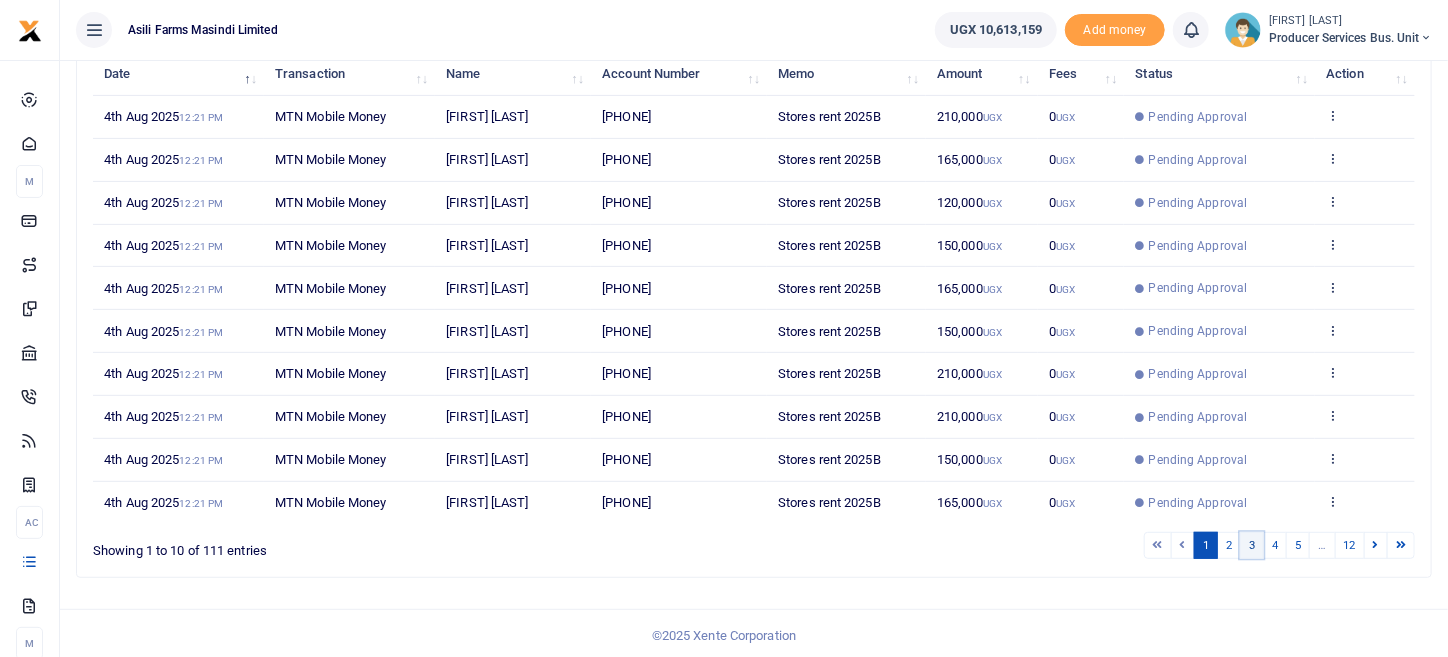 click on "3" at bounding box center (1252, 545) 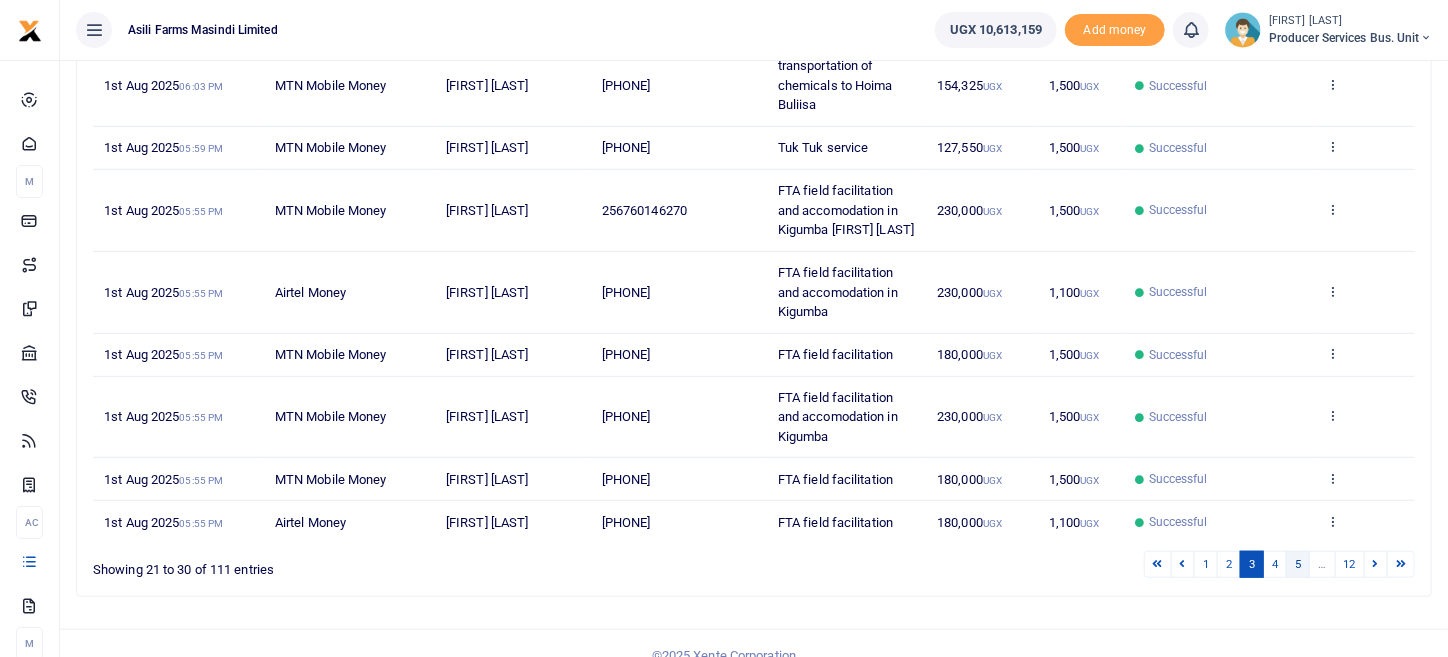 scroll, scrollTop: 531, scrollLeft: 0, axis: vertical 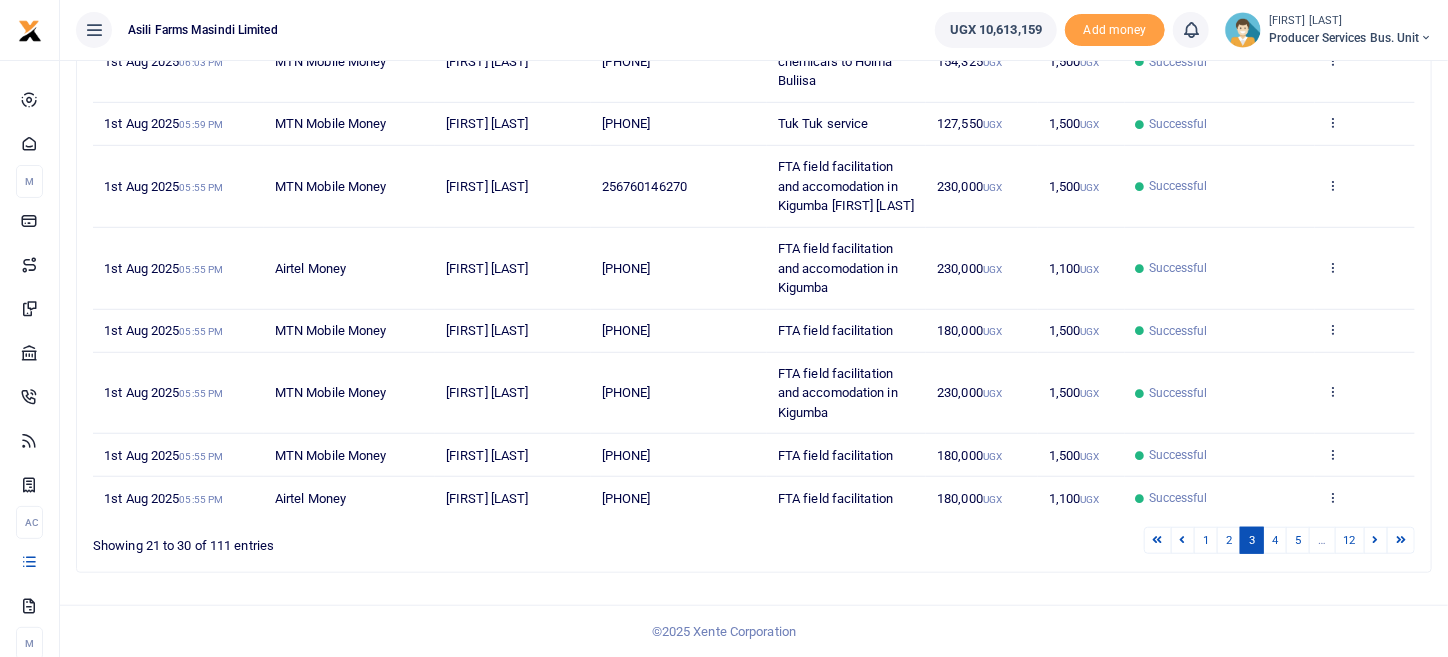 drag, startPoint x: 1046, startPoint y: 597, endPoint x: 1034, endPoint y: 579, distance: 21.633308 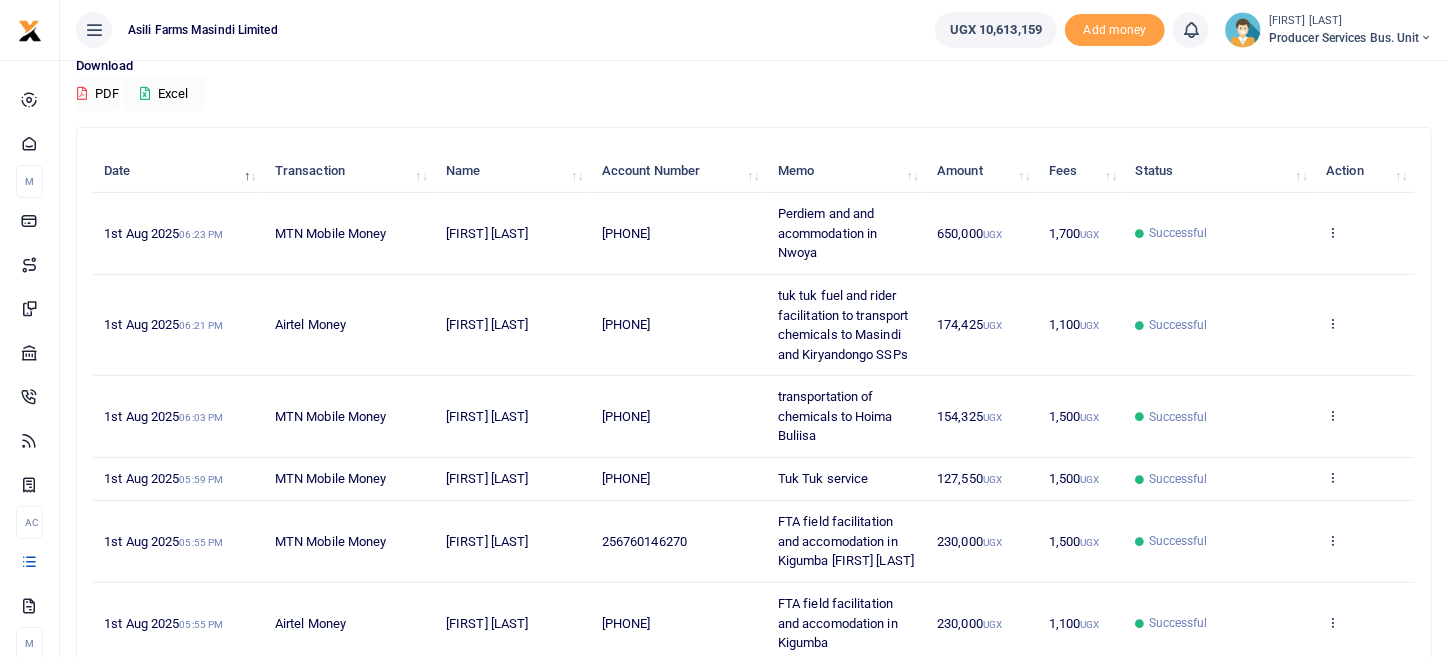 scroll, scrollTop: 131, scrollLeft: 0, axis: vertical 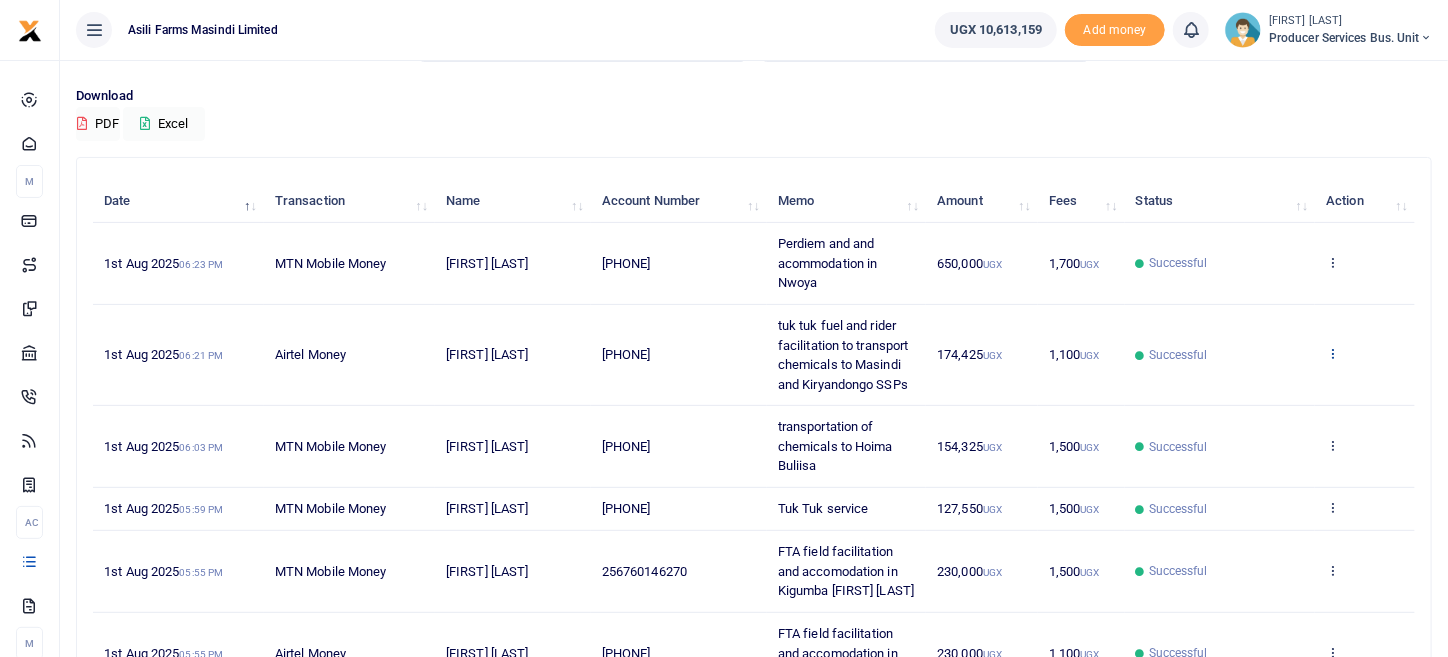 click at bounding box center (1332, 353) 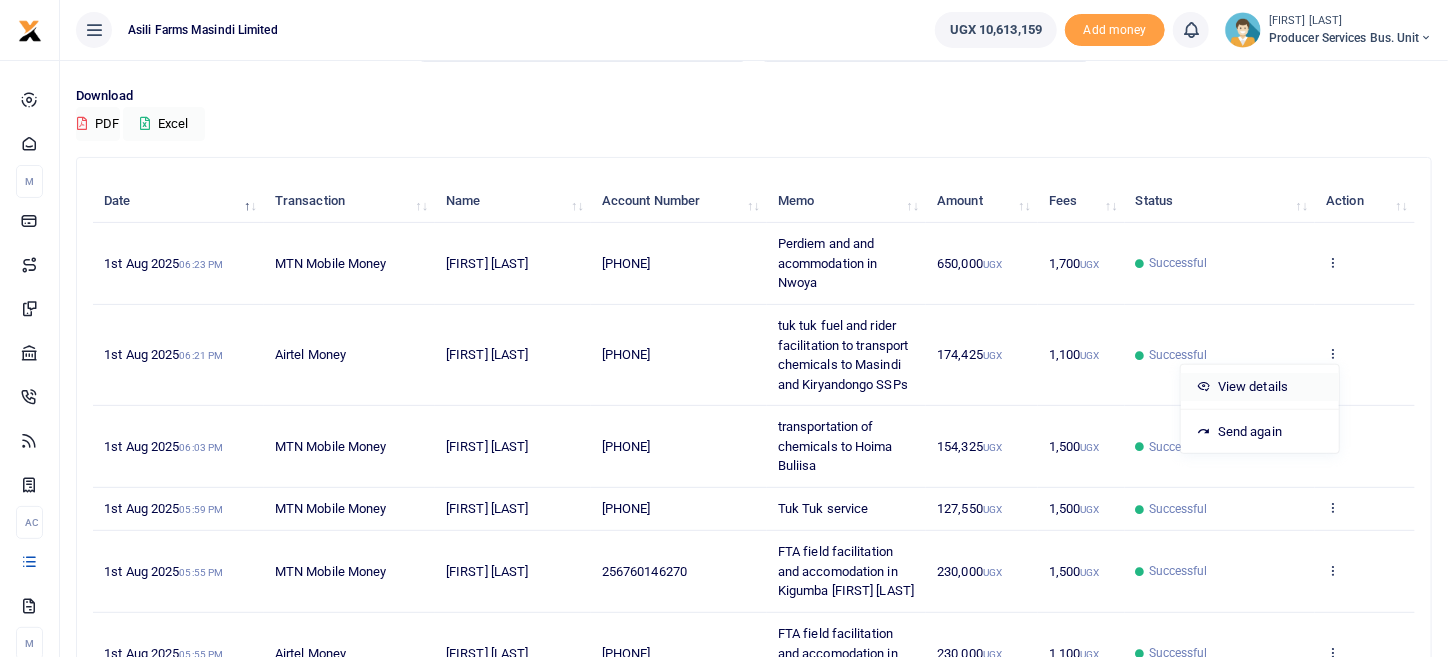 click on "View details" at bounding box center [1260, 387] 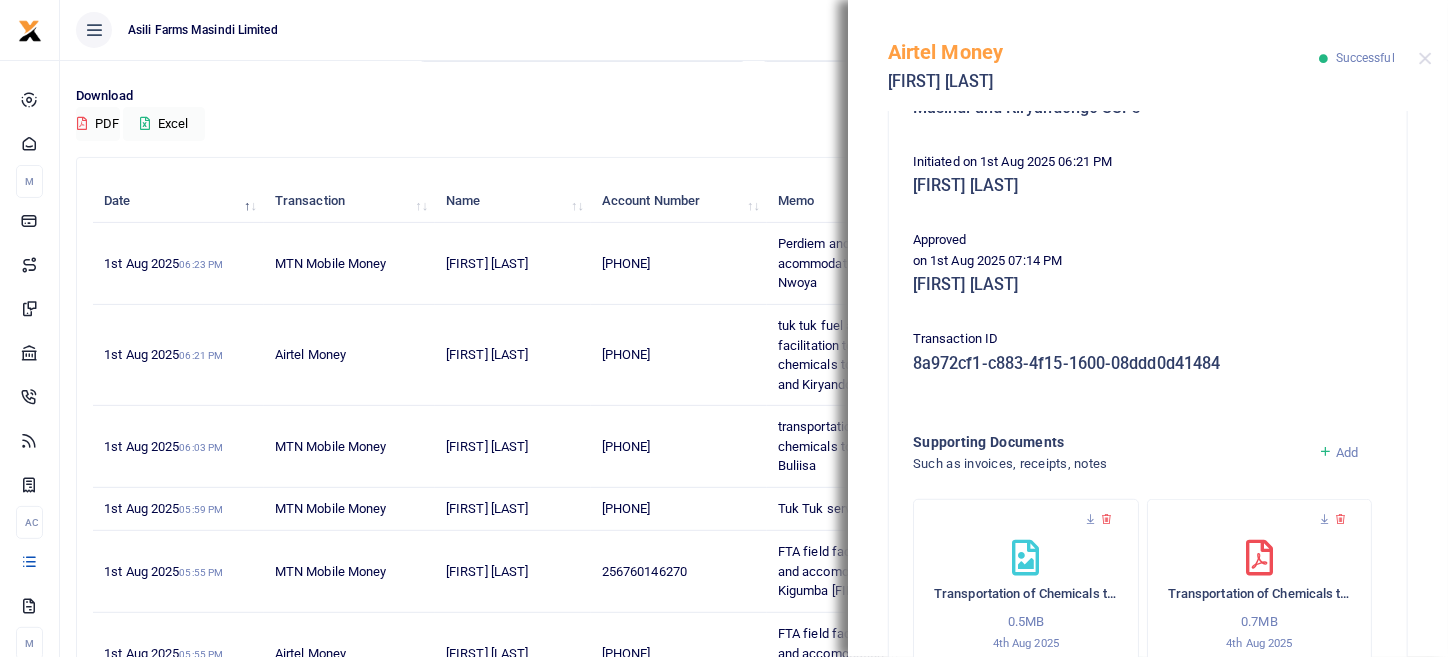 scroll, scrollTop: 588, scrollLeft: 0, axis: vertical 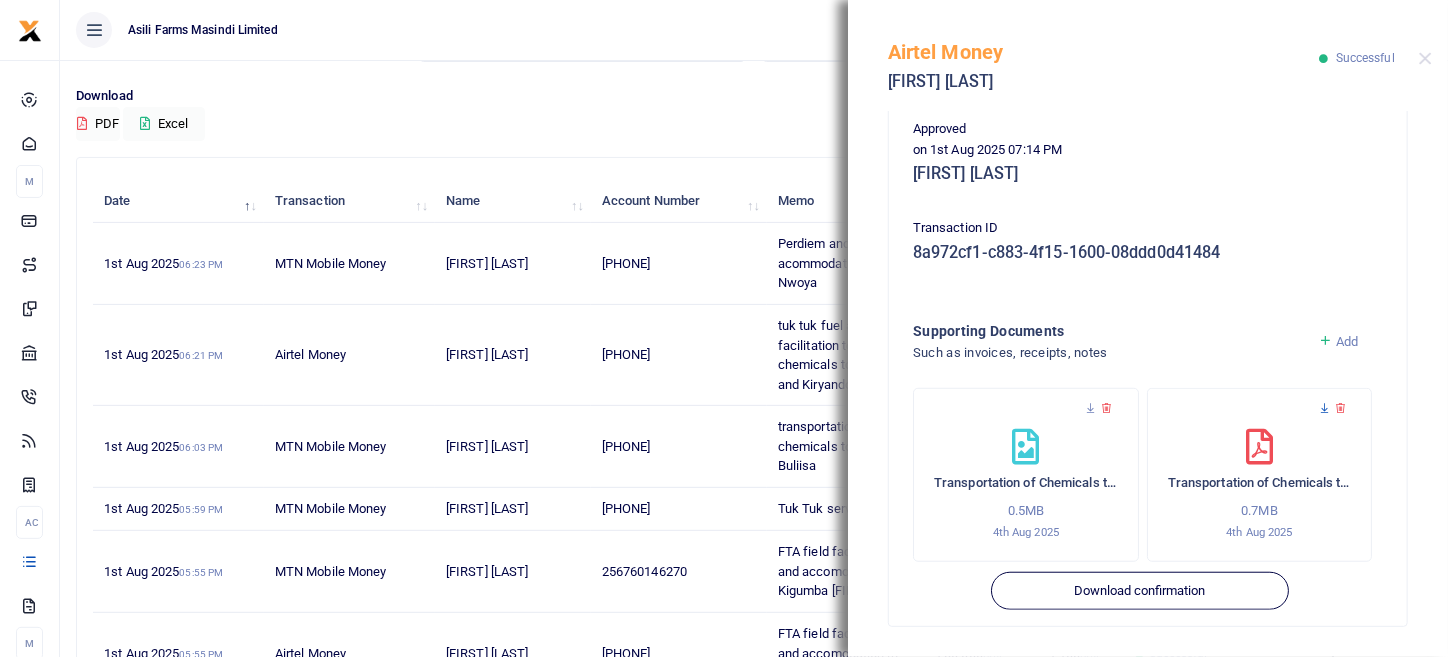 click at bounding box center [1324, 408] 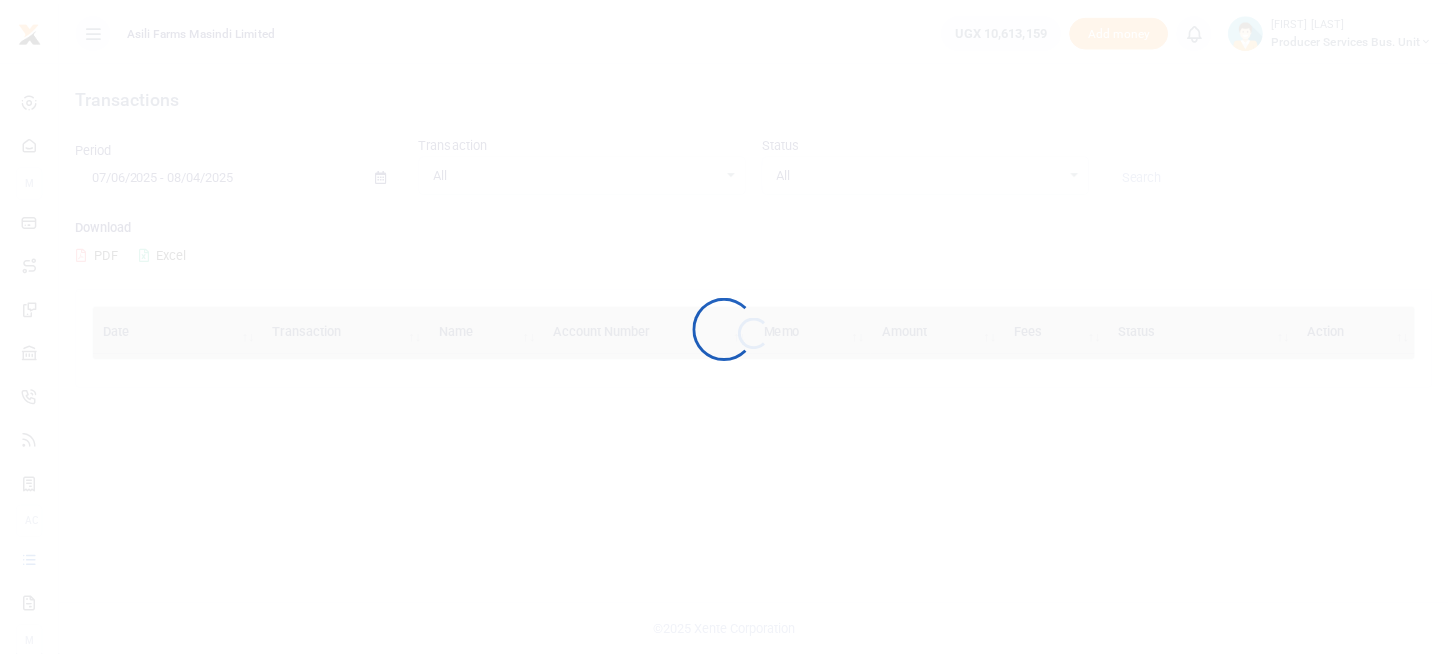 scroll, scrollTop: 0, scrollLeft: 0, axis: both 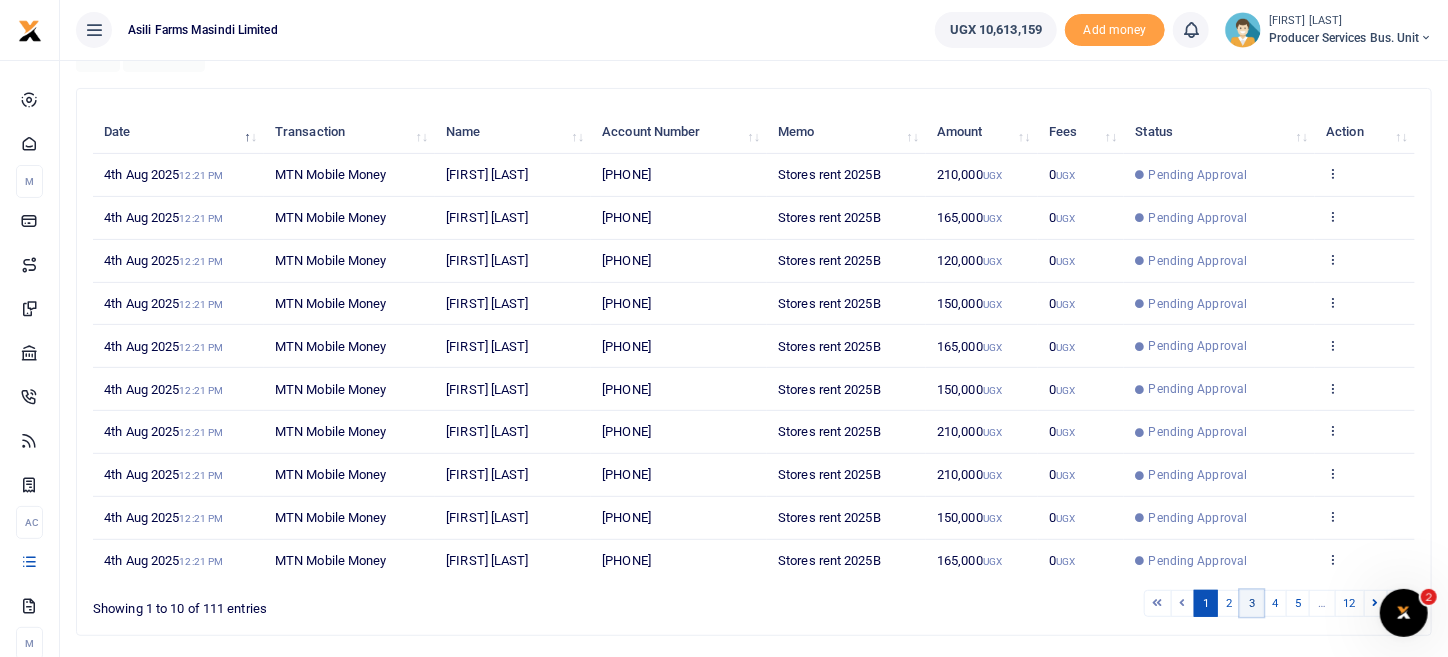 click on "3" at bounding box center (1252, 603) 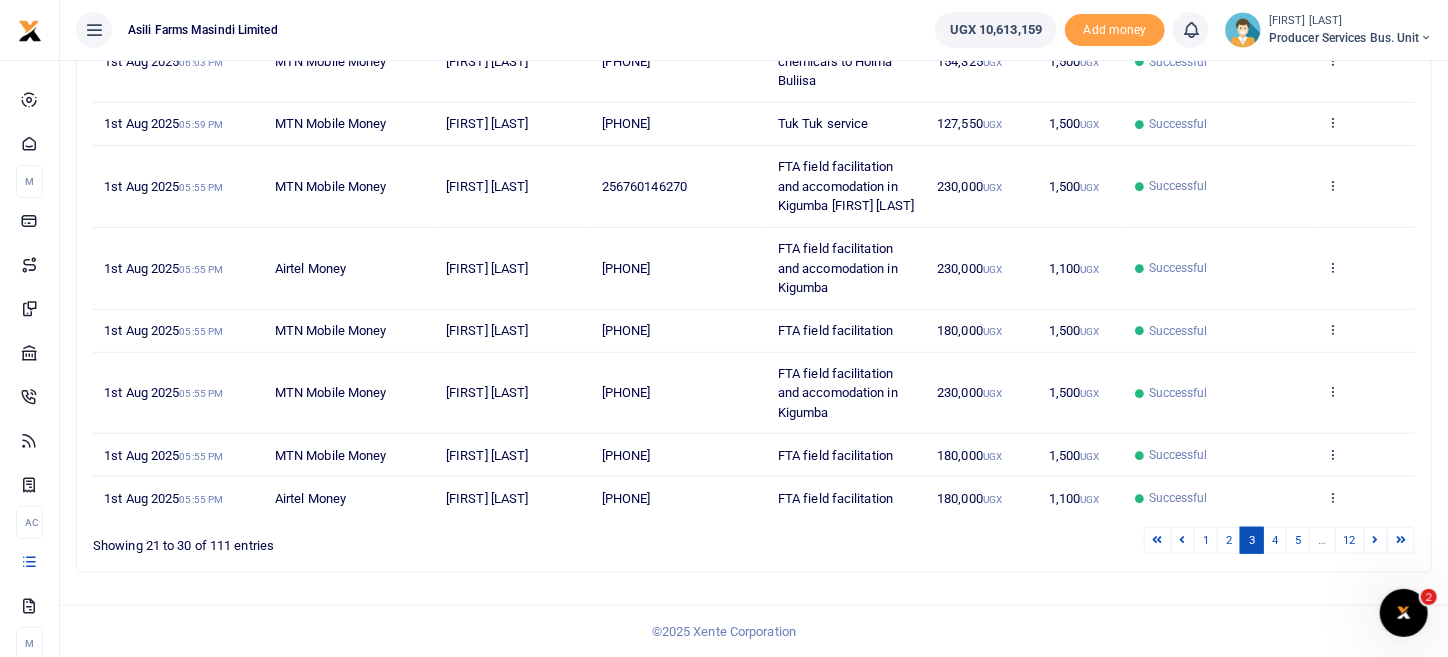 scroll, scrollTop: 131, scrollLeft: 0, axis: vertical 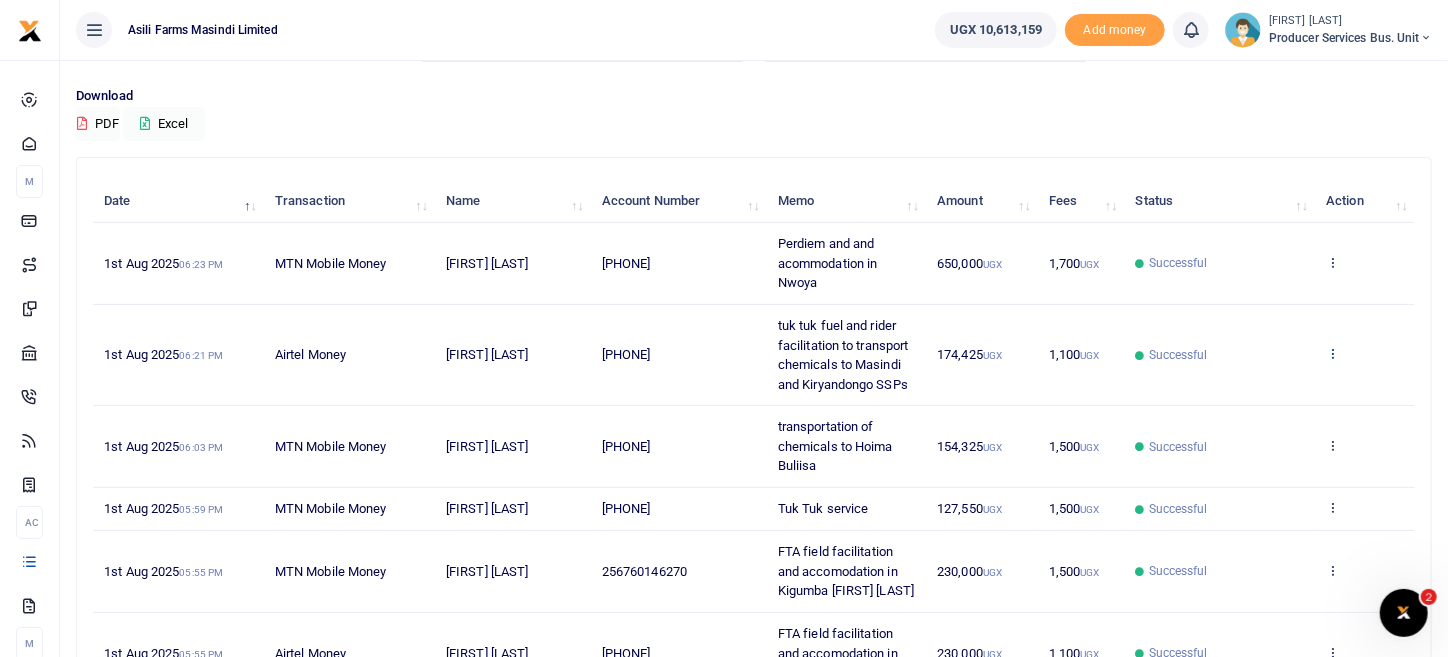 click at bounding box center [1332, 353] 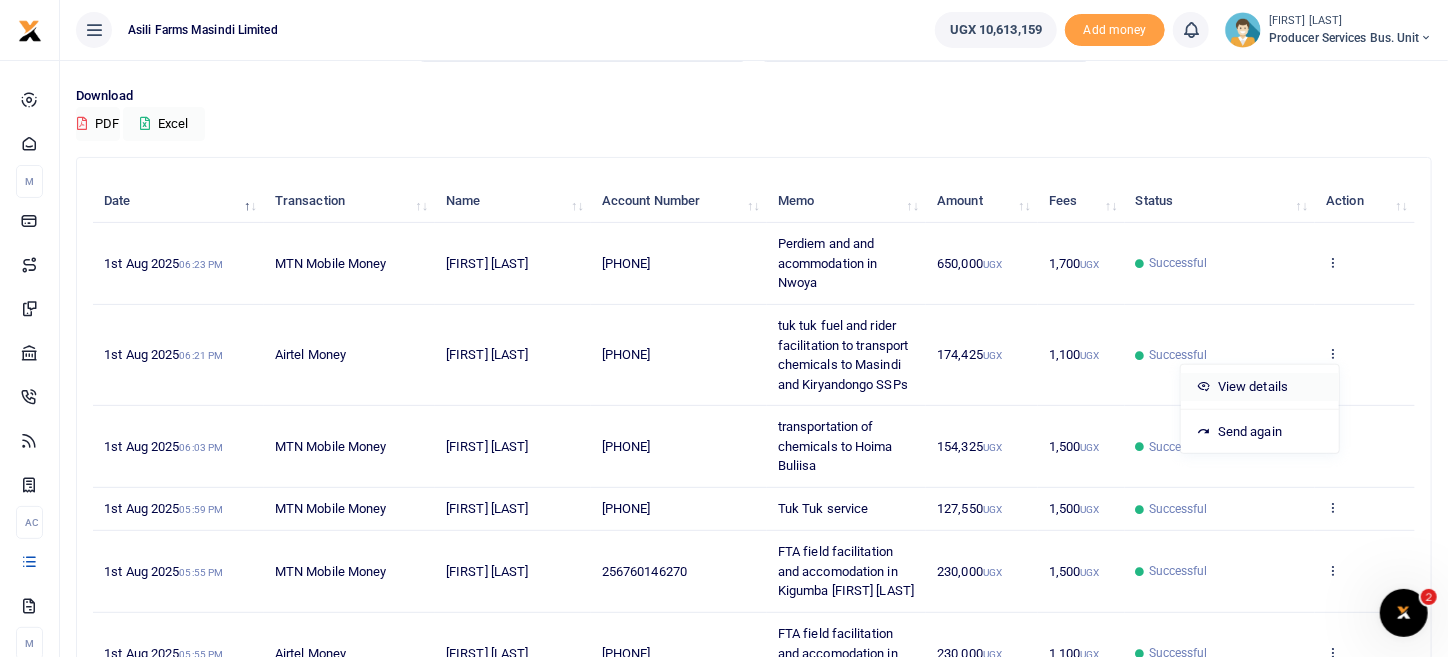 click on "View details" at bounding box center [1260, 387] 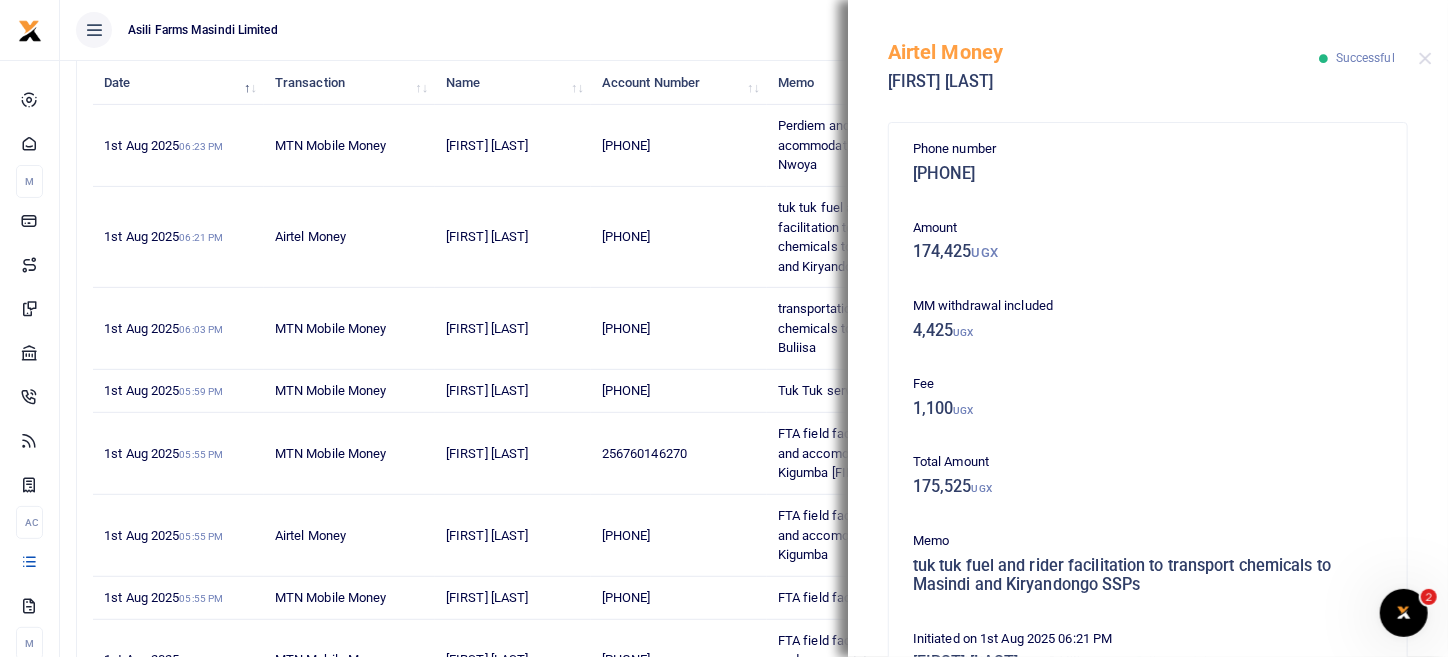 scroll, scrollTop: 531, scrollLeft: 0, axis: vertical 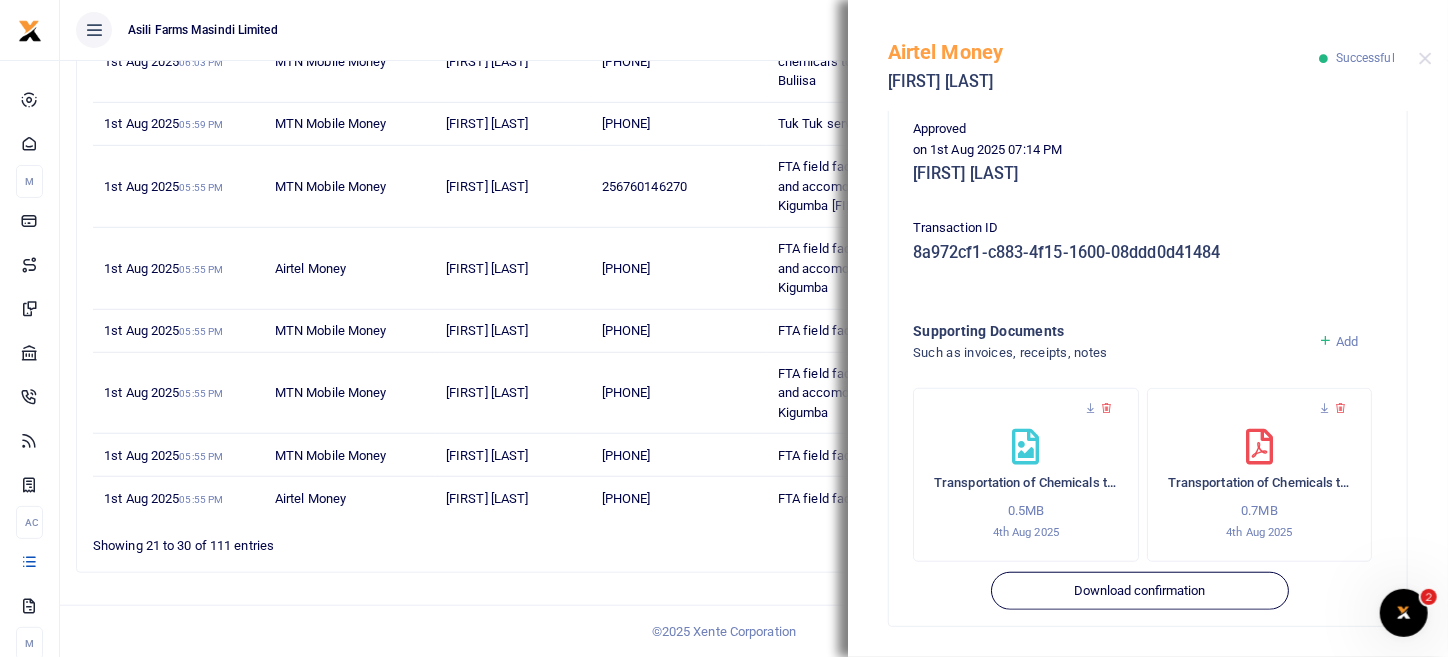 click on "Add" at bounding box center [1338, 341] 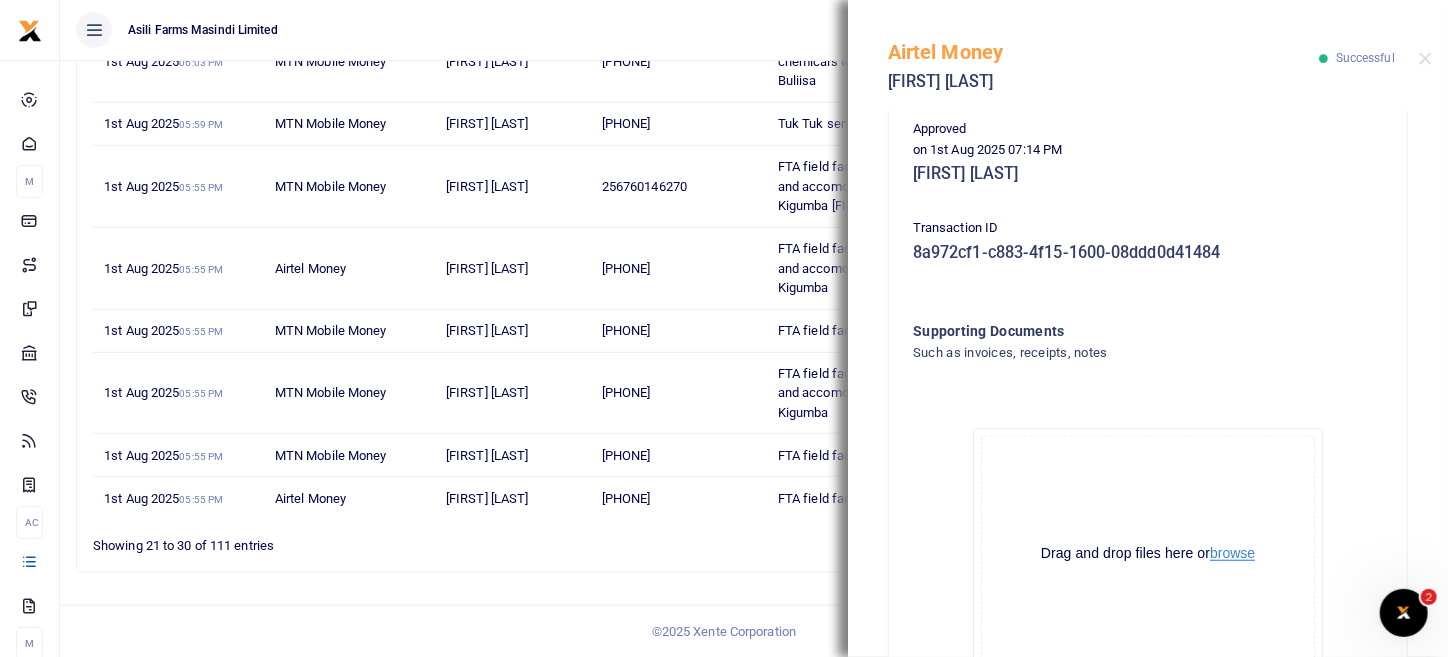 click on "Drag and drop files here or  browse Powered by  Uppy" 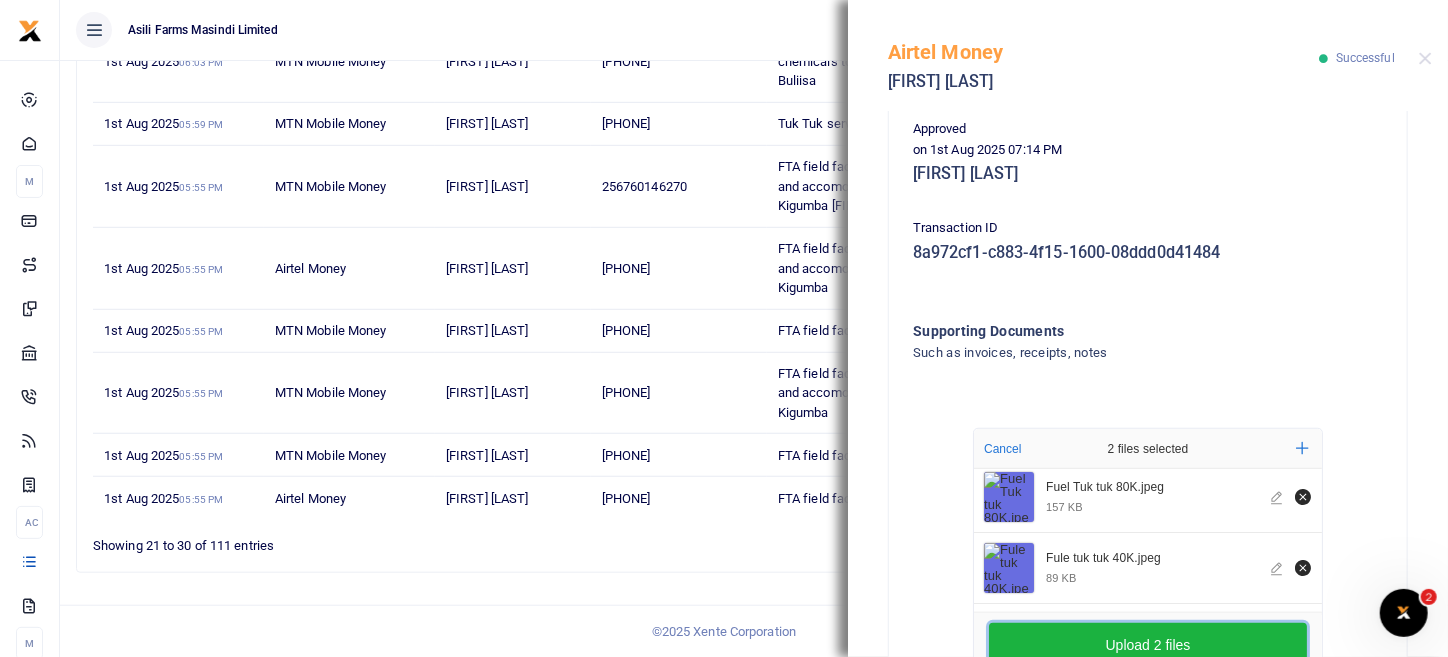 scroll, scrollTop: 9, scrollLeft: 0, axis: vertical 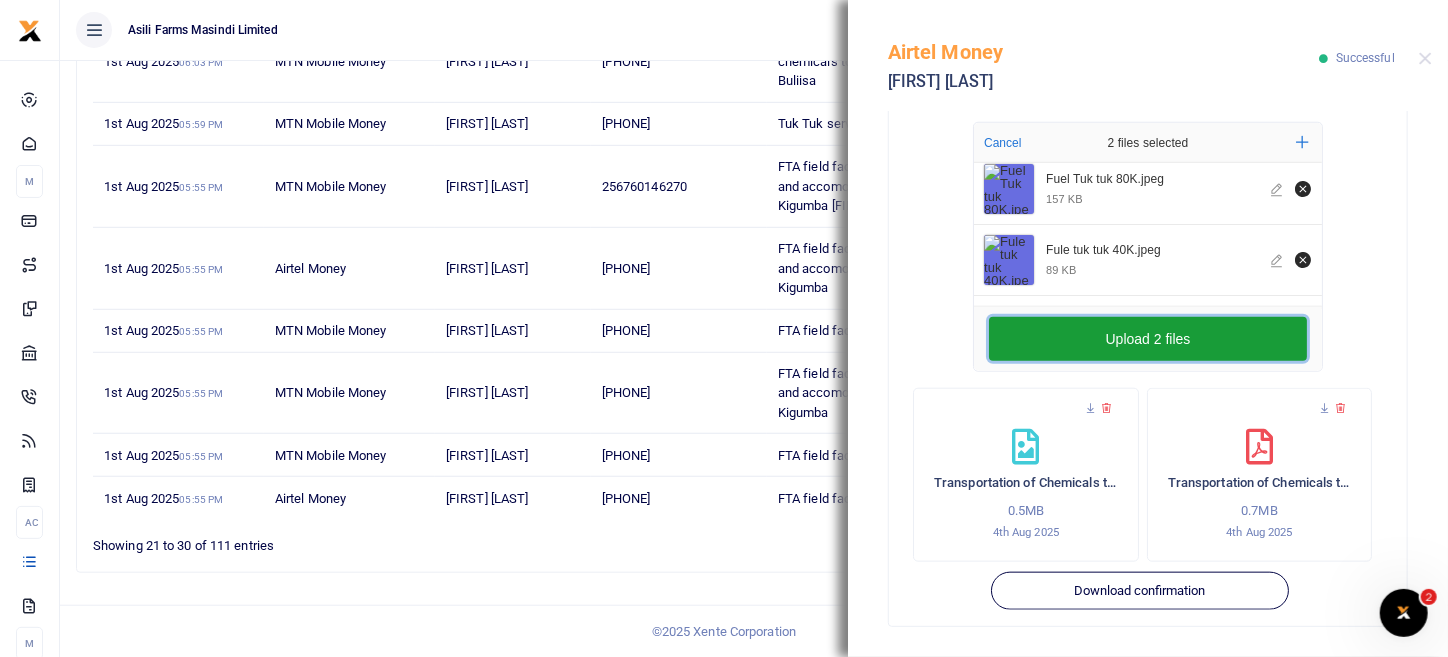 click on "Upload 2 files" at bounding box center [1148, 339] 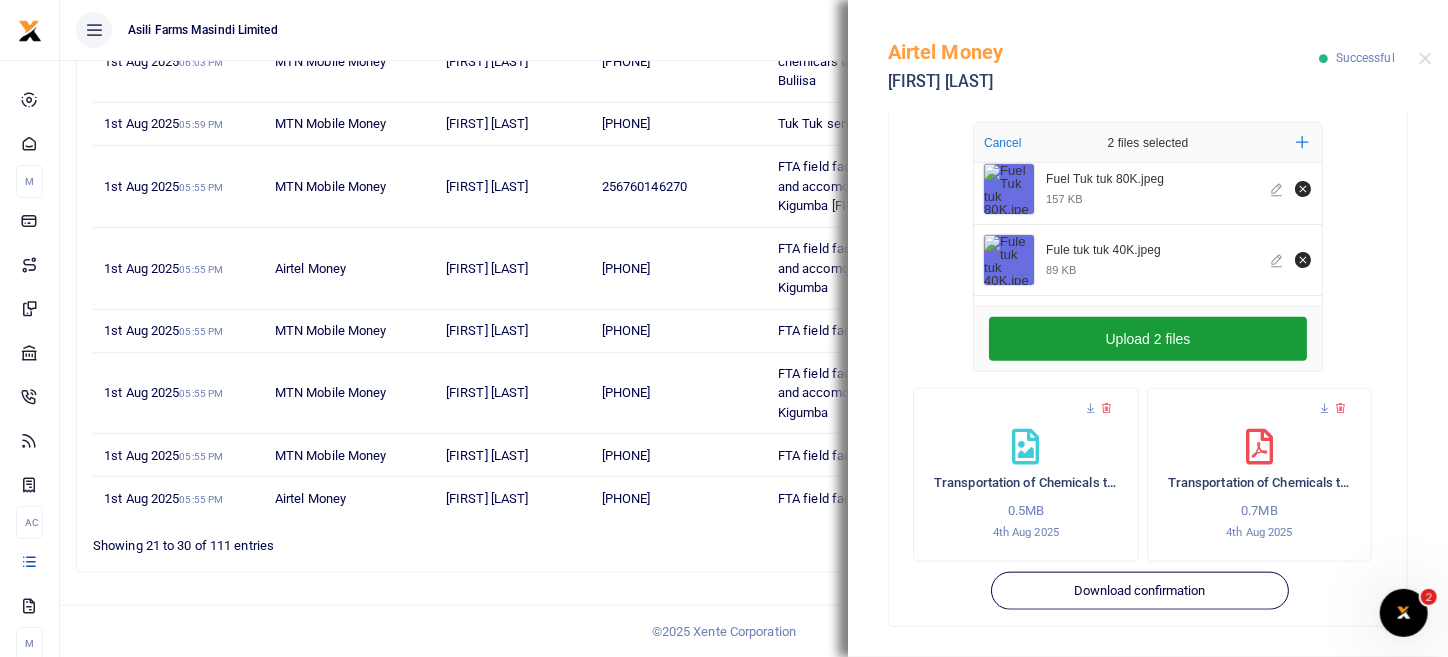 scroll, scrollTop: 0, scrollLeft: 0, axis: both 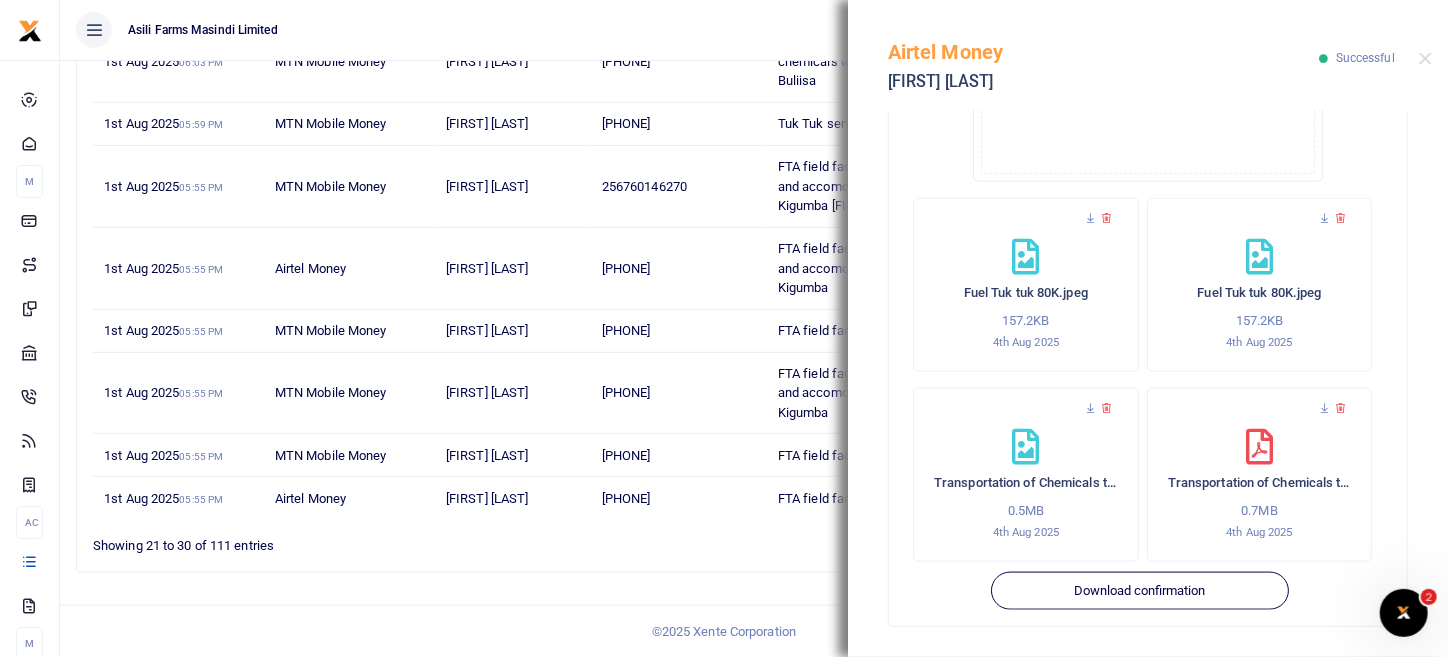 click on "Phone number
256707107543
Amount
174,425 UGX
MM withdrawal included
4,425 UGX
Fee
1,100 UGX
Total Amount
175,525 UGX
Memo
tuk tuk fuel and rider facilitation to transport chemicals to Masindi and Kiryandongo SSPs
Isabella Kiden" at bounding box center (1148, 384) 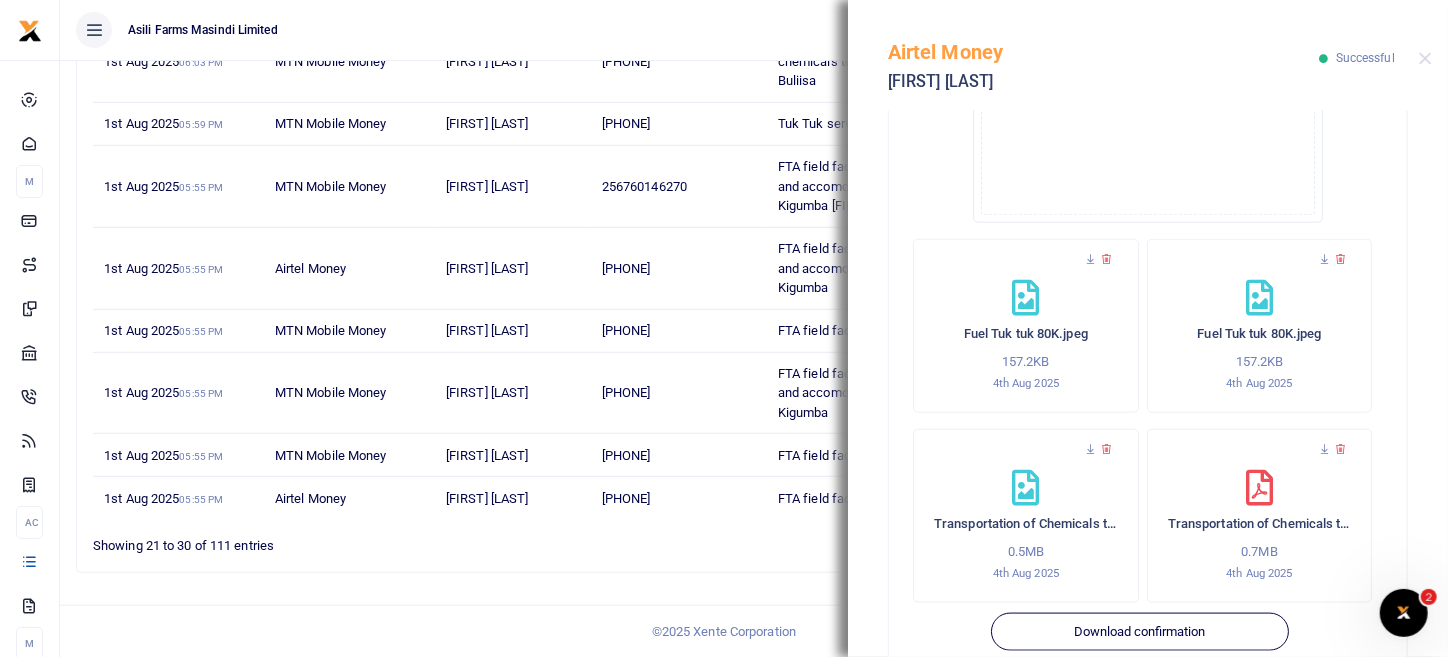 scroll, scrollTop: 1084, scrollLeft: 0, axis: vertical 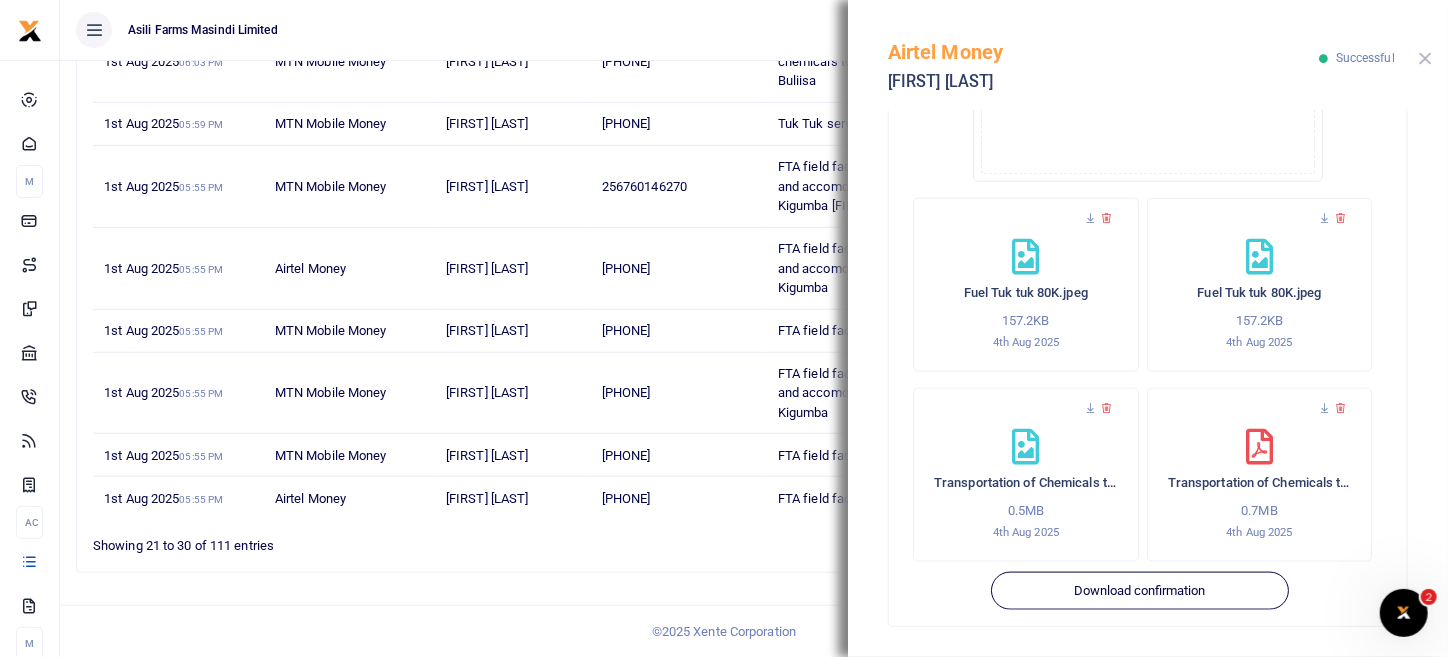 click at bounding box center [1425, 58] 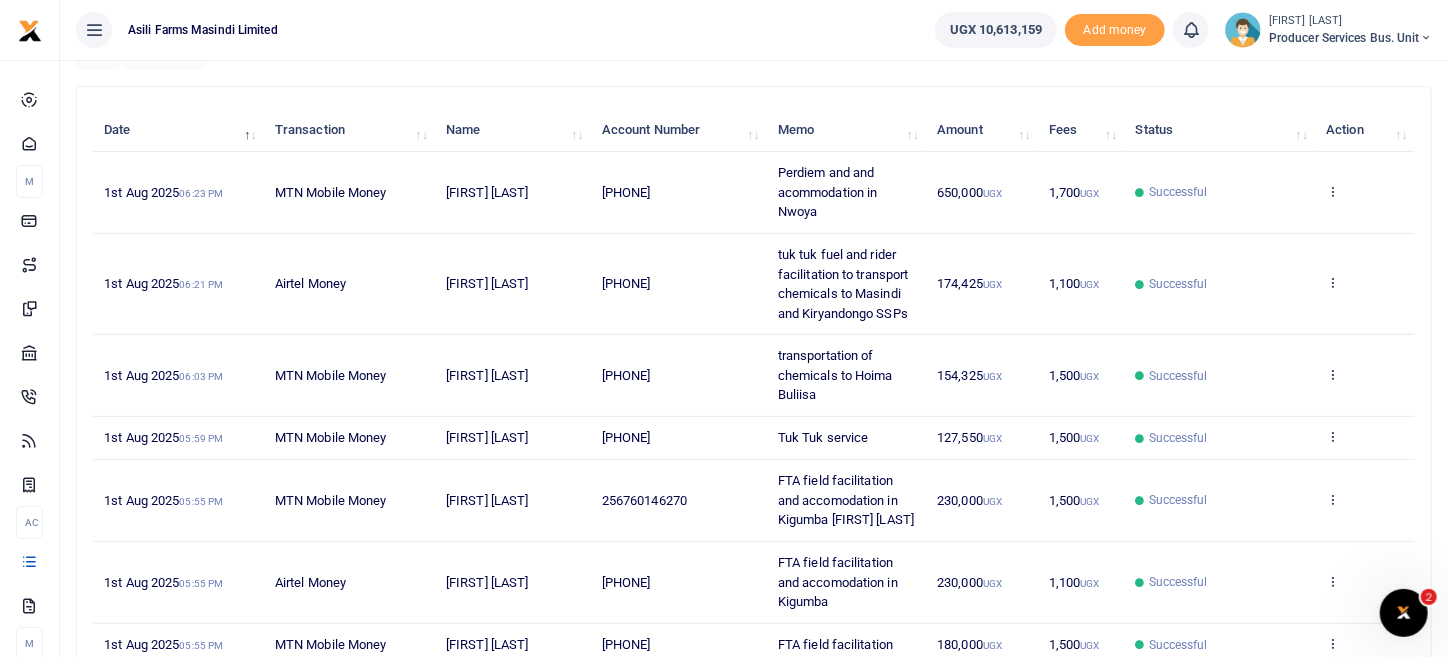 scroll, scrollTop: 31, scrollLeft: 0, axis: vertical 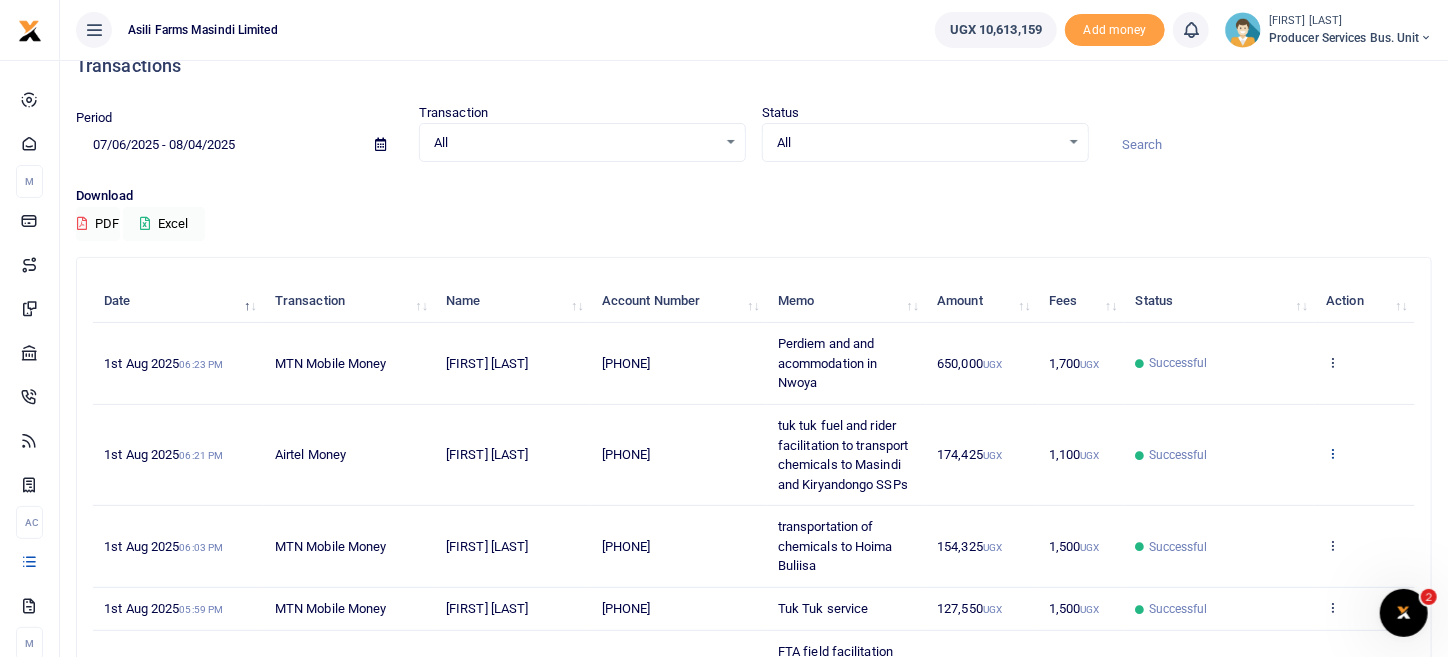 click at bounding box center [1332, 453] 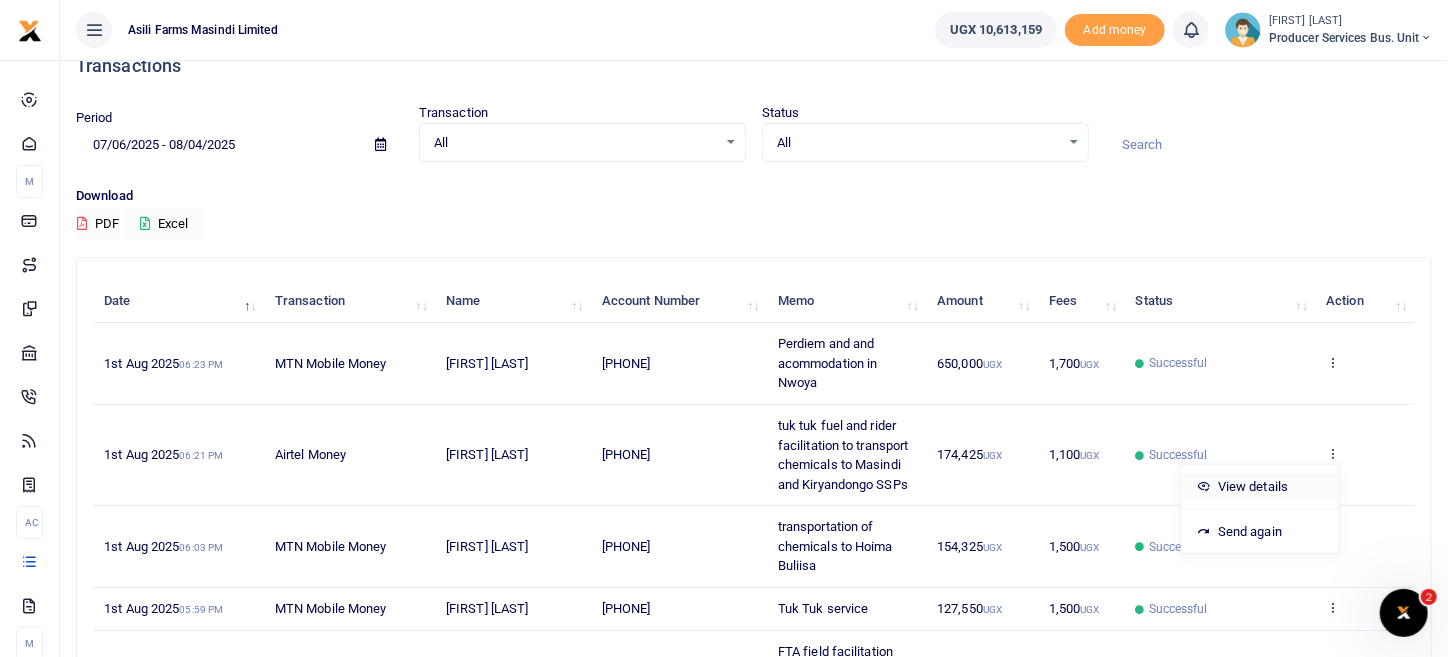 click on "View details" at bounding box center [1260, 487] 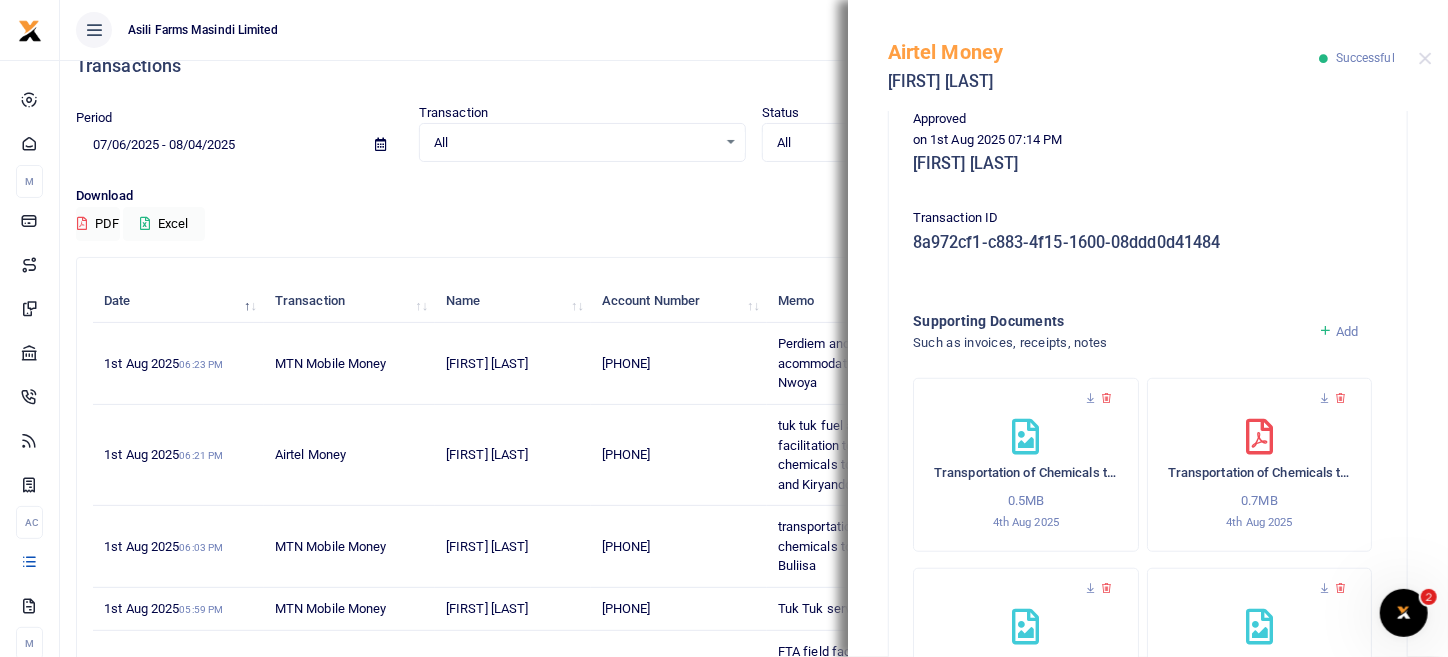 scroll, scrollTop: 178, scrollLeft: 0, axis: vertical 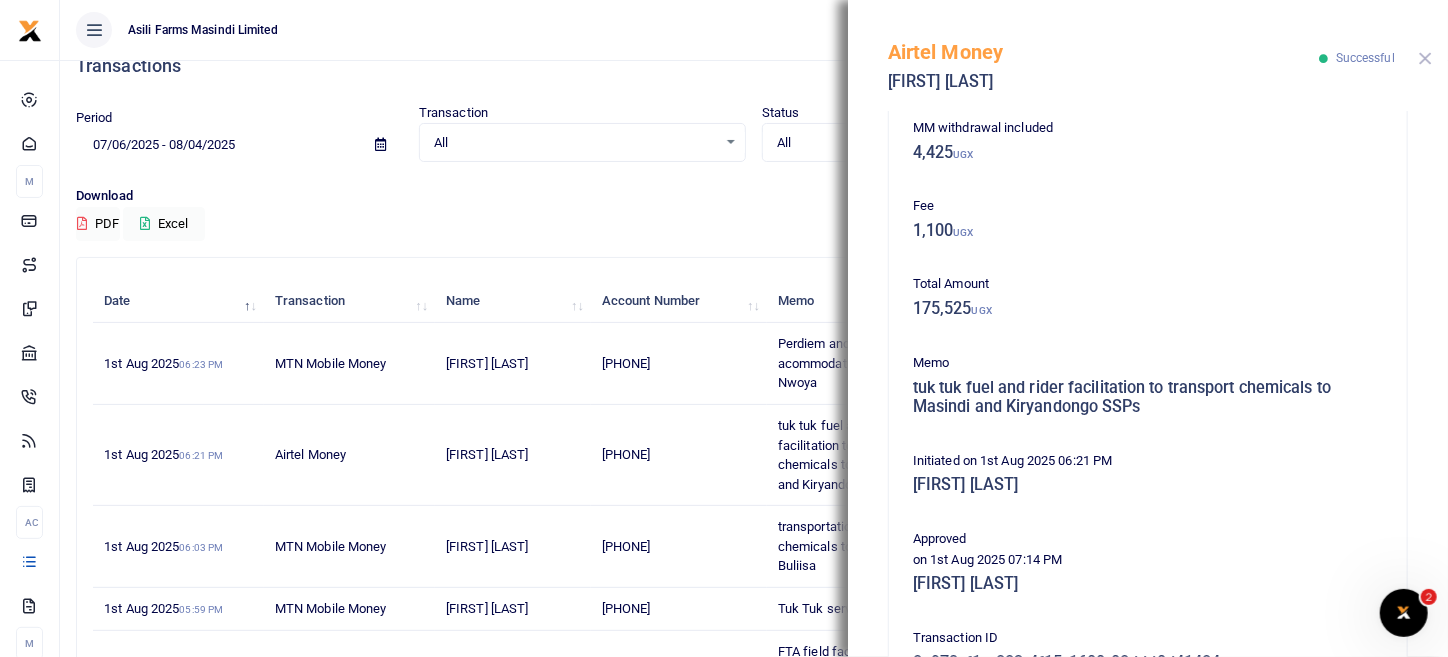 click at bounding box center (1425, 58) 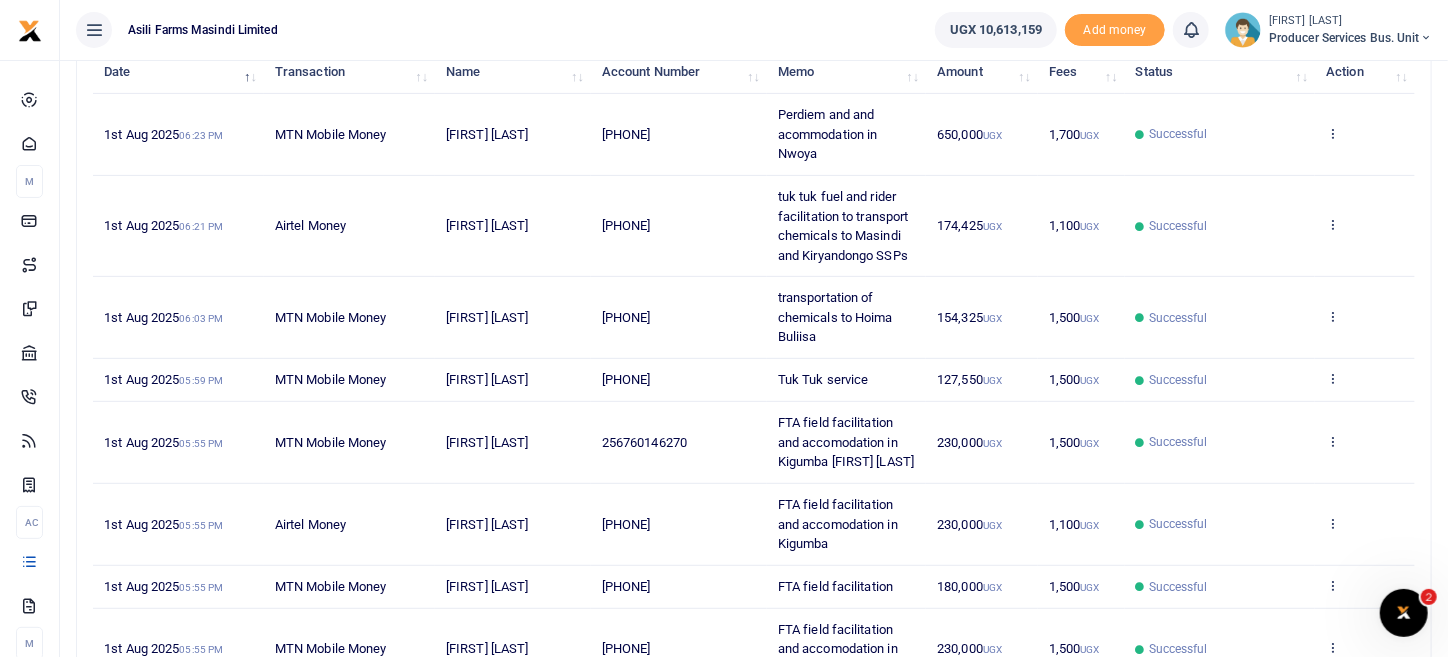 scroll, scrollTop: 331, scrollLeft: 0, axis: vertical 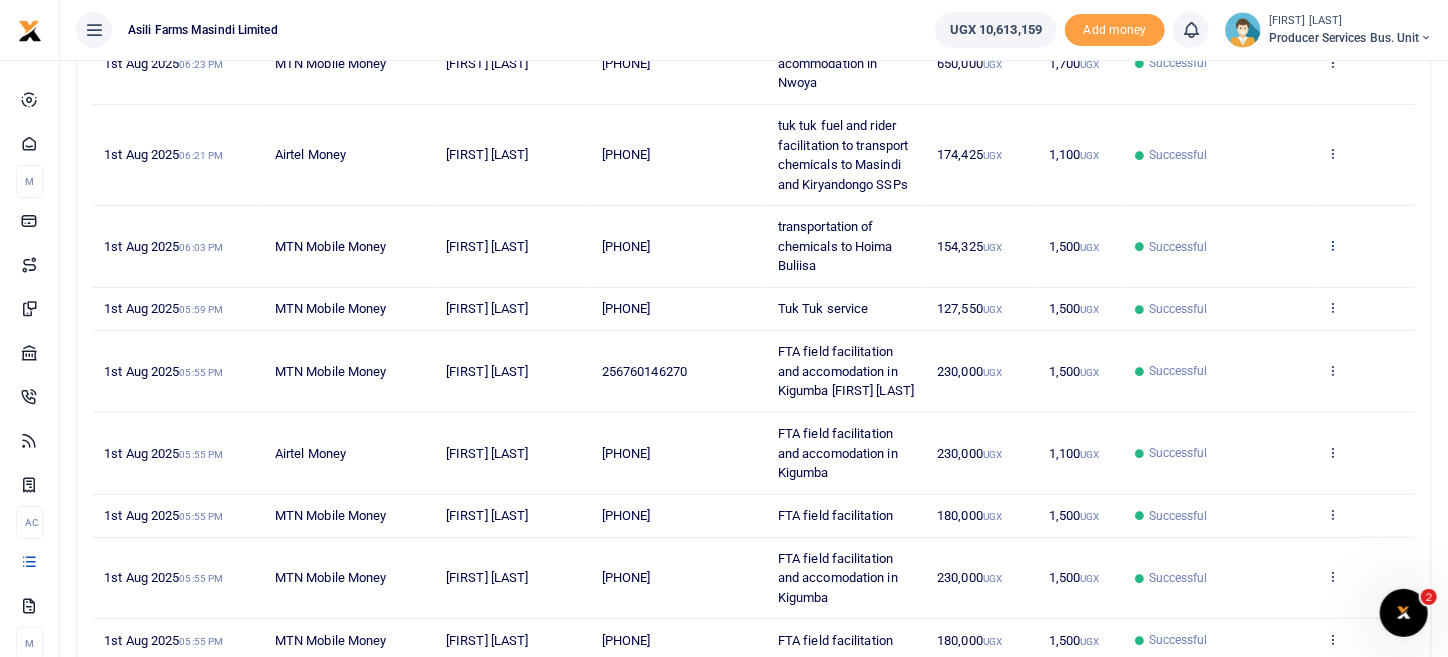 click at bounding box center (1332, 245) 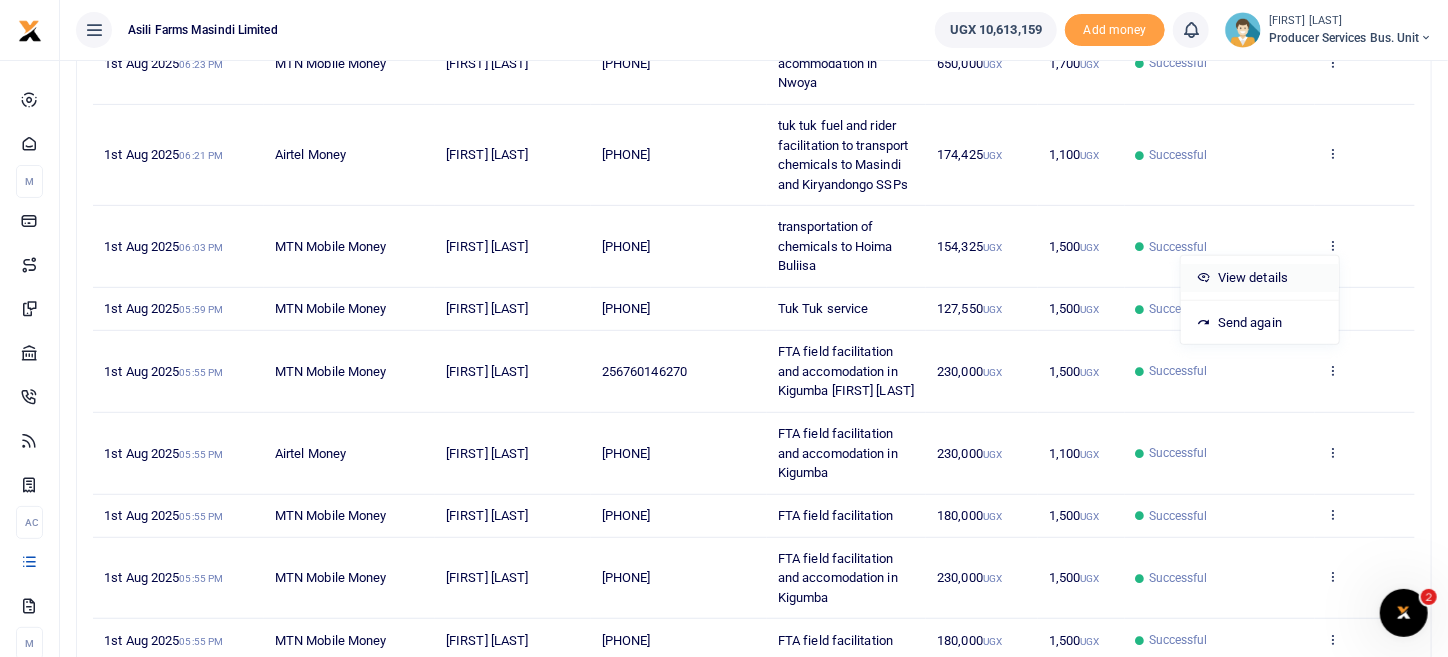 click on "View details" at bounding box center (1260, 278) 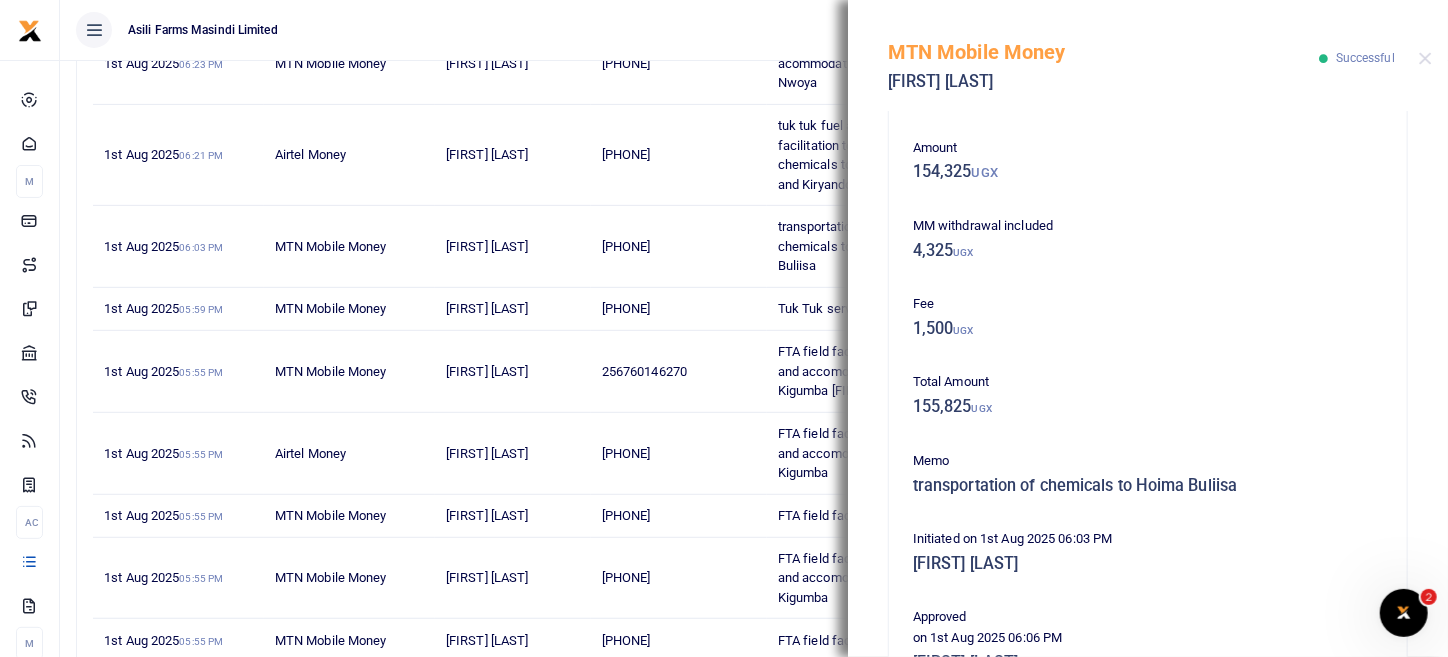 scroll, scrollTop: 68, scrollLeft: 0, axis: vertical 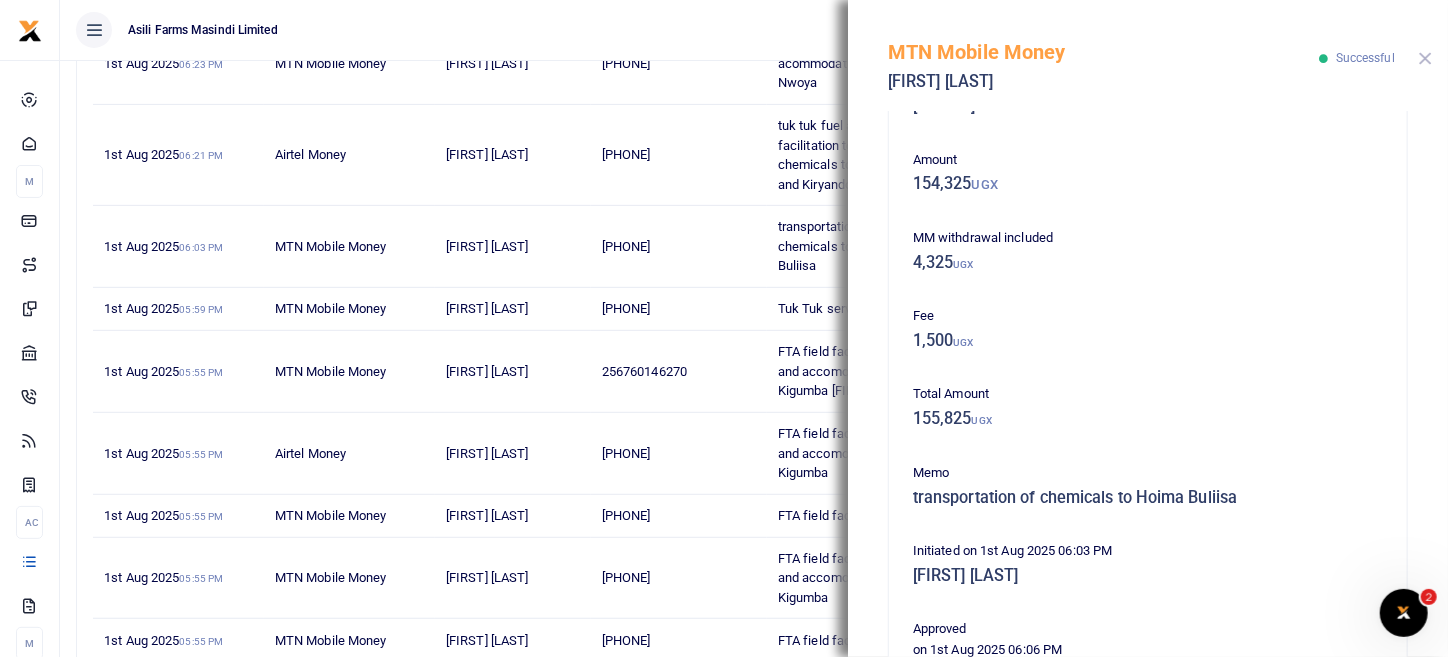 click at bounding box center (1425, 58) 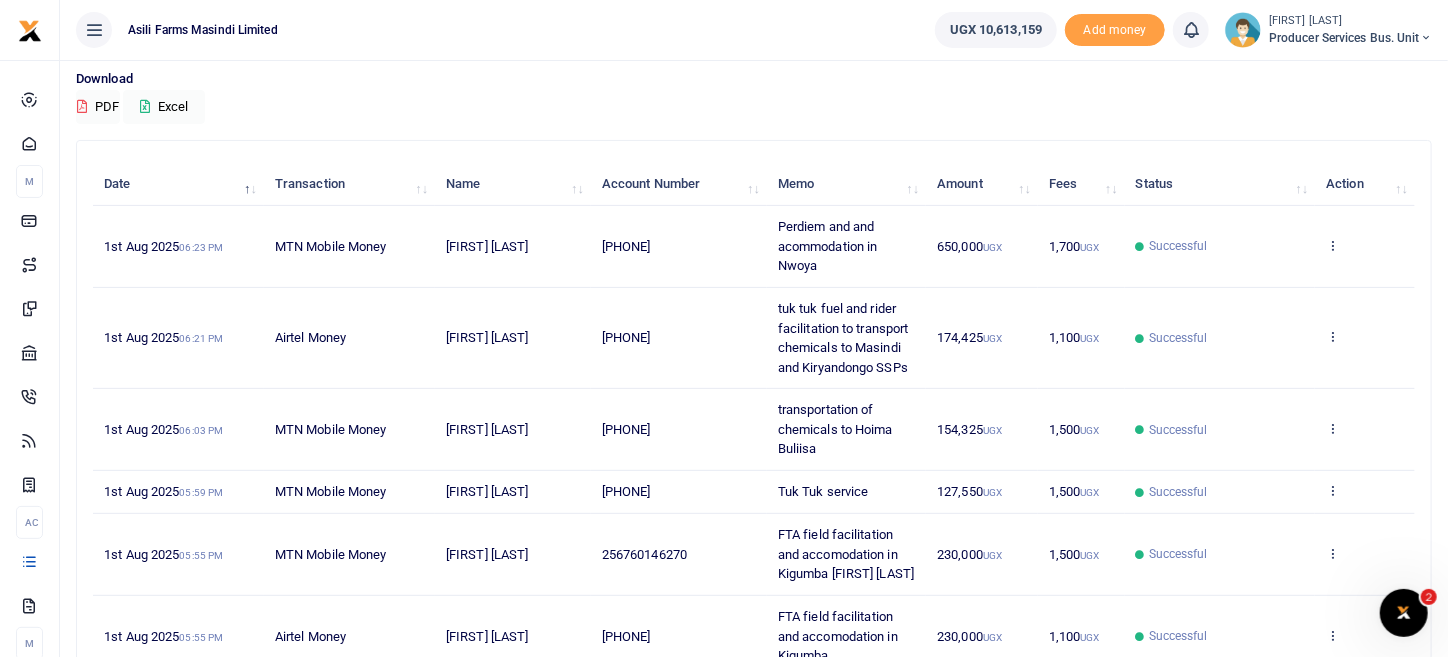 scroll, scrollTop: 230, scrollLeft: 0, axis: vertical 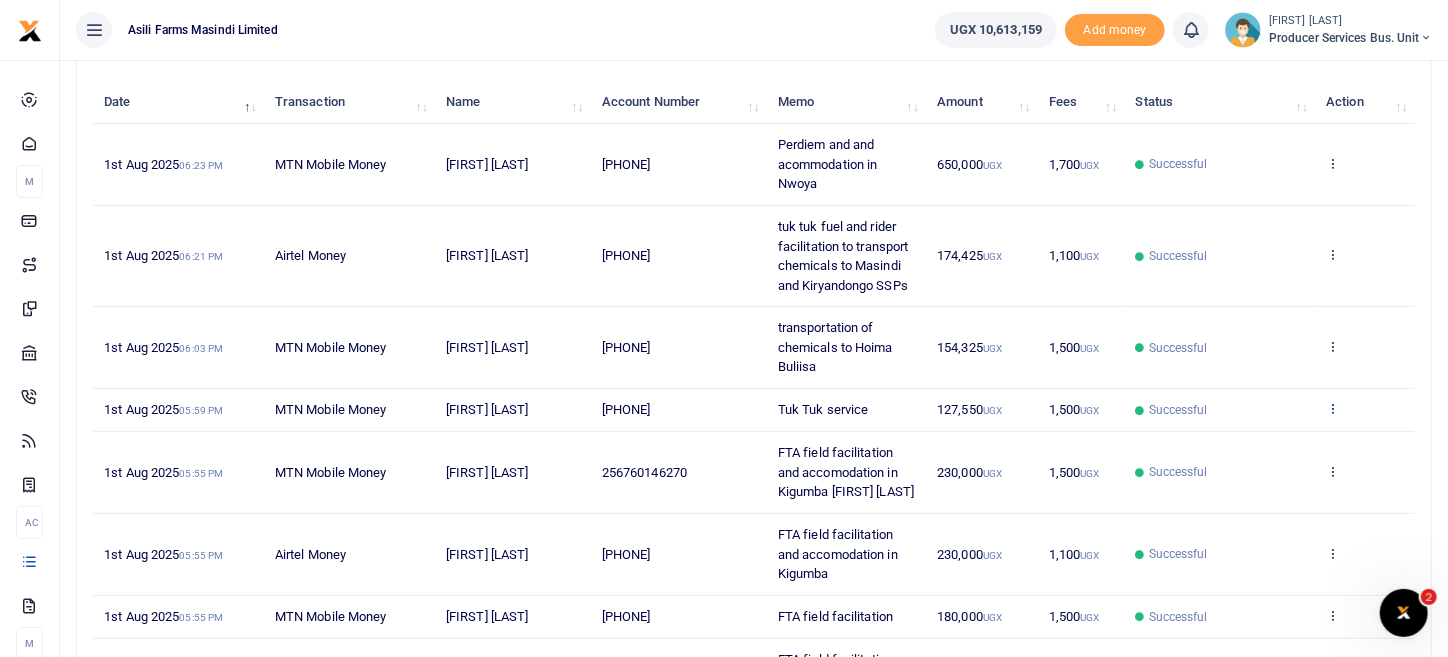 click at bounding box center (1332, 408) 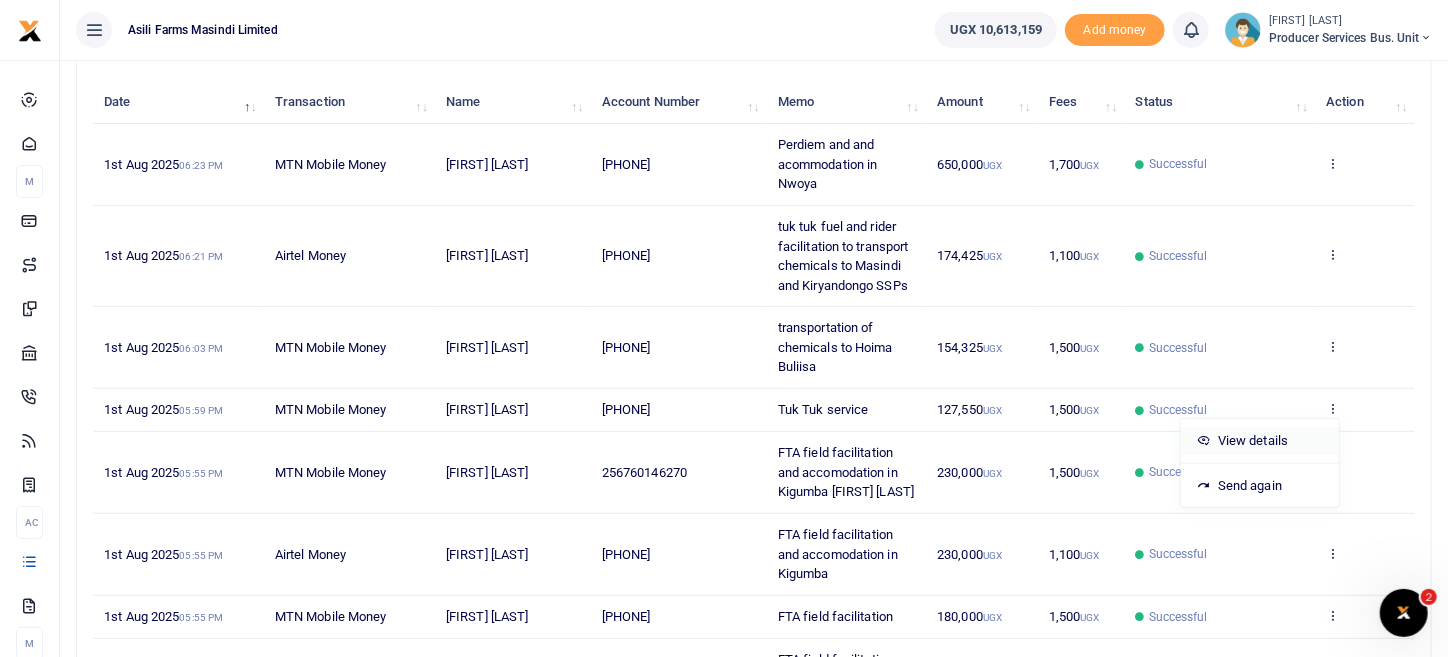 click on "View details" at bounding box center [1260, 441] 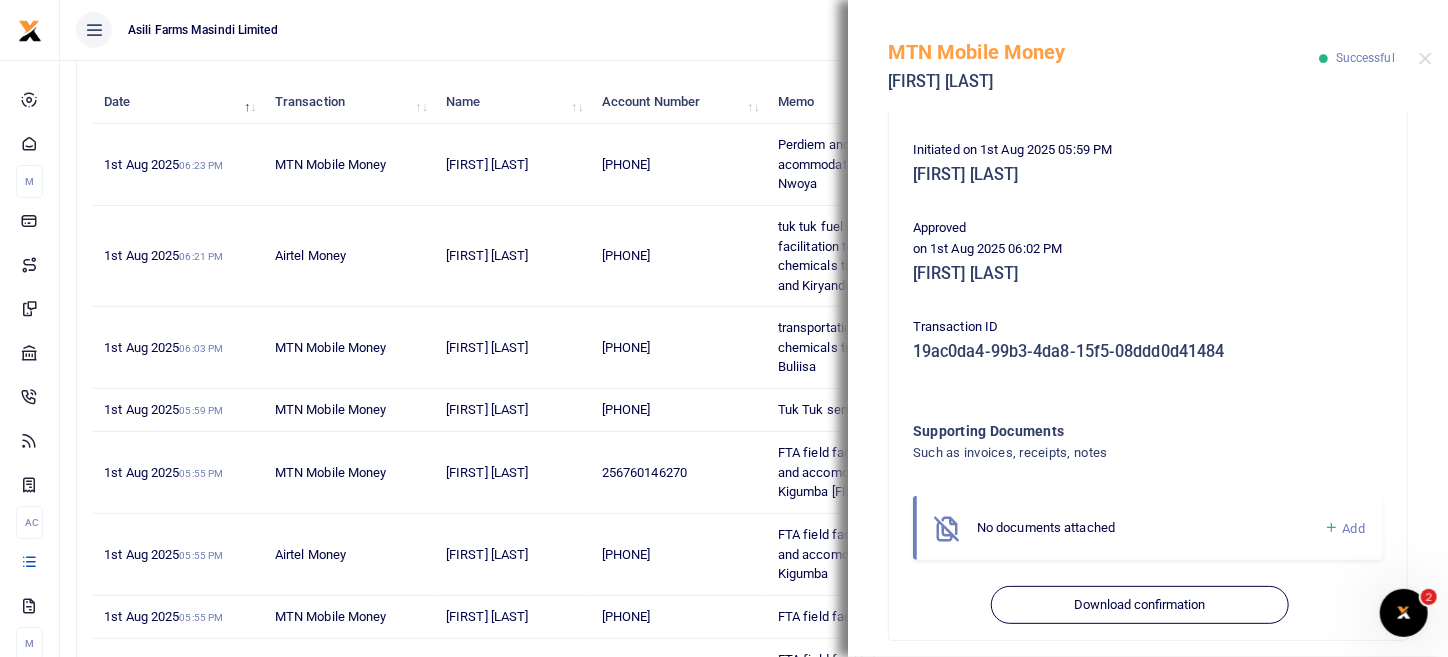 scroll, scrollTop: 483, scrollLeft: 0, axis: vertical 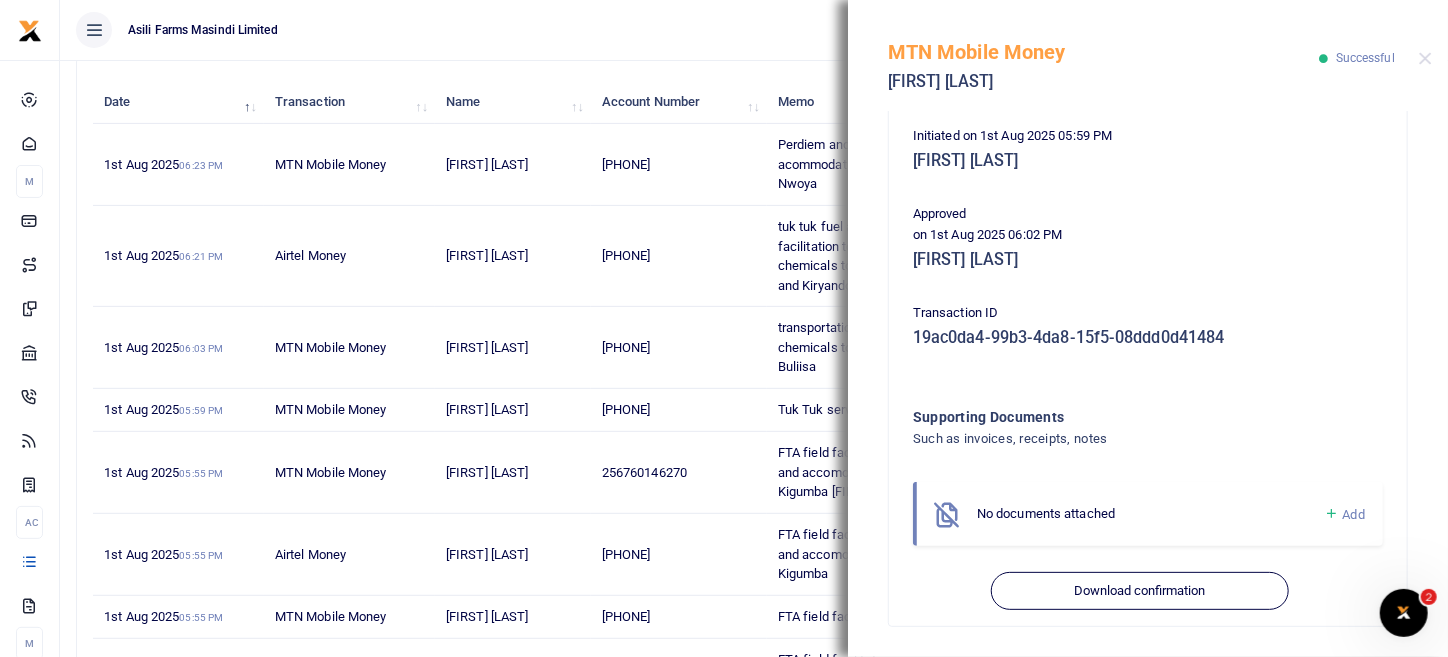 click on "Add" at bounding box center [1344, 514] 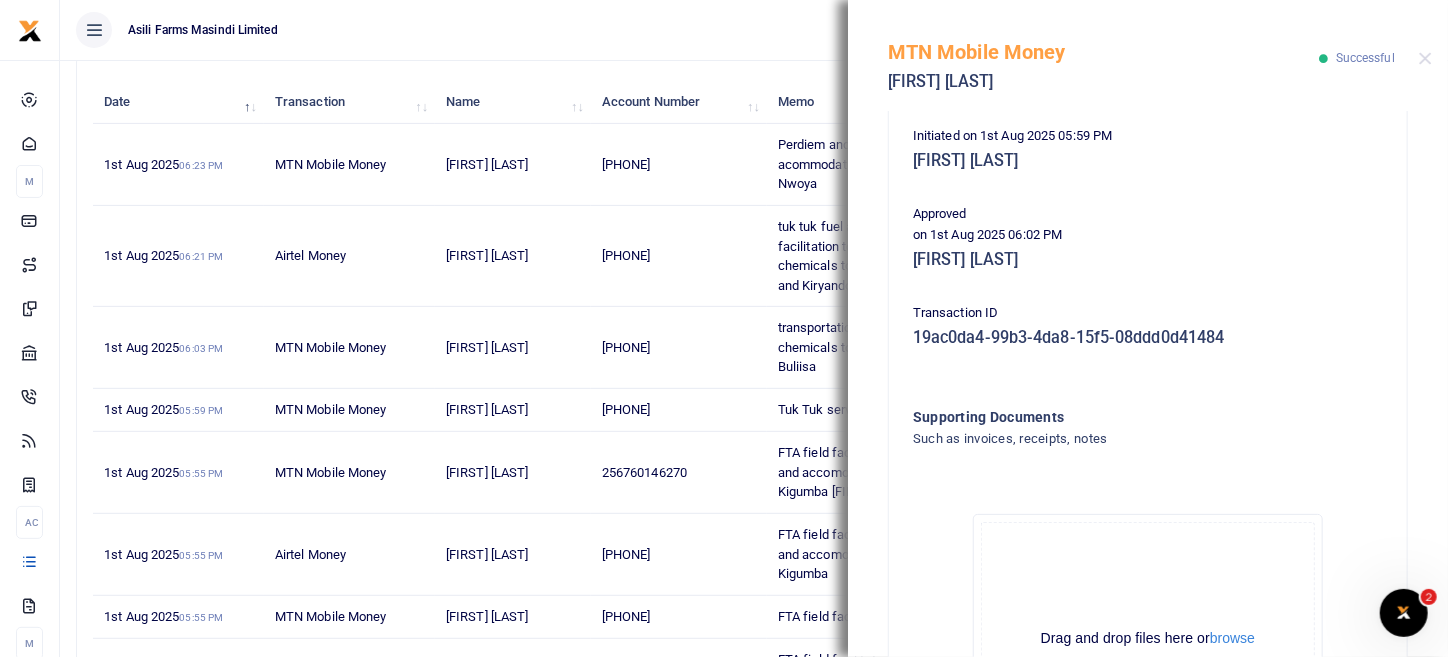 scroll, scrollTop: 683, scrollLeft: 0, axis: vertical 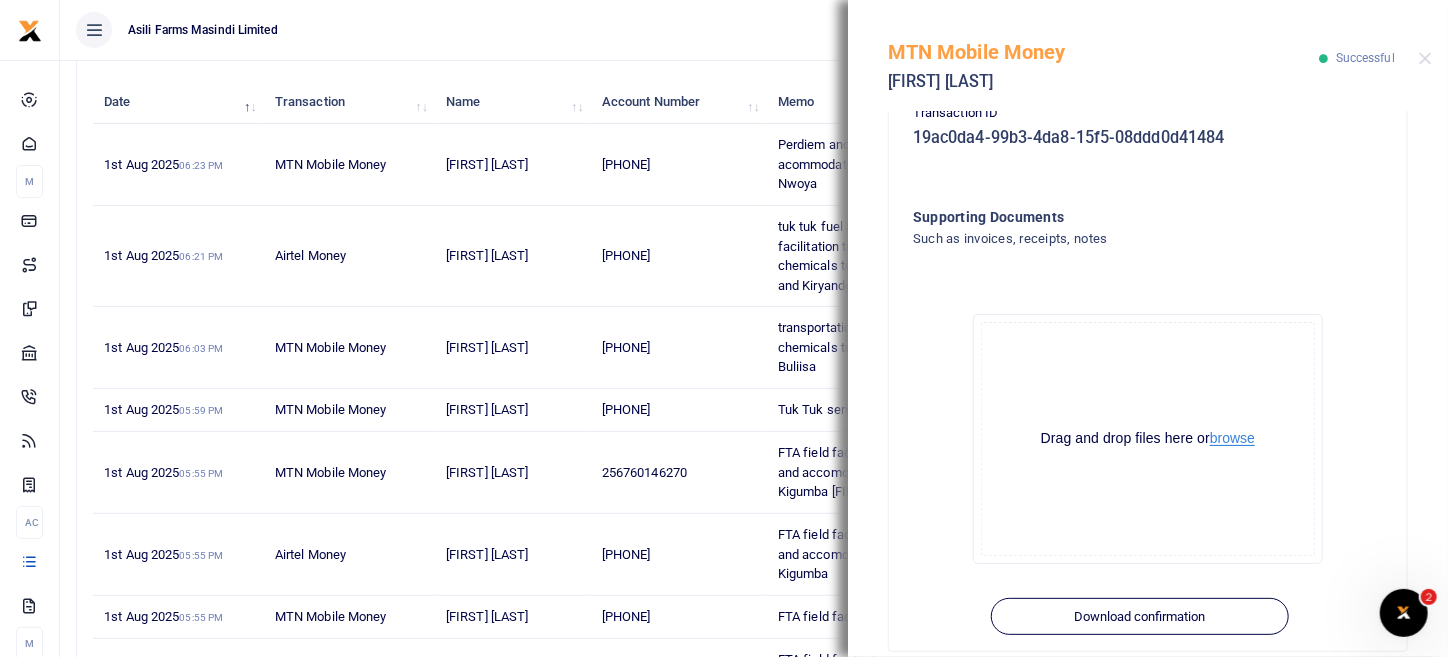 click on "browse" at bounding box center (1232, 438) 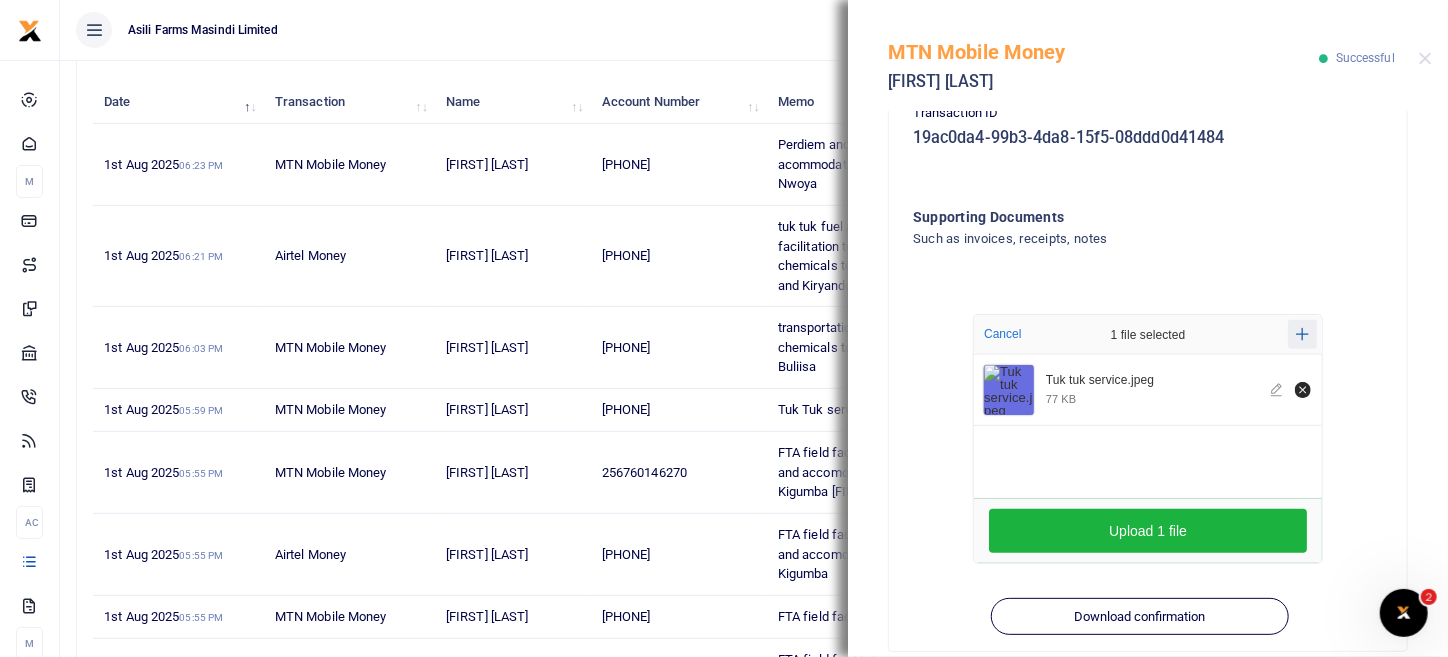click 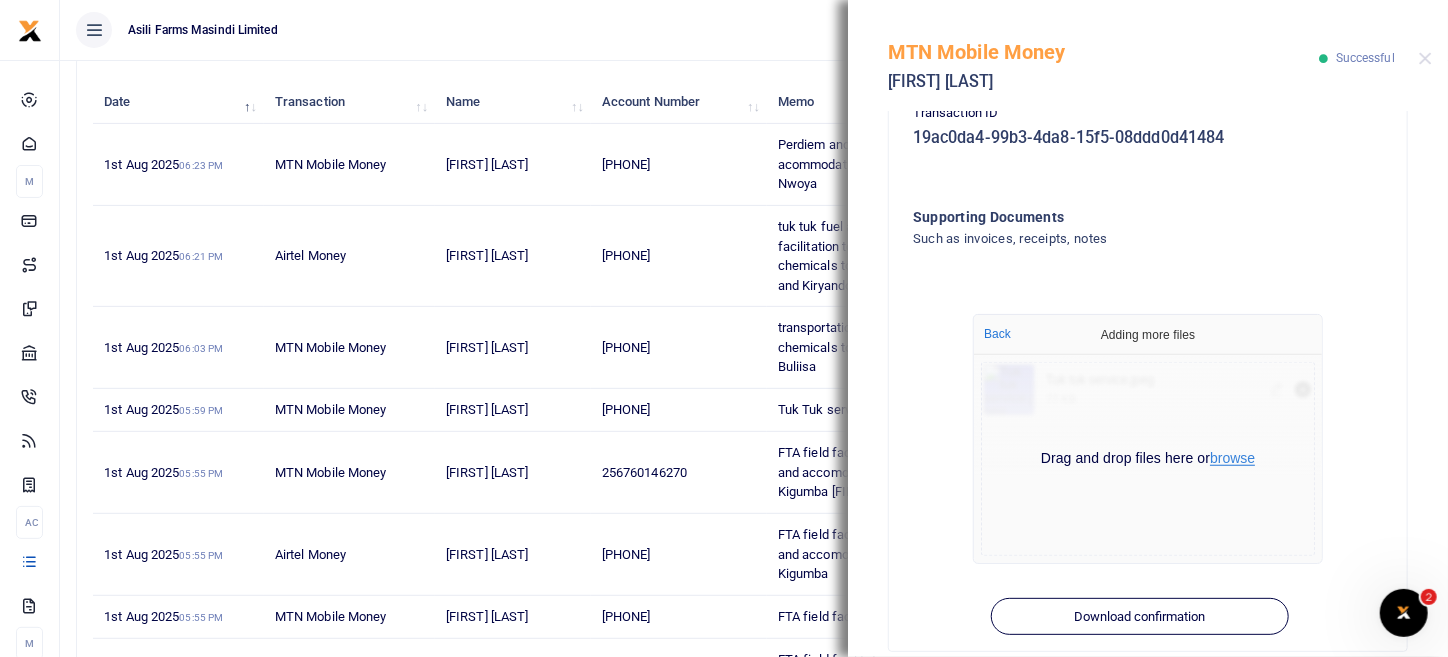click on "browse" at bounding box center [1232, 458] 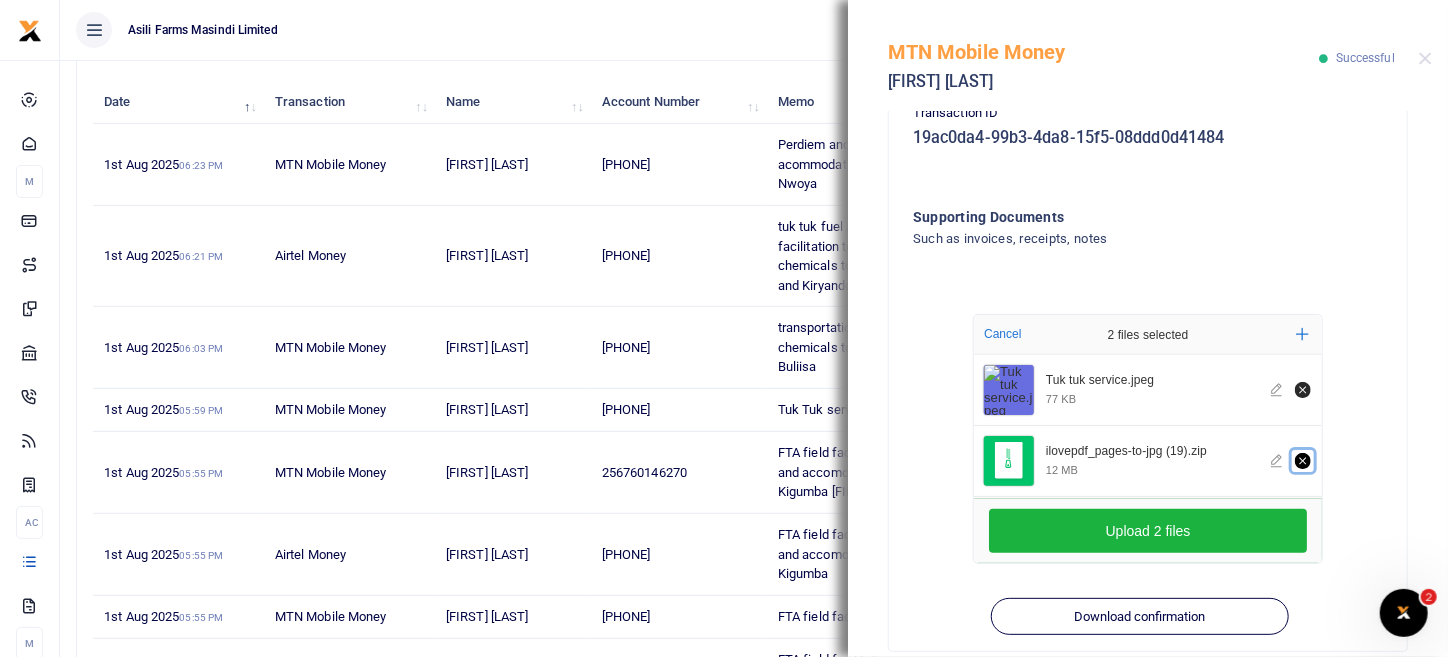 click 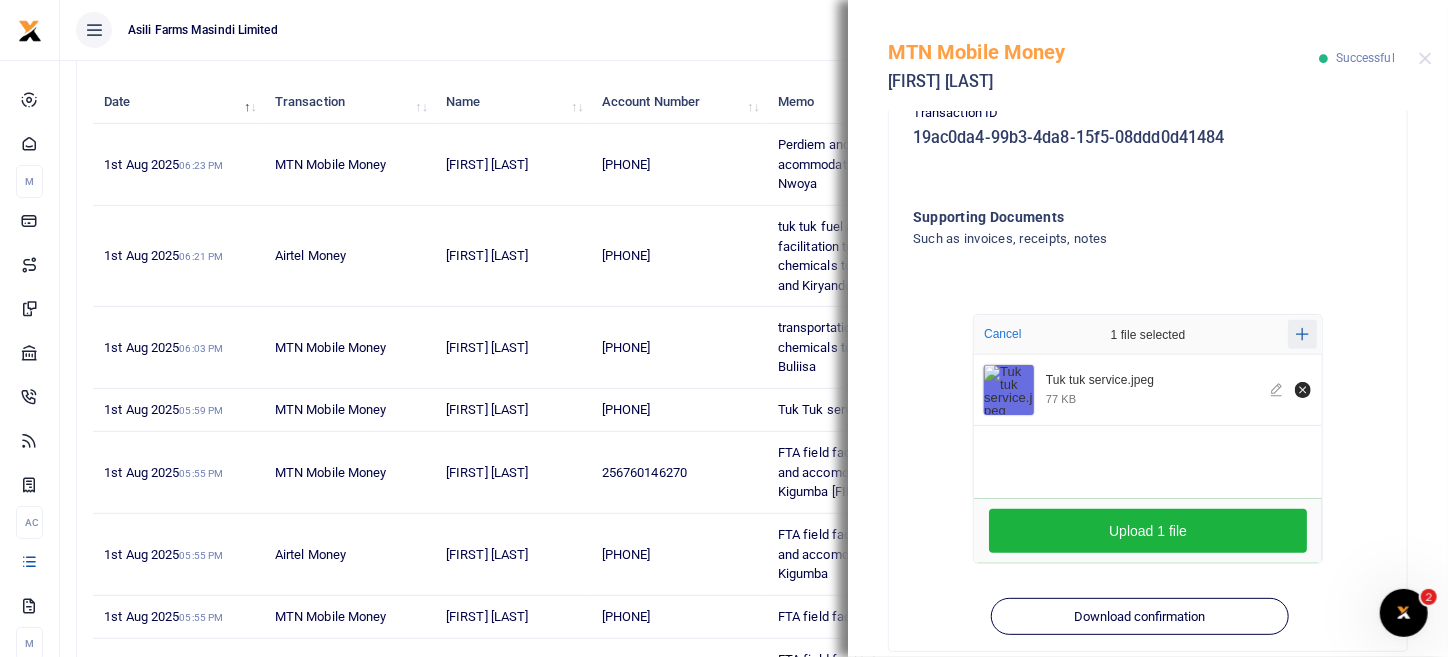 click 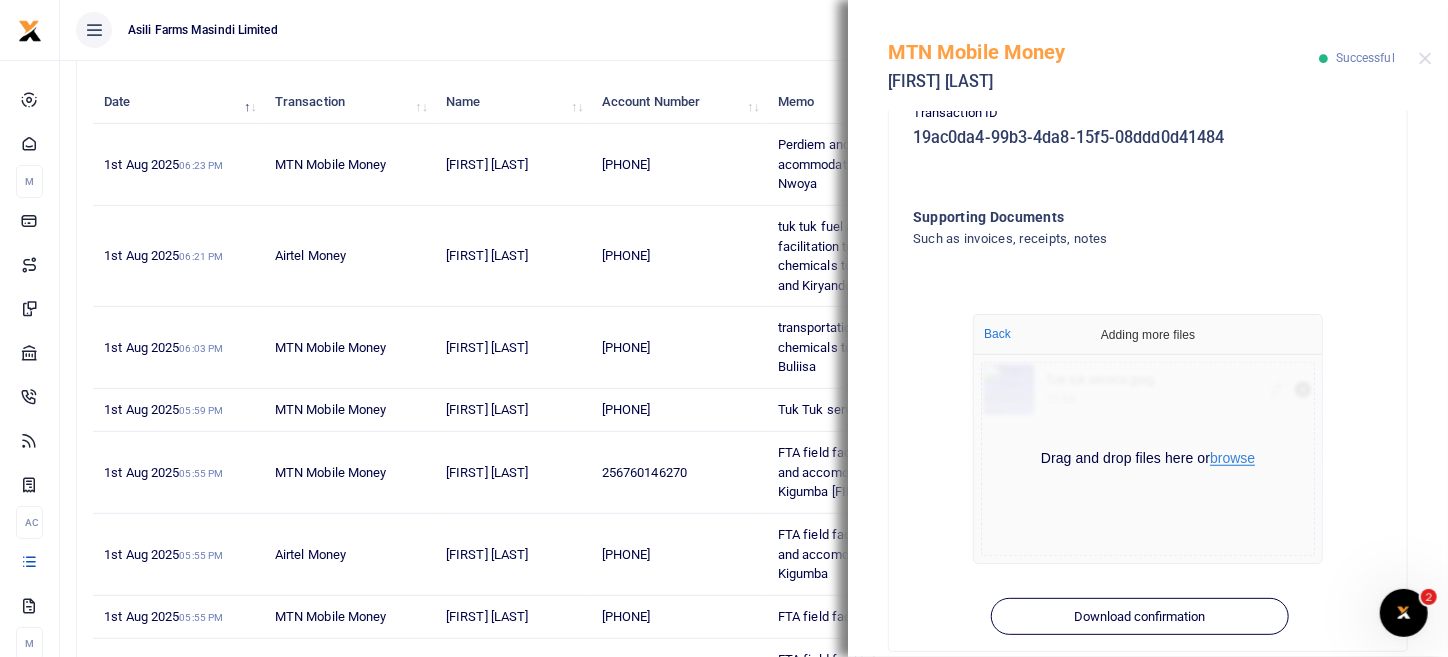 click on "browse" at bounding box center [1232, 458] 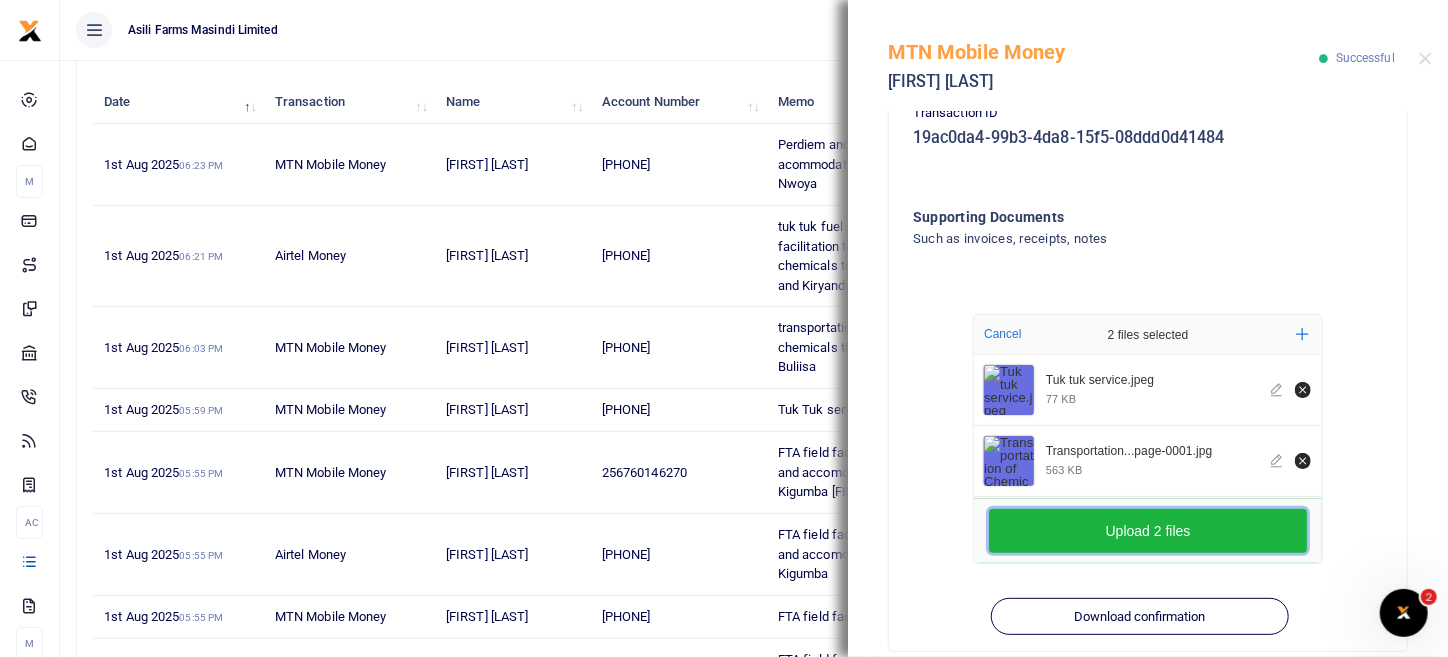 click on "Upload 2 files" at bounding box center [1148, 531] 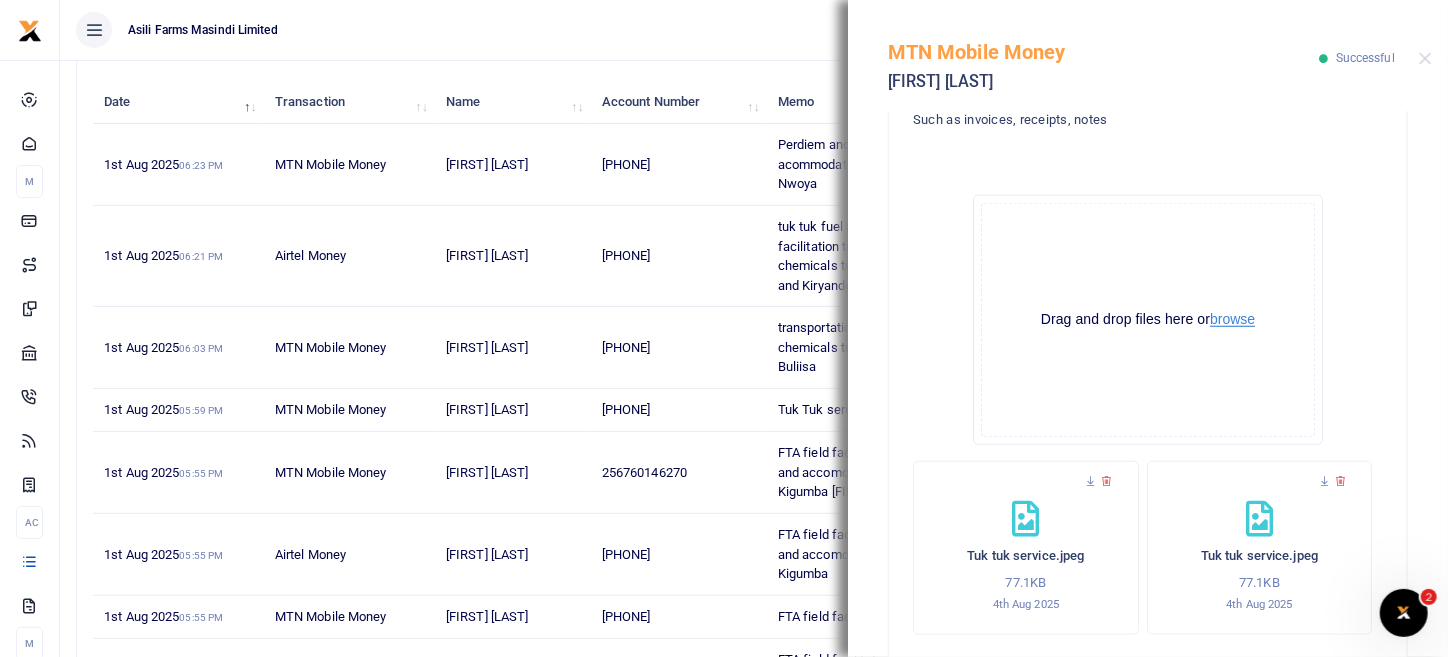 scroll, scrollTop: 899, scrollLeft: 0, axis: vertical 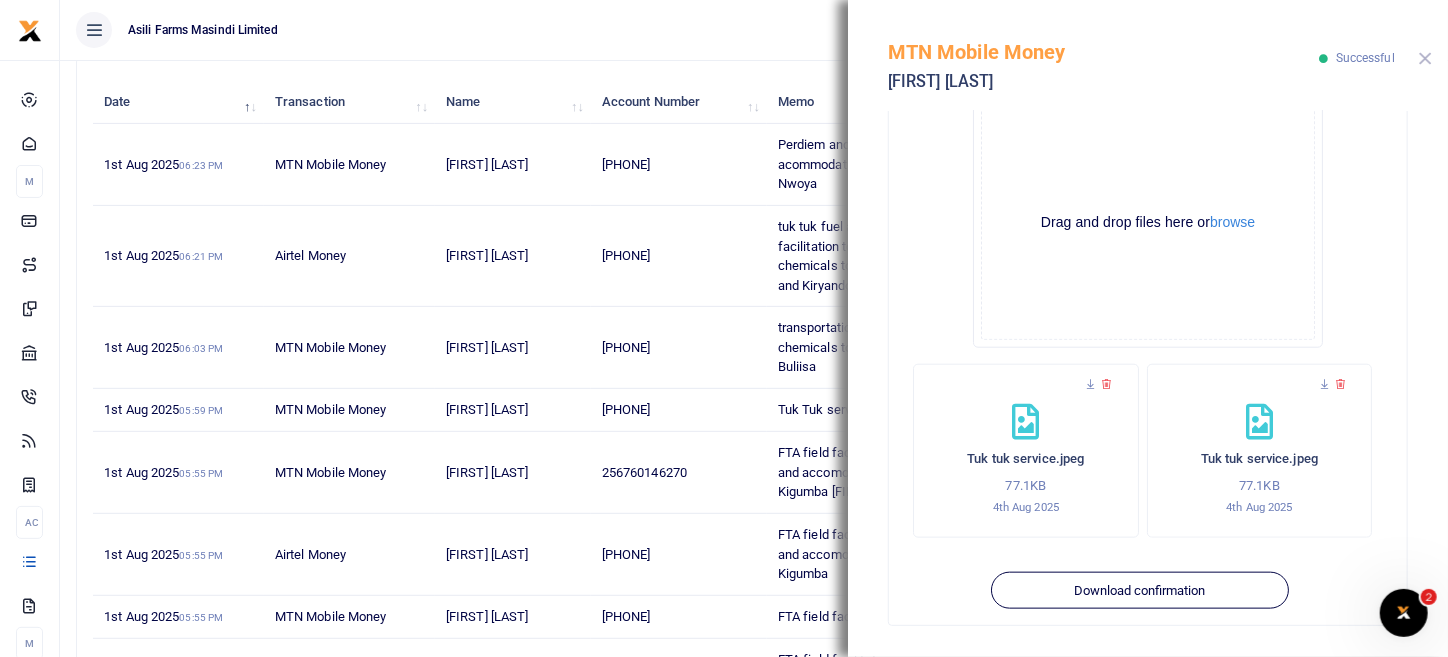 click at bounding box center (1425, 58) 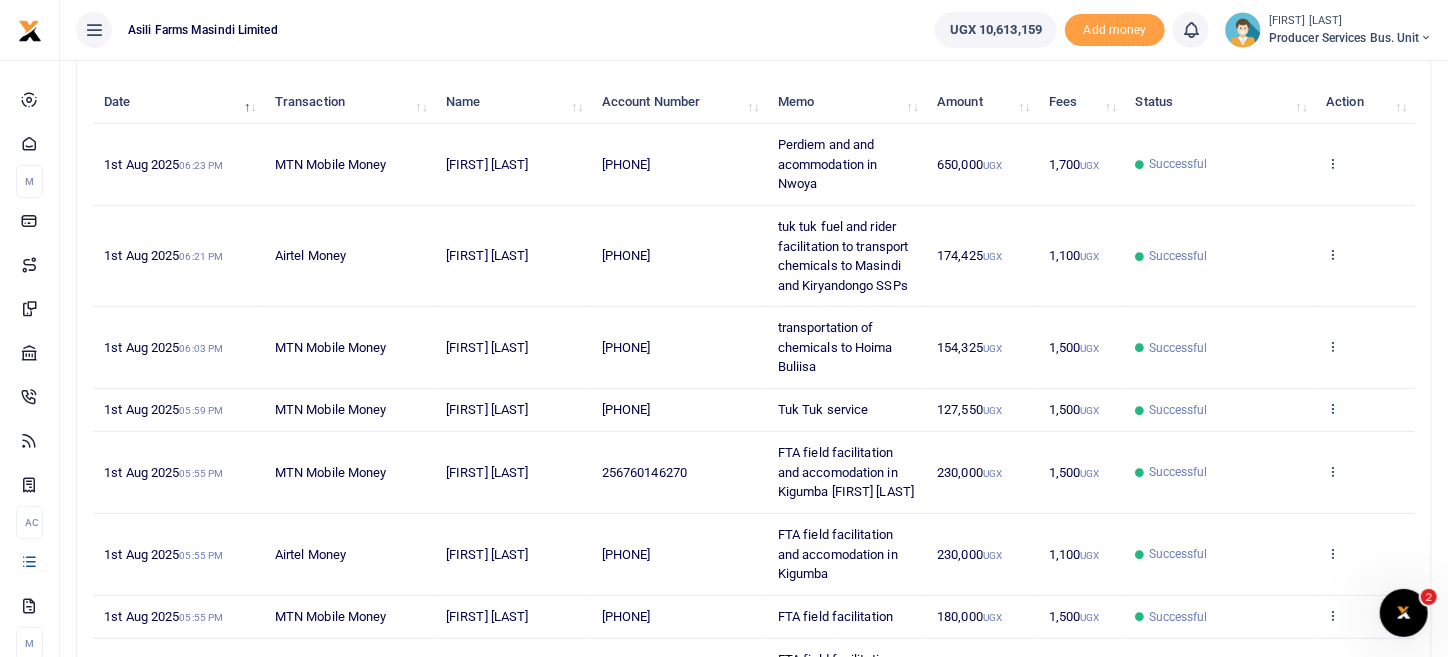 click at bounding box center (1332, 408) 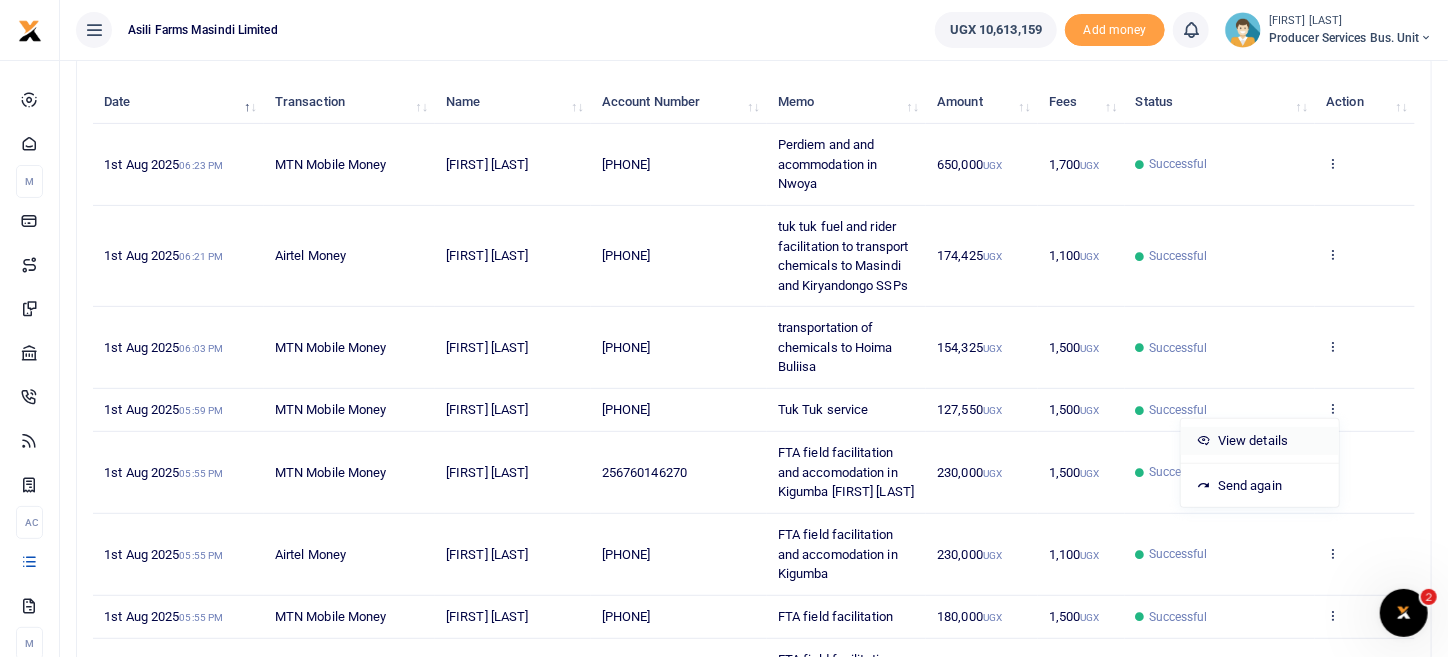 click on "View details" at bounding box center [1260, 441] 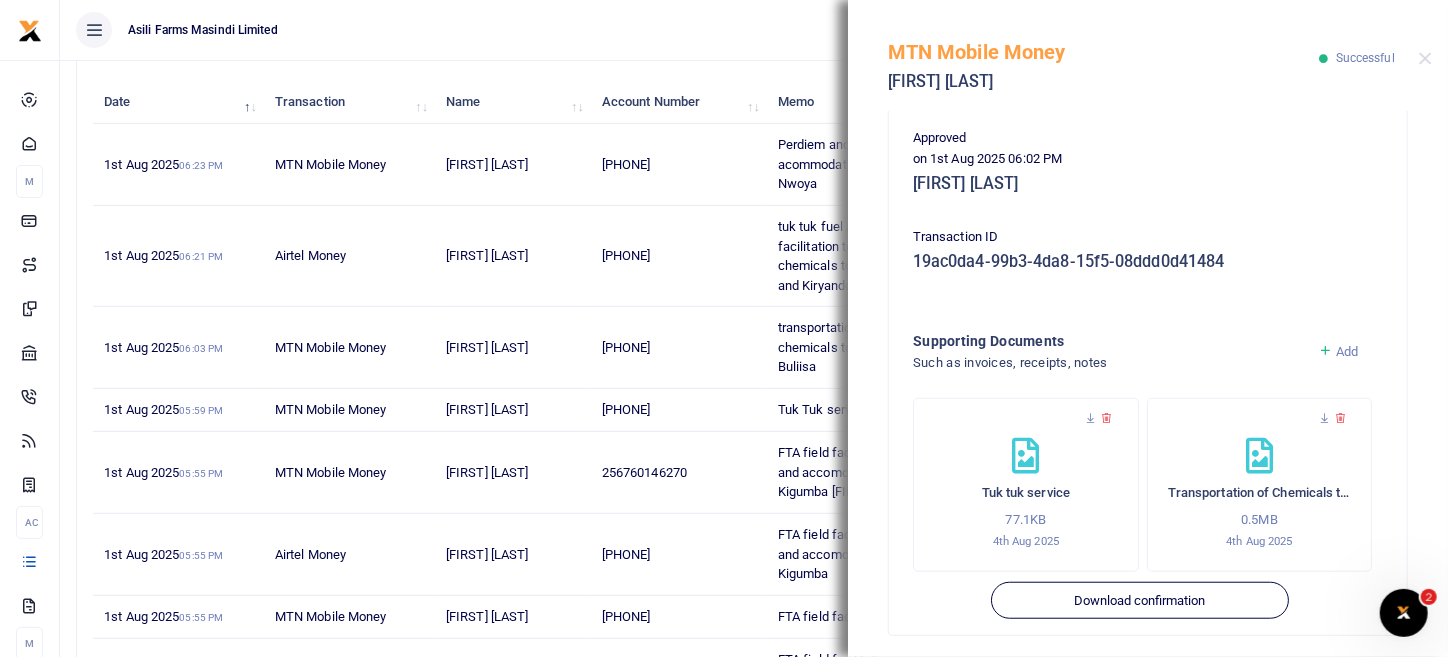 scroll, scrollTop: 568, scrollLeft: 0, axis: vertical 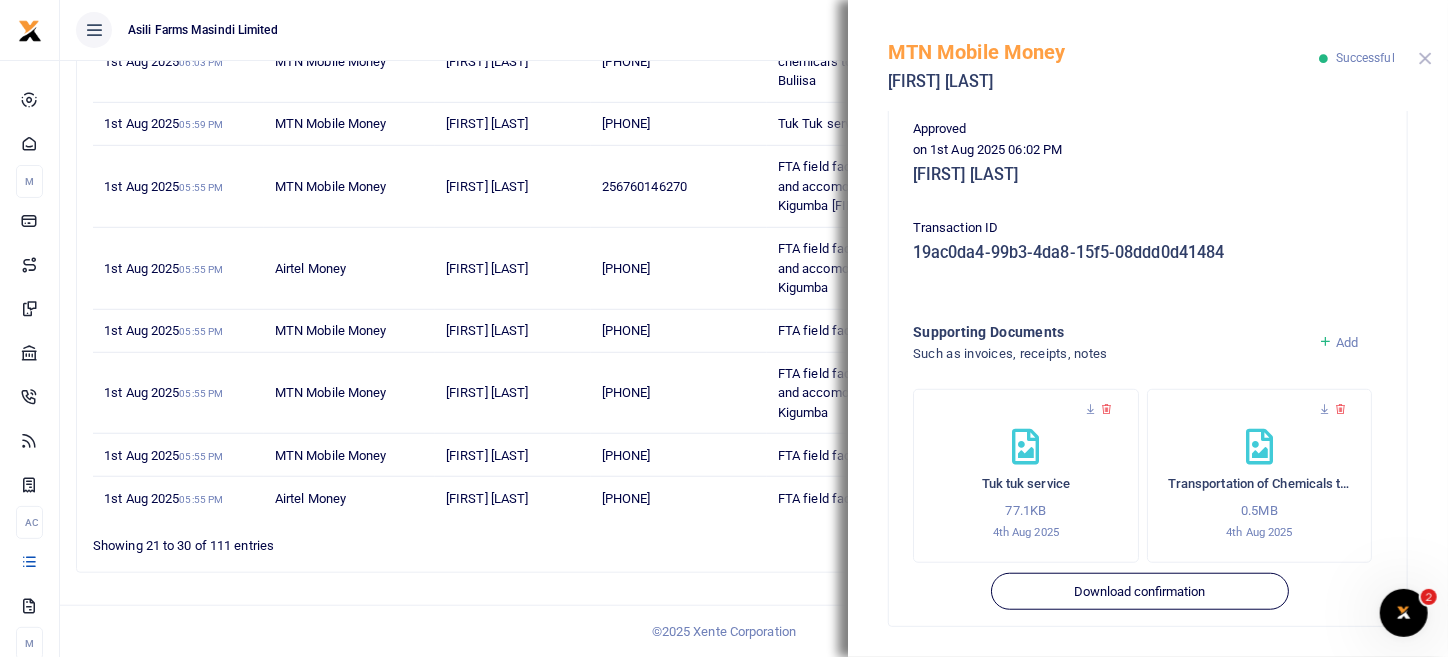 click at bounding box center (1425, 58) 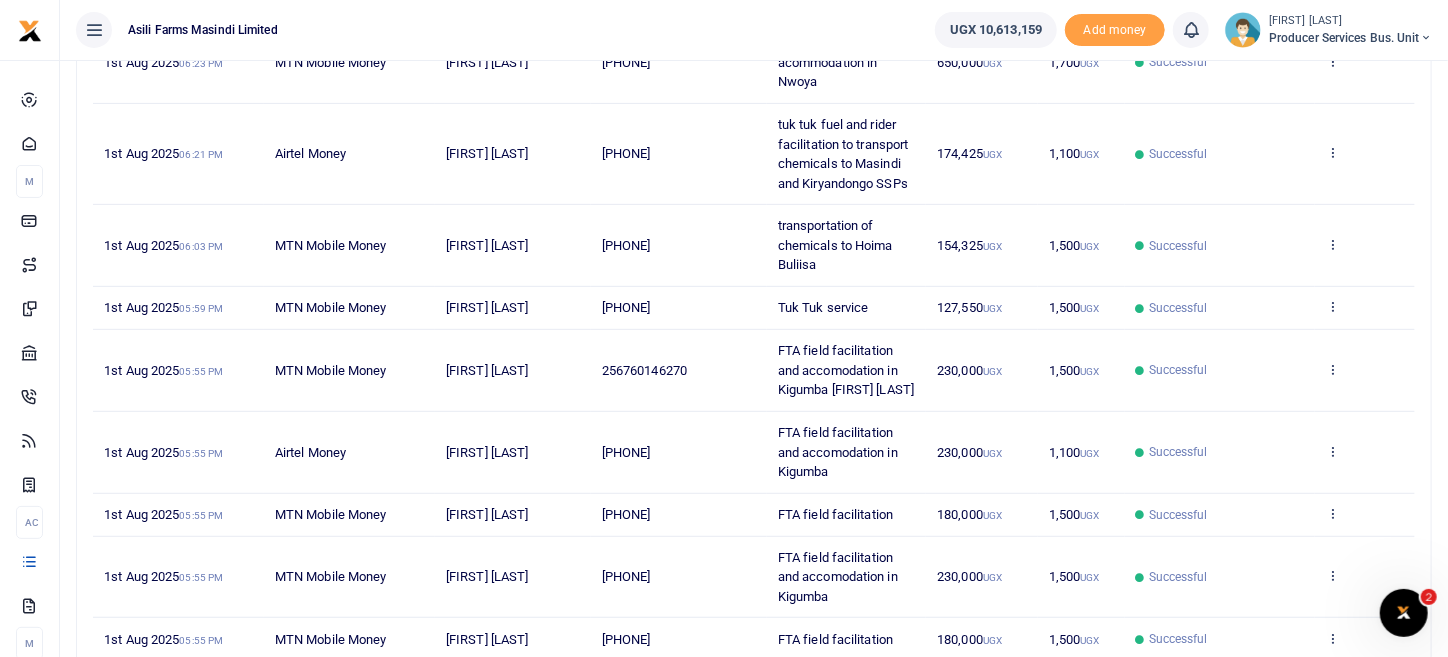 scroll, scrollTop: 331, scrollLeft: 0, axis: vertical 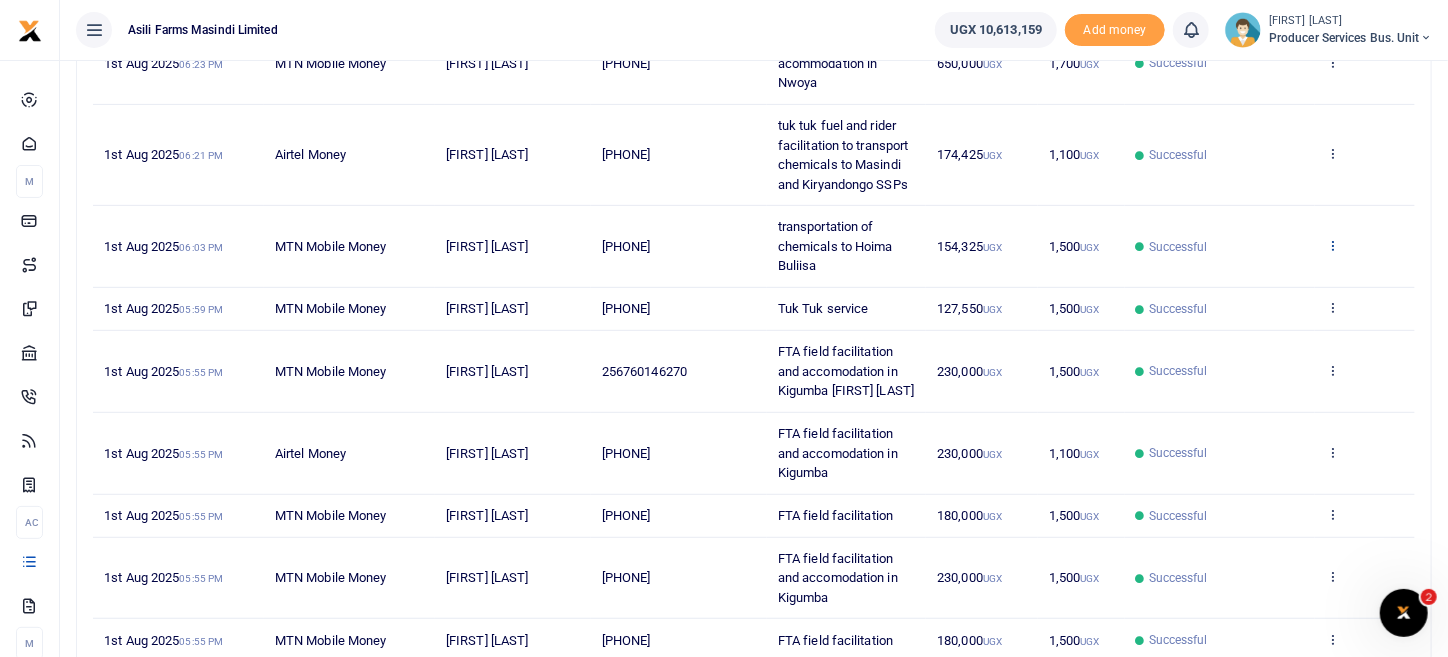 click at bounding box center (1332, 245) 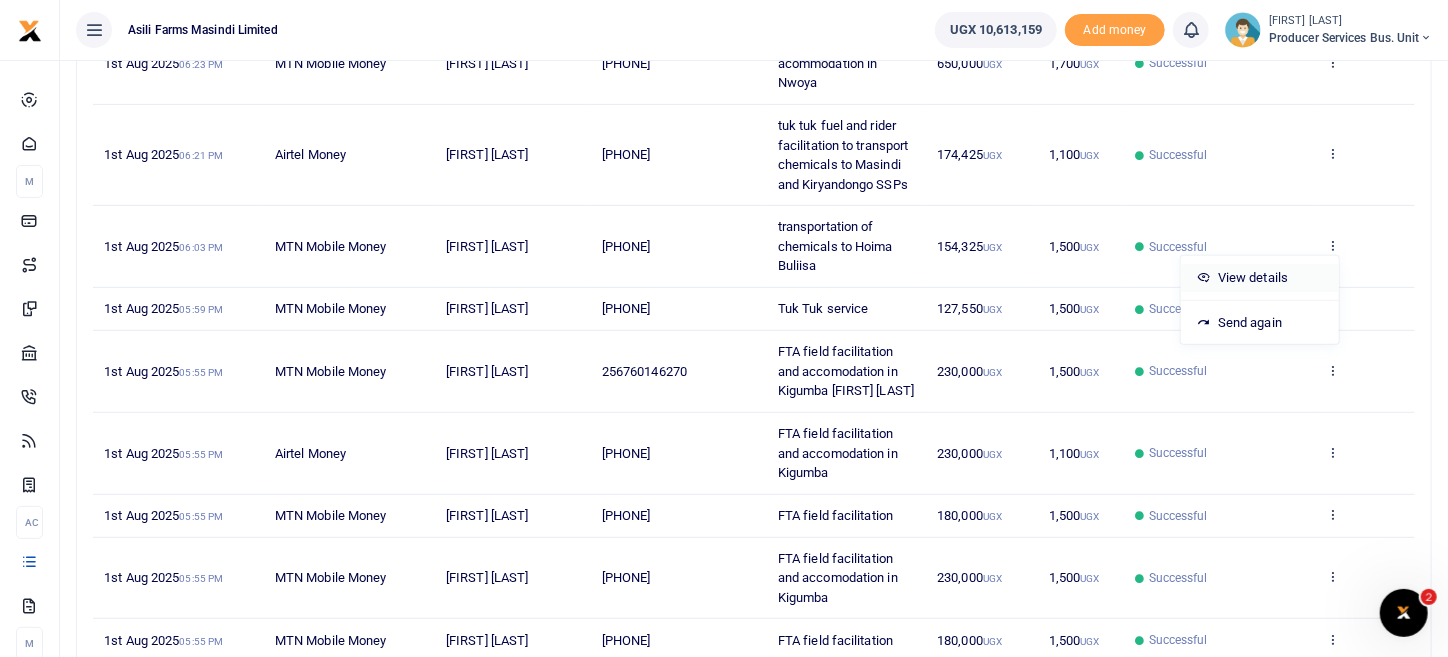 click on "View details" at bounding box center [1260, 278] 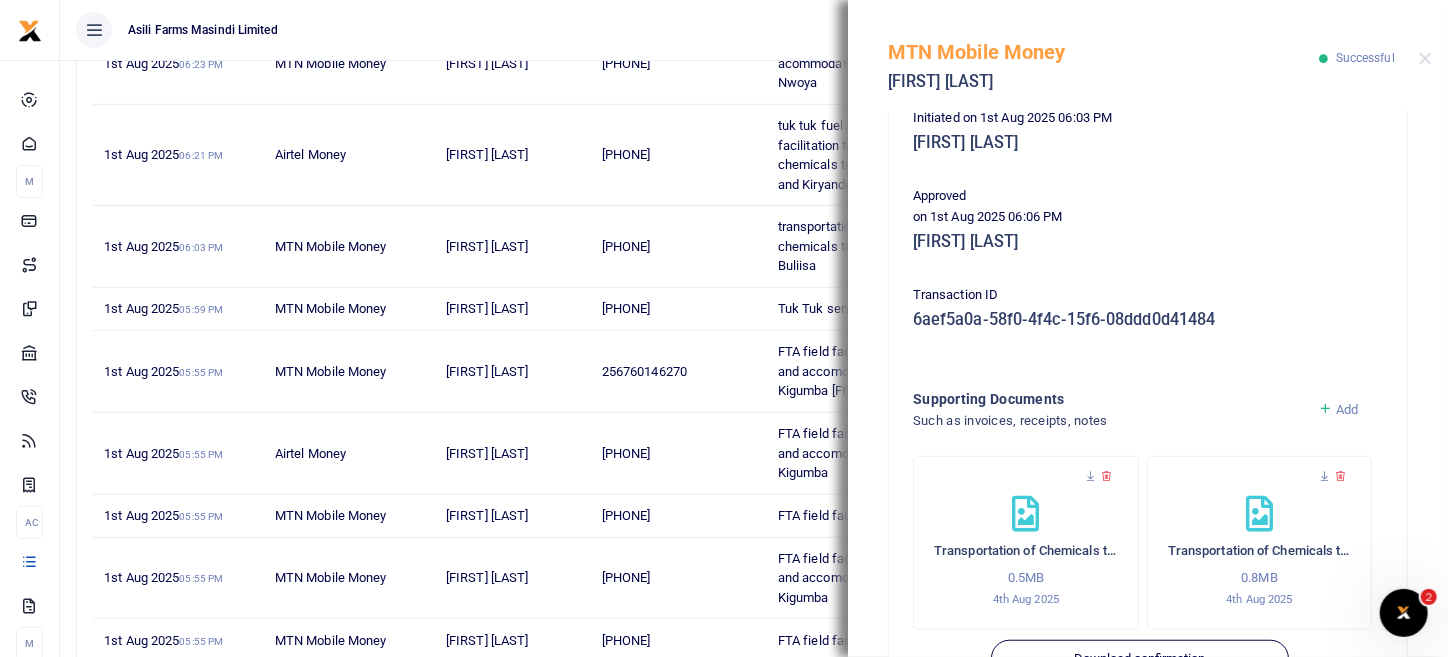 scroll, scrollTop: 568, scrollLeft: 0, axis: vertical 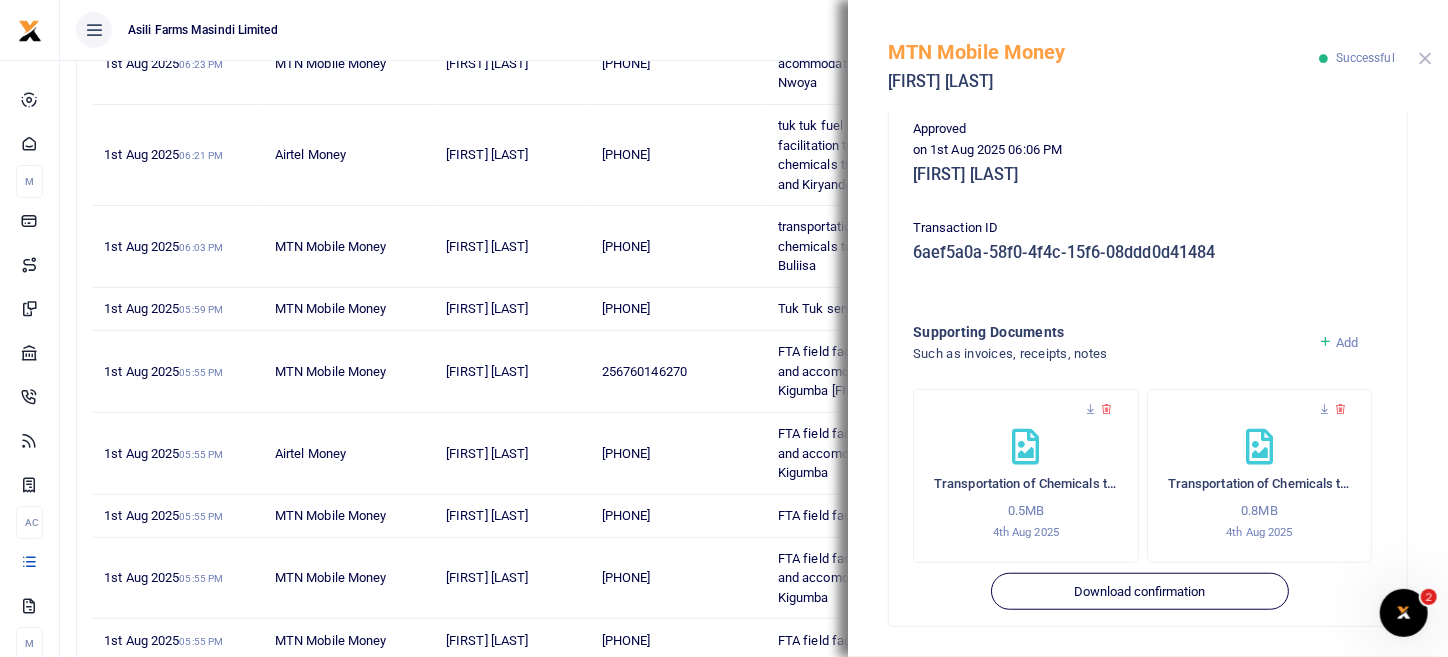 click at bounding box center (1425, 58) 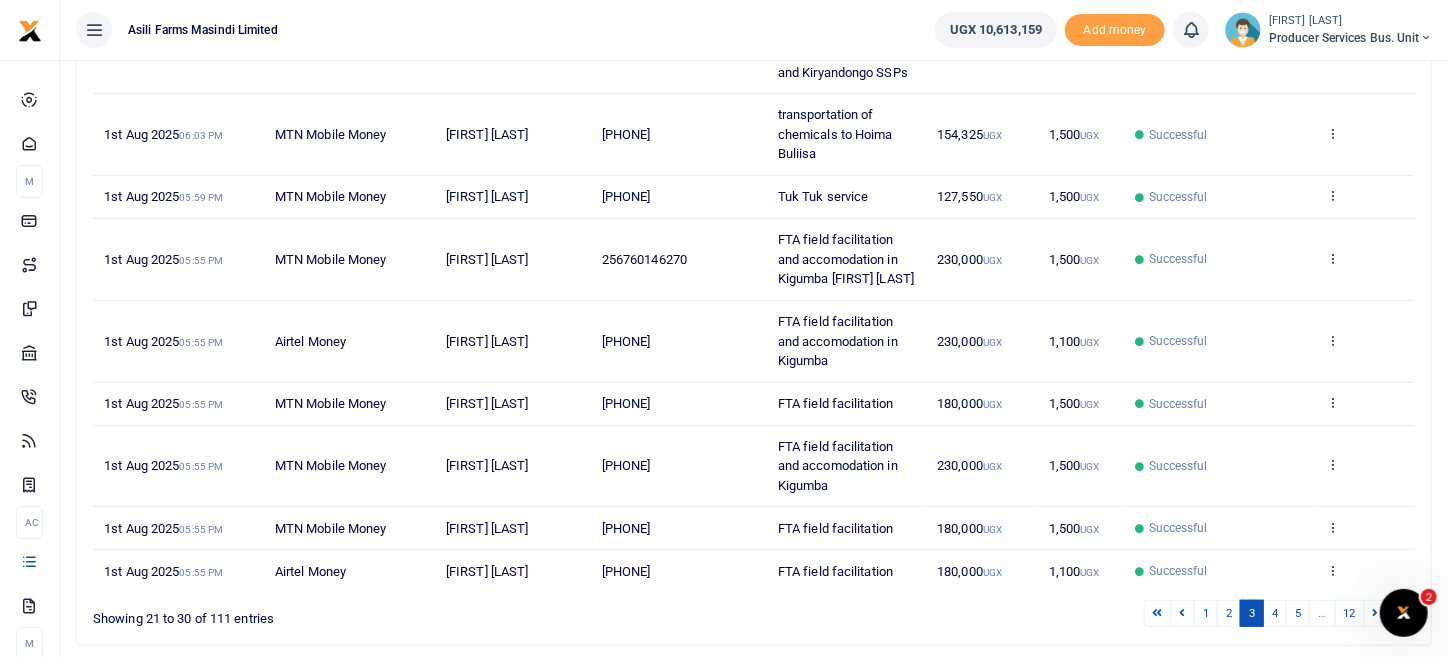 scroll, scrollTop: 531, scrollLeft: 0, axis: vertical 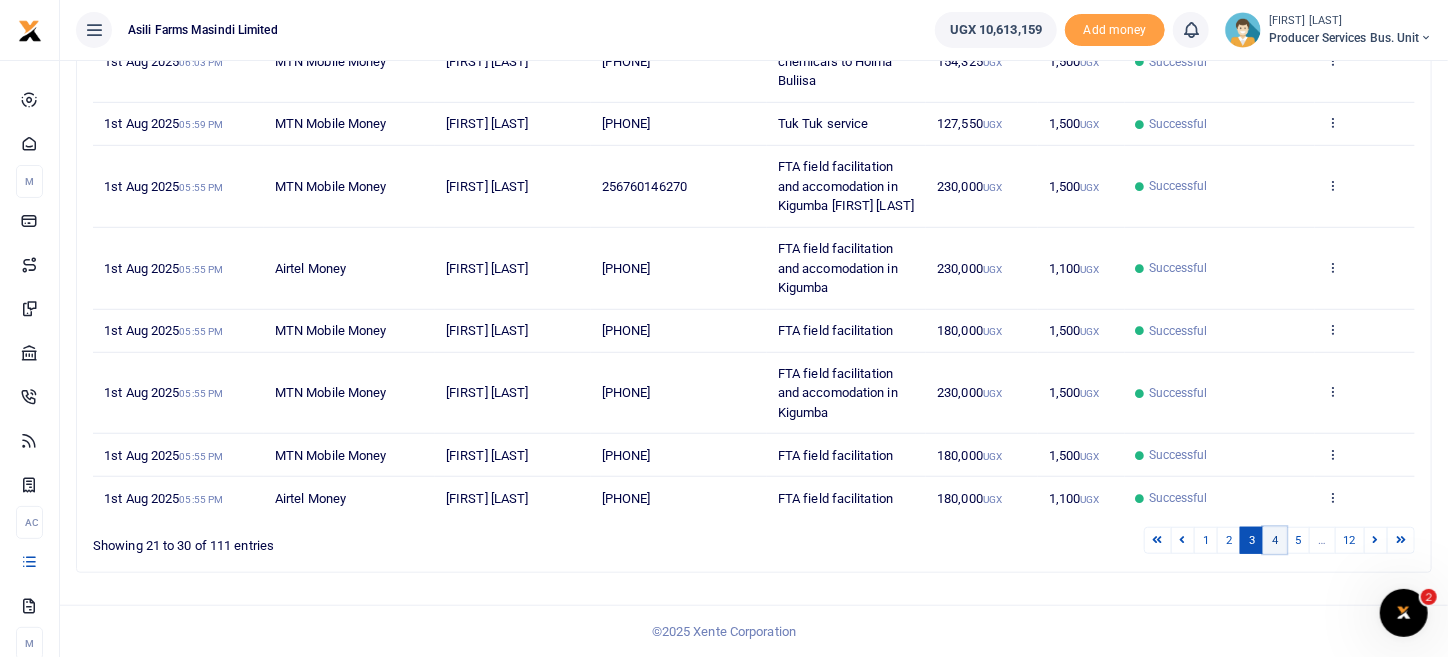 click on "4" at bounding box center (1275, 540) 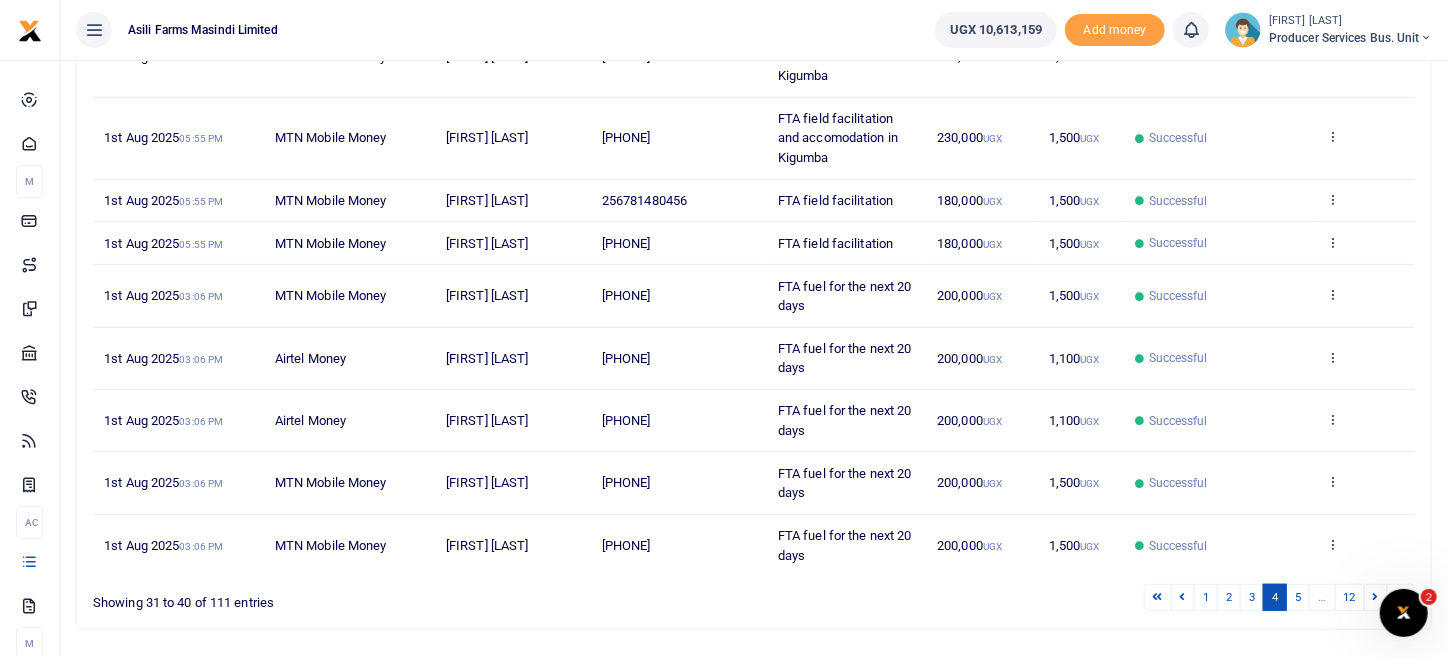 scroll, scrollTop: 400, scrollLeft: 0, axis: vertical 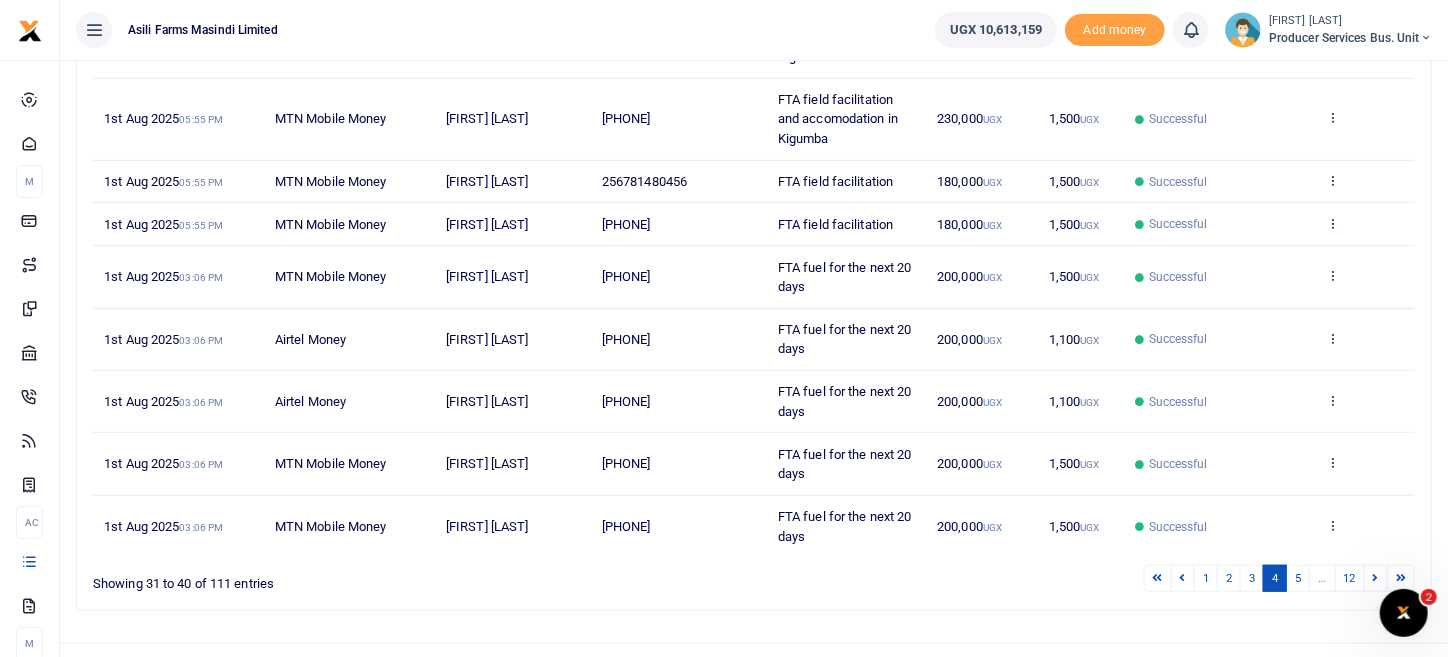 click at bounding box center [1332, 224] 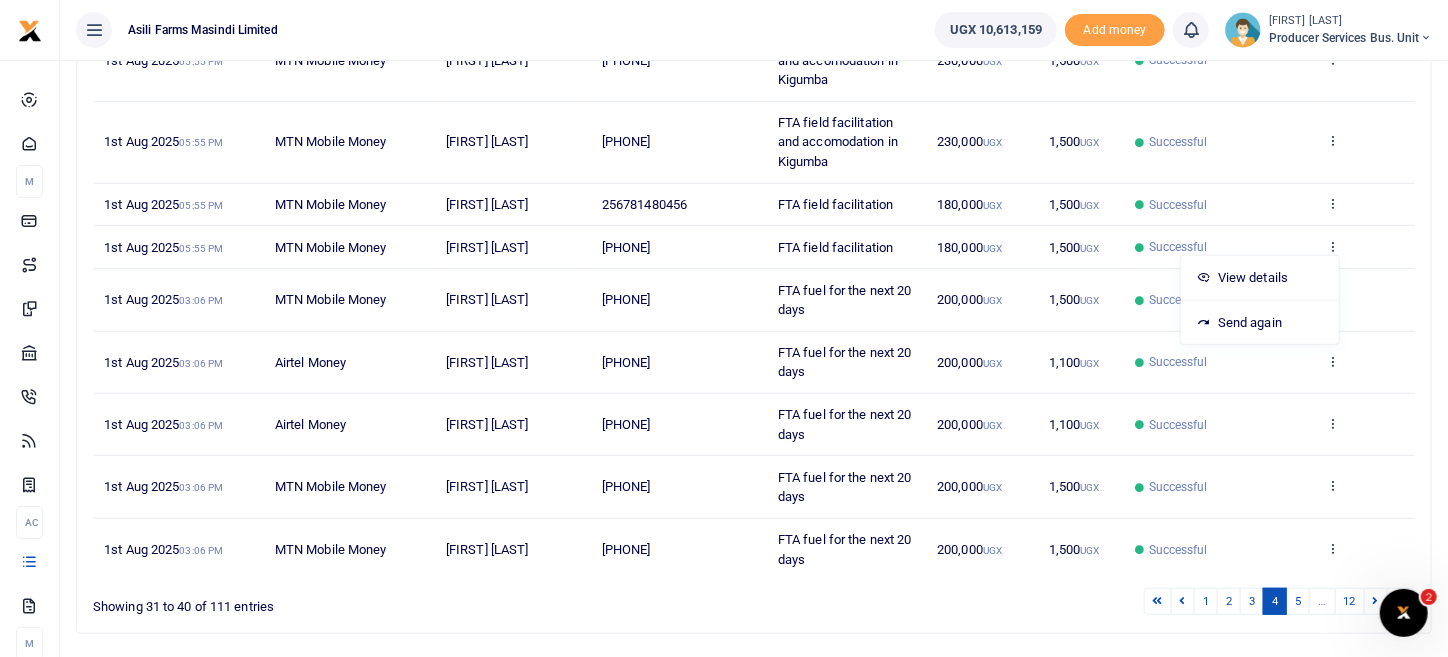 scroll, scrollTop: 433, scrollLeft: 0, axis: vertical 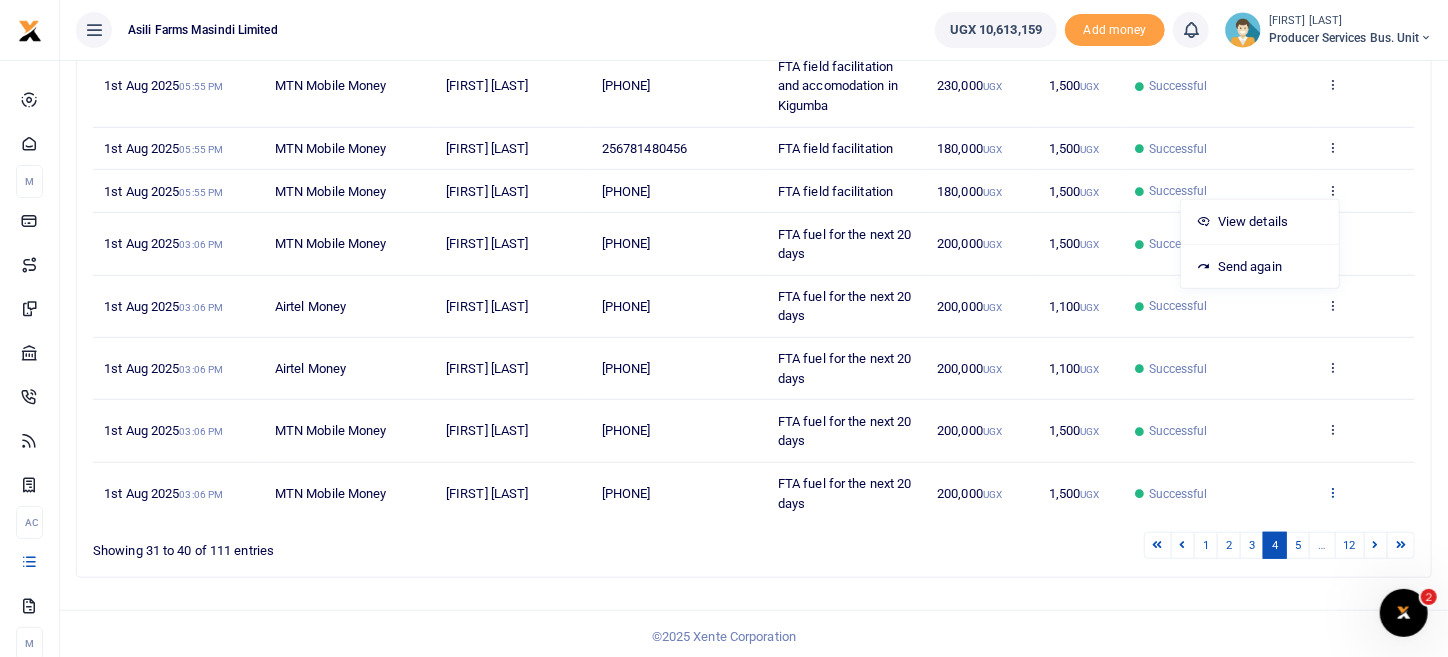 click at bounding box center [1332, 492] 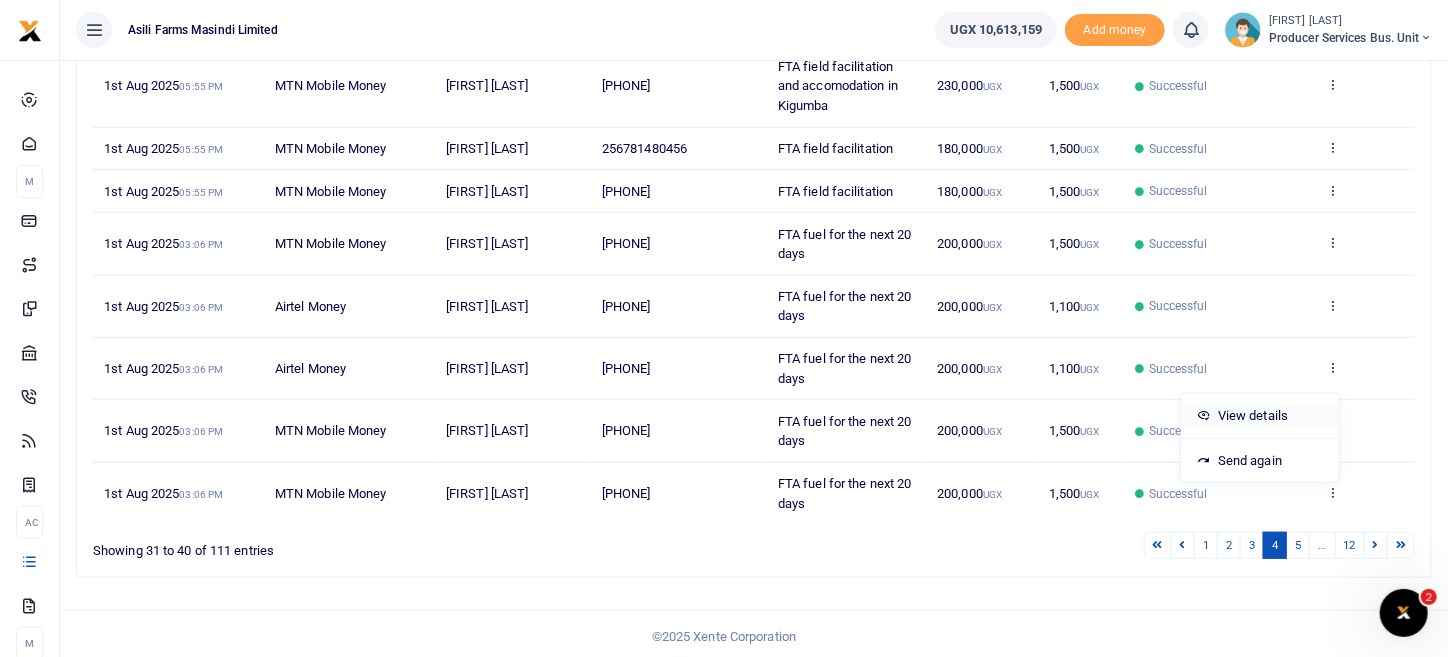 click on "View details" at bounding box center [1260, 416] 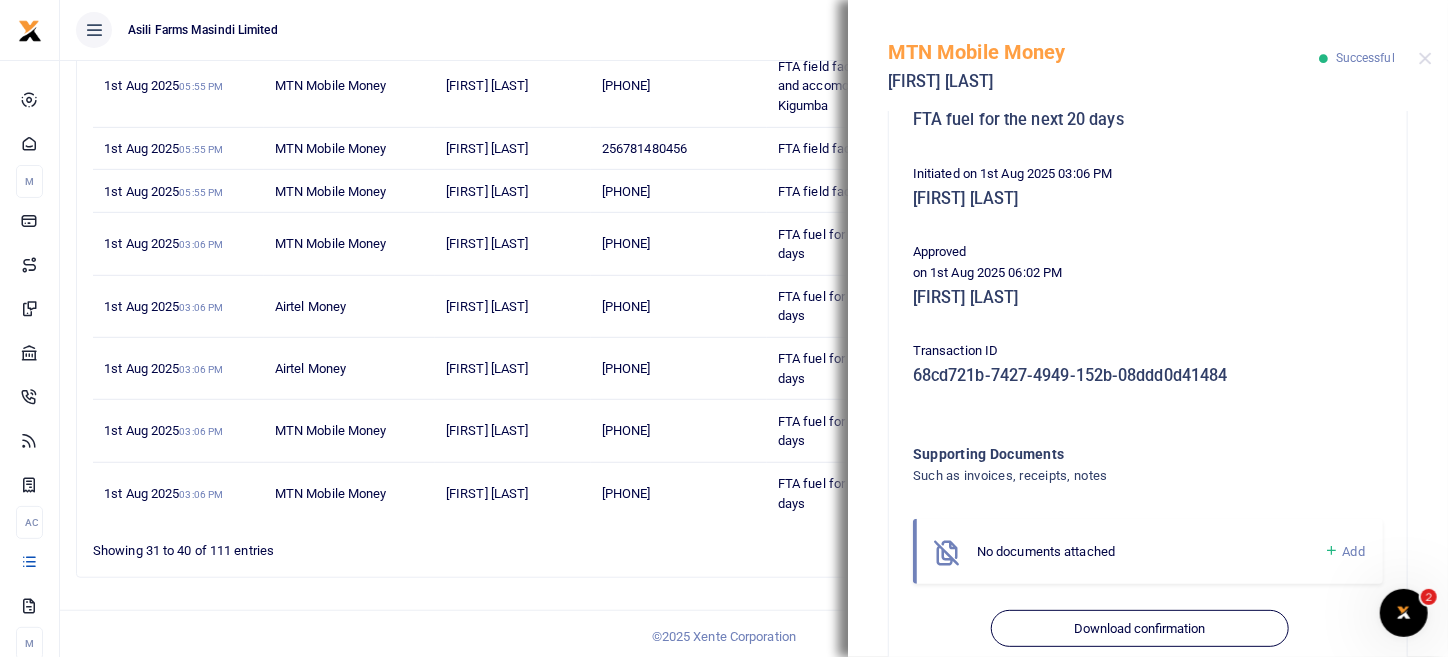 scroll, scrollTop: 405, scrollLeft: 0, axis: vertical 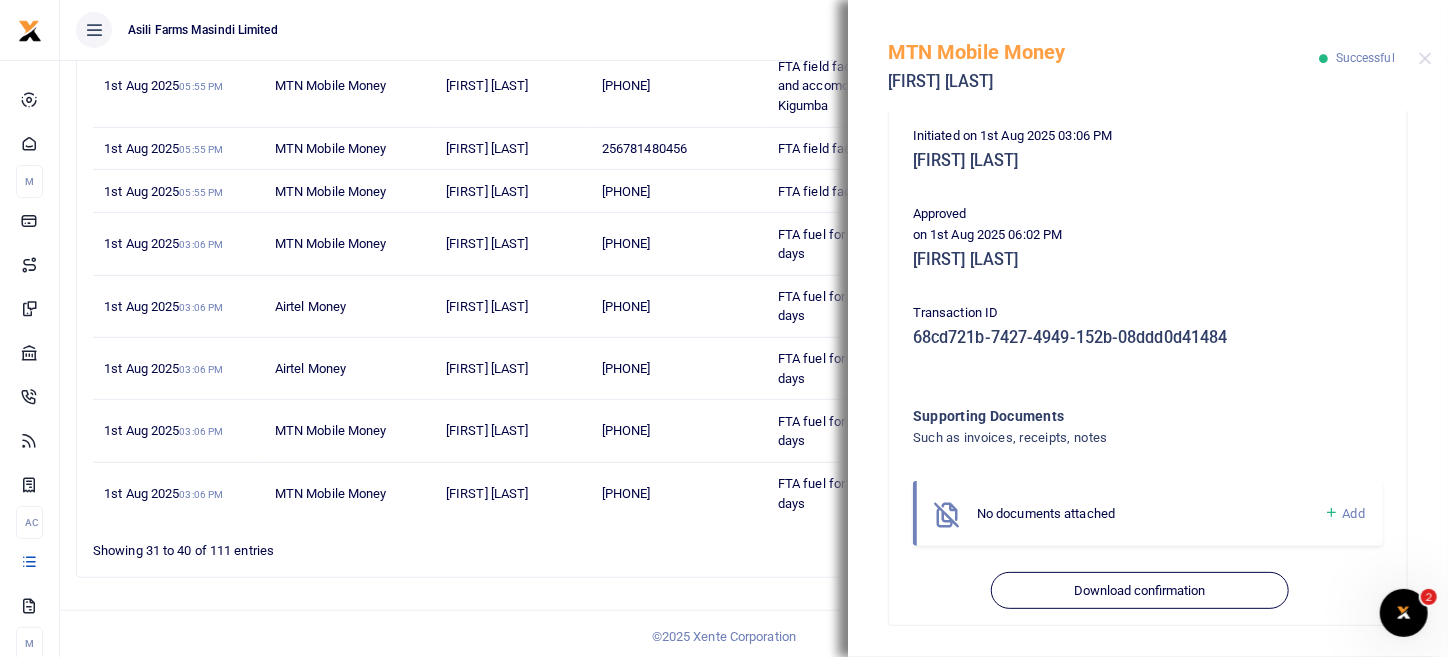 click at bounding box center (1331, 513) 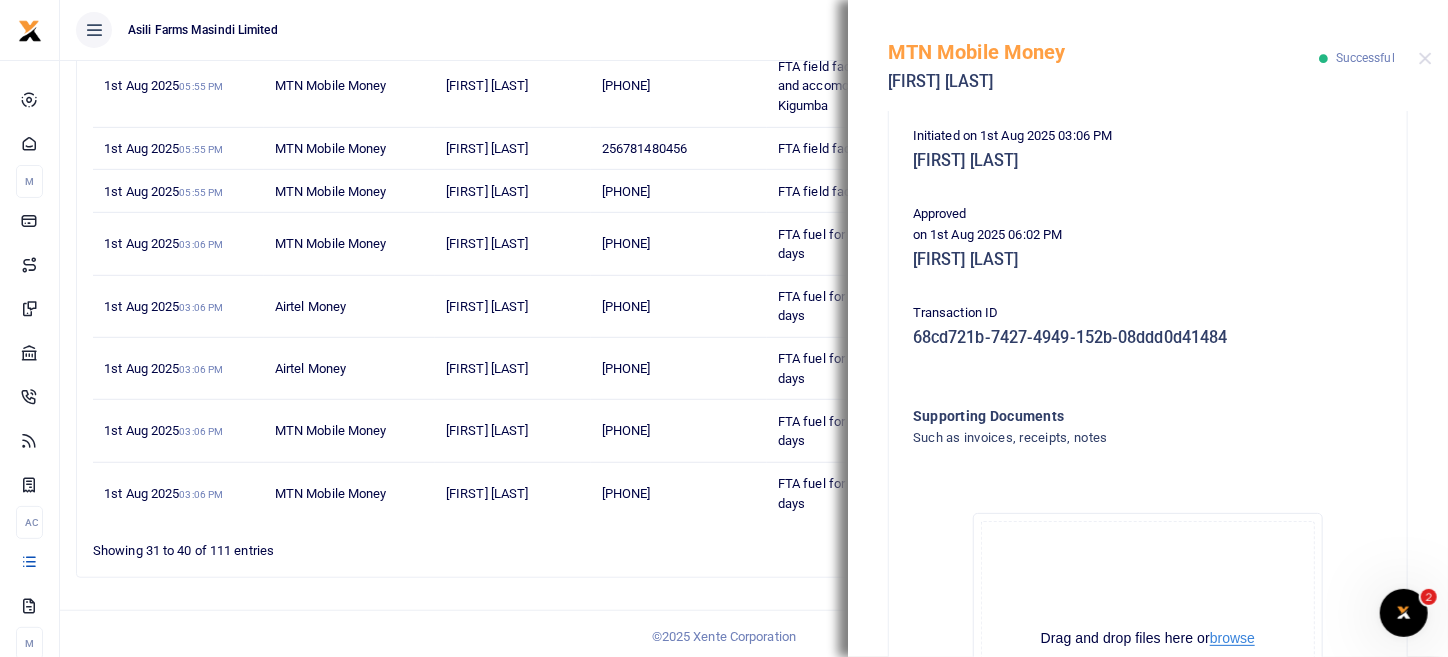 click on "browse" at bounding box center (1232, 638) 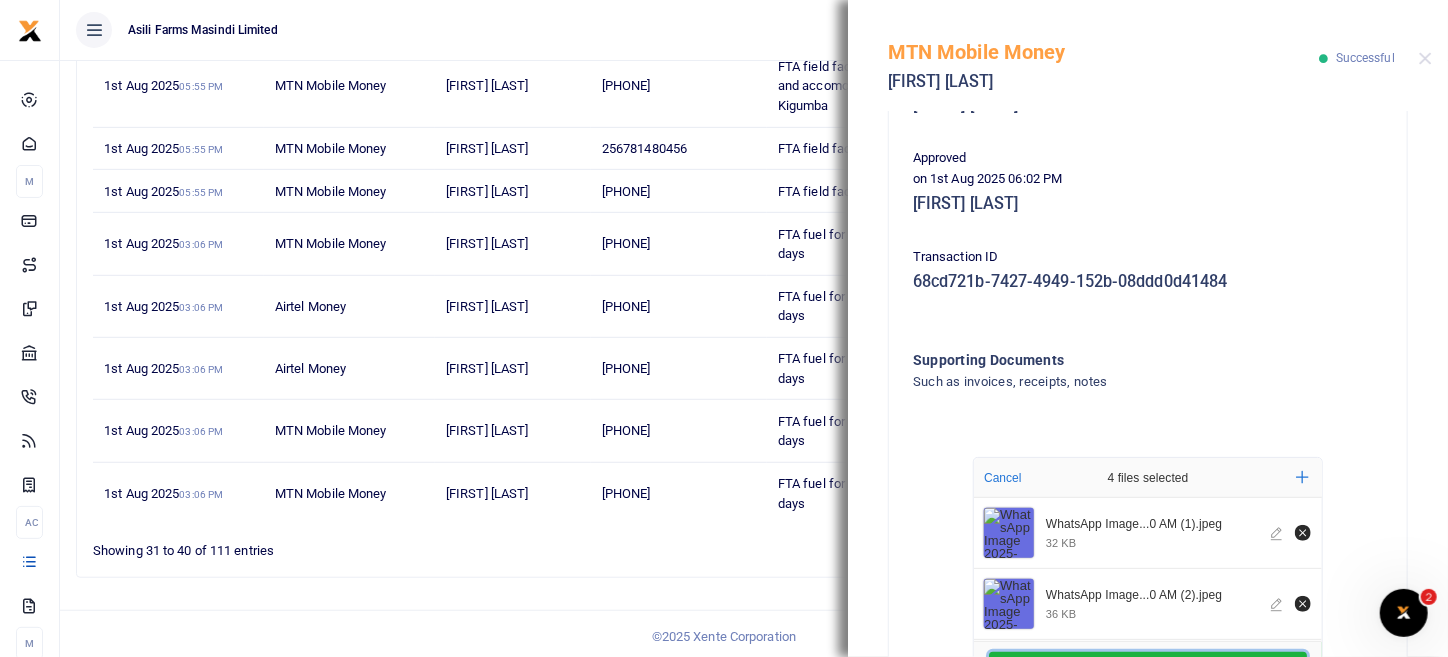 scroll, scrollTop: 630, scrollLeft: 0, axis: vertical 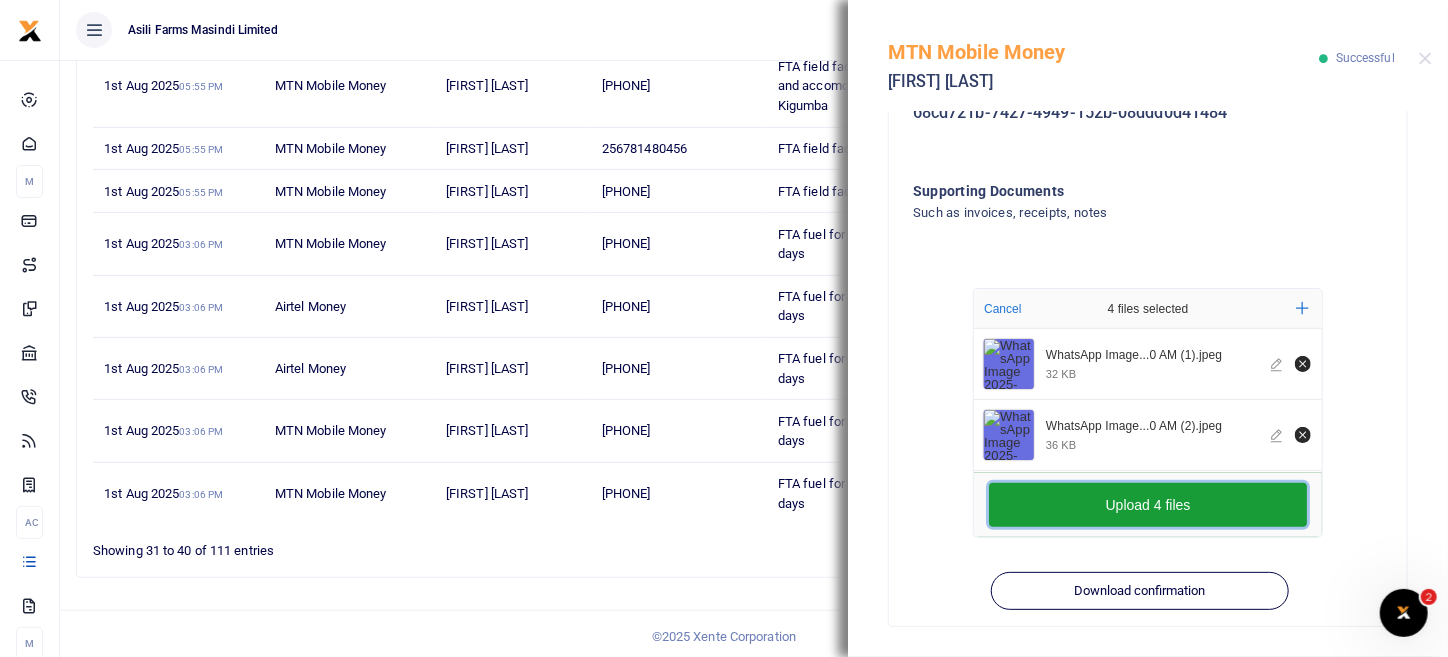 click on "Upload 4 files" at bounding box center (1148, 505) 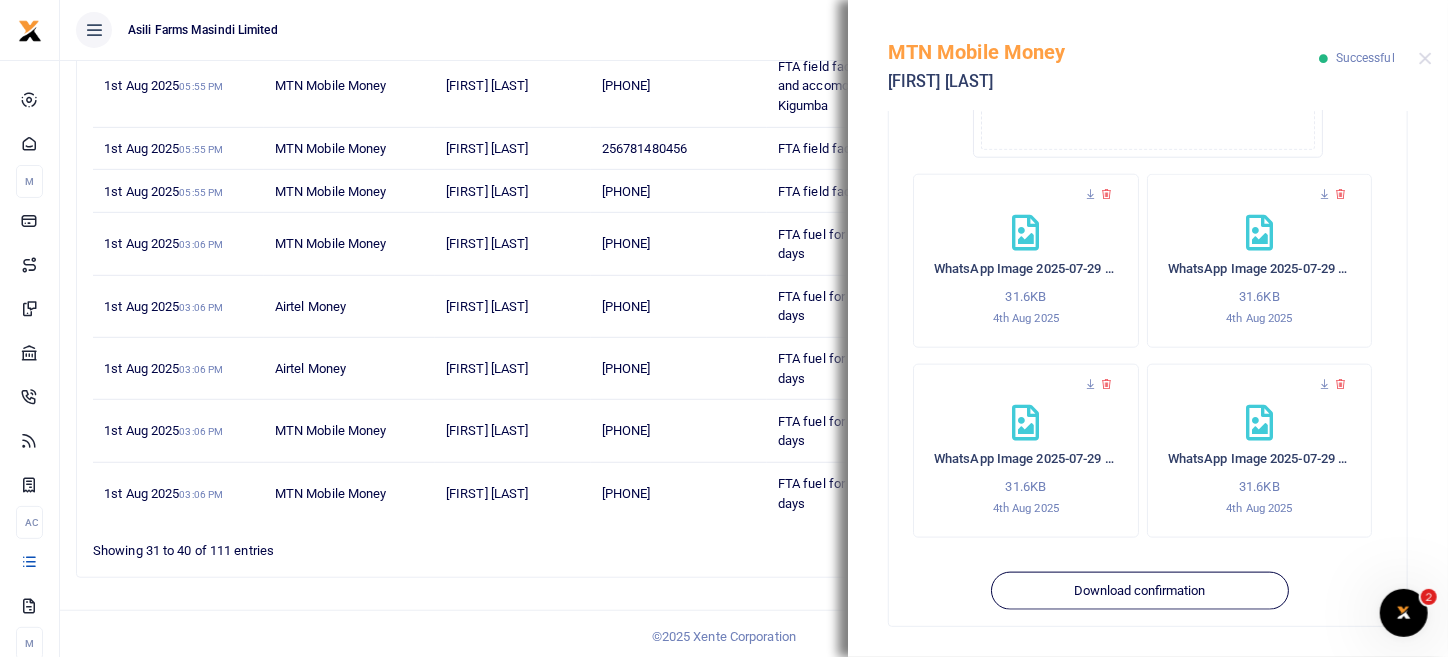 scroll, scrollTop: 659, scrollLeft: 0, axis: vertical 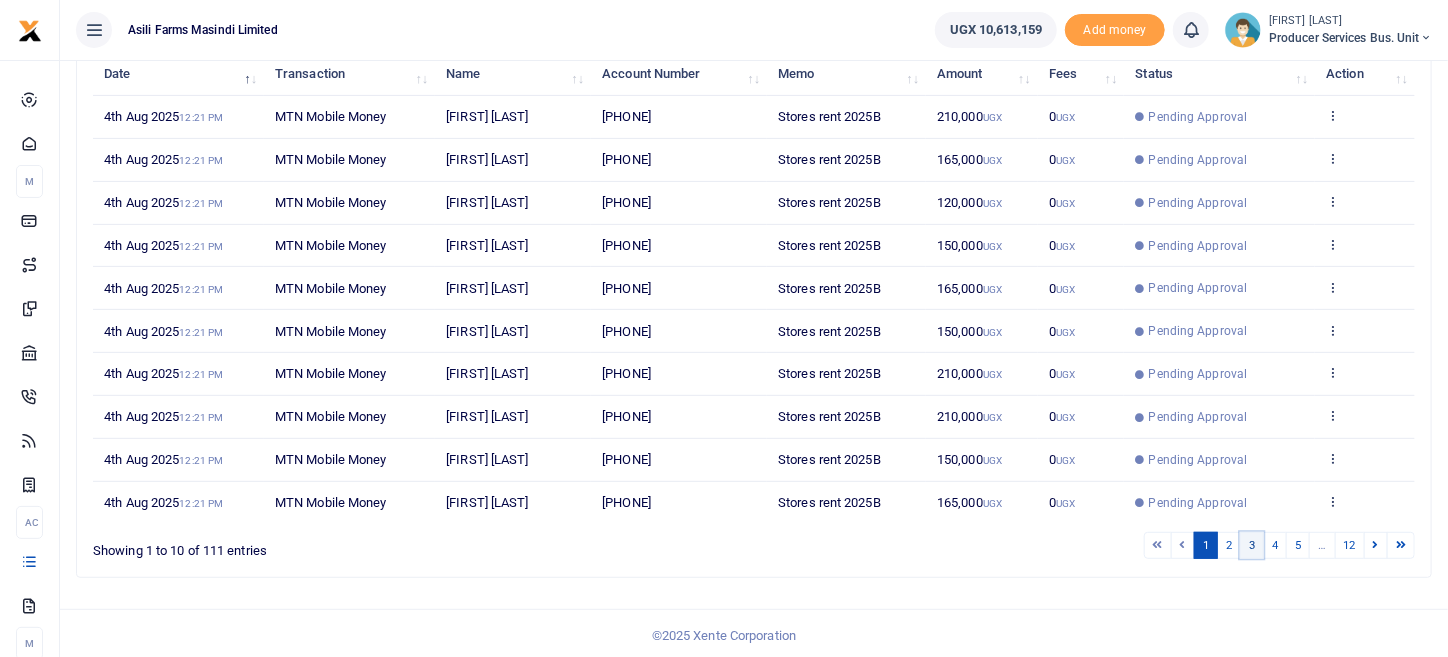 click on "3" at bounding box center [1252, 545] 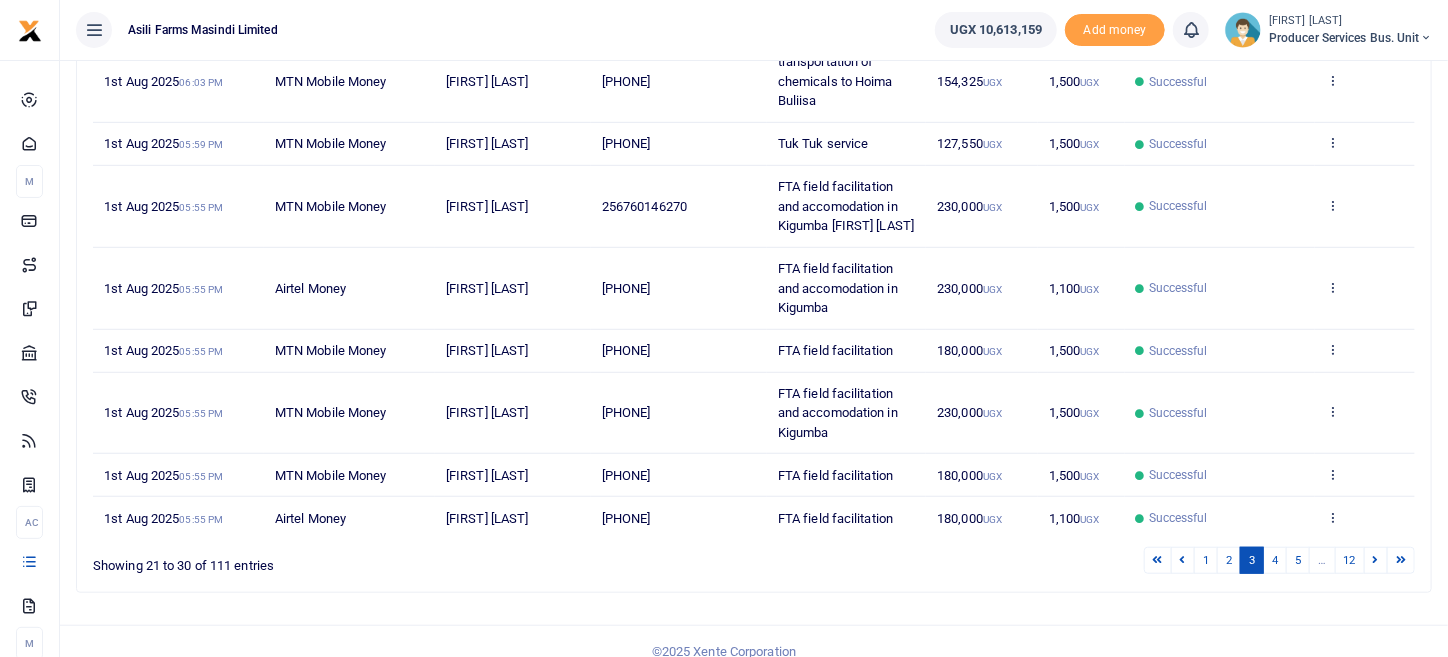 scroll, scrollTop: 531, scrollLeft: 0, axis: vertical 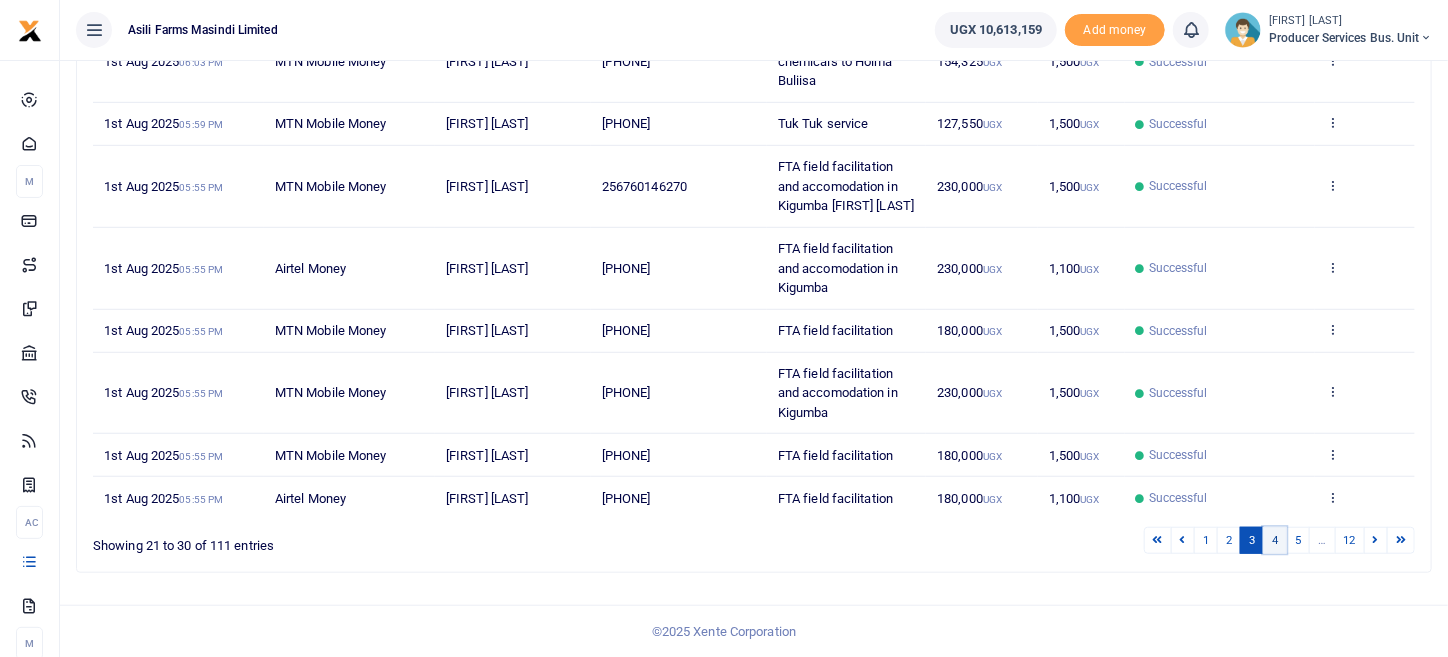 click on "4" at bounding box center (1275, 540) 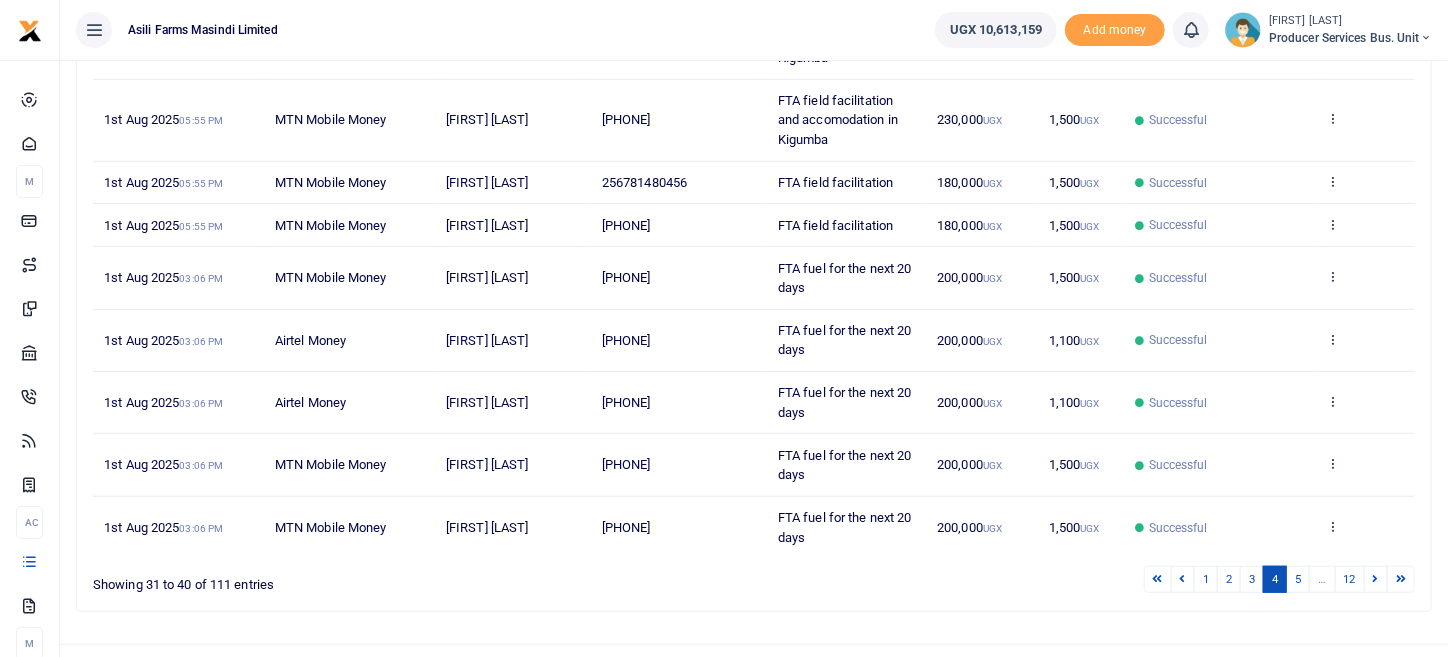 scroll, scrollTop: 433, scrollLeft: 0, axis: vertical 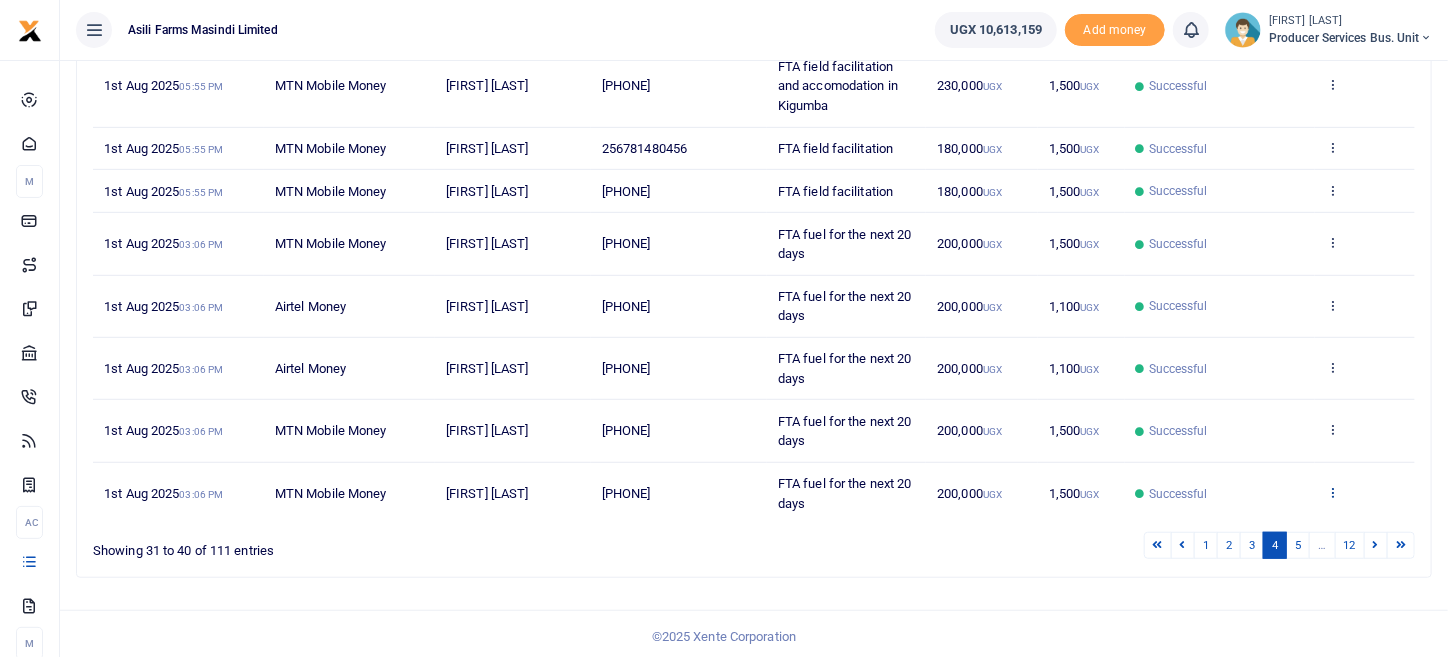 click at bounding box center (1332, 492) 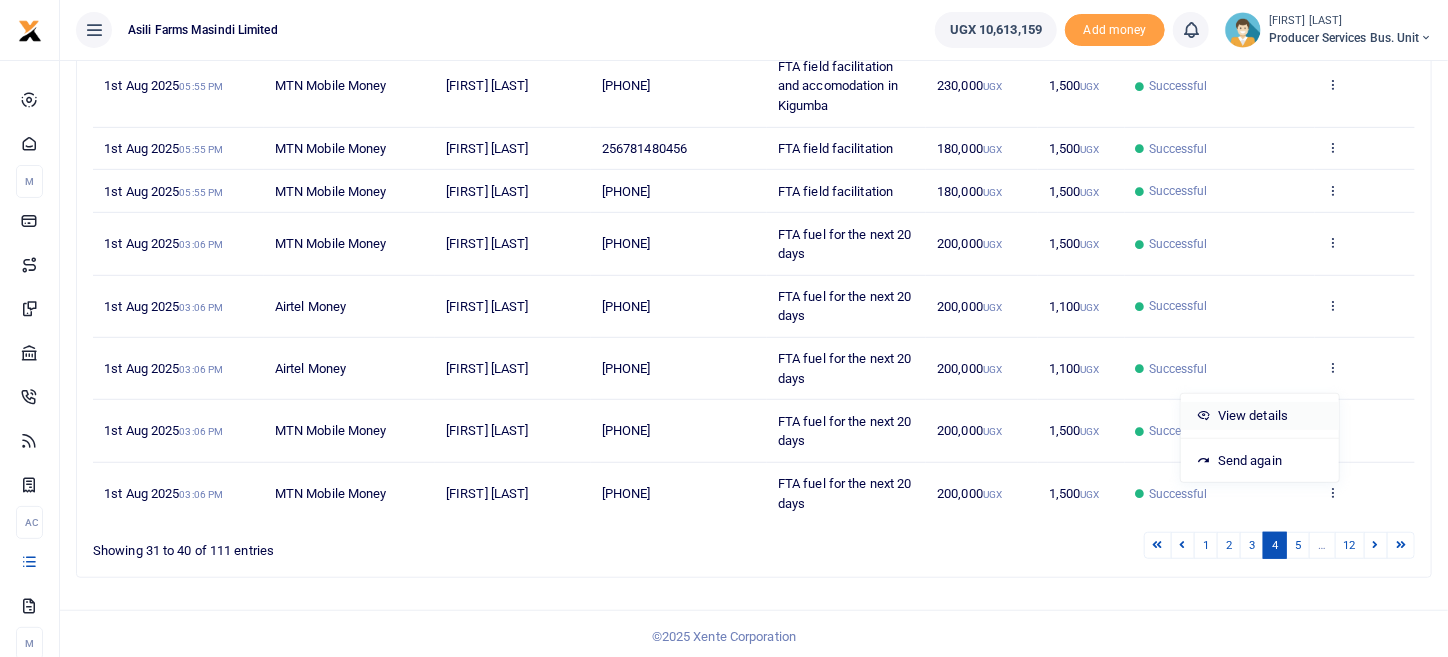 click on "View details" at bounding box center [1260, 416] 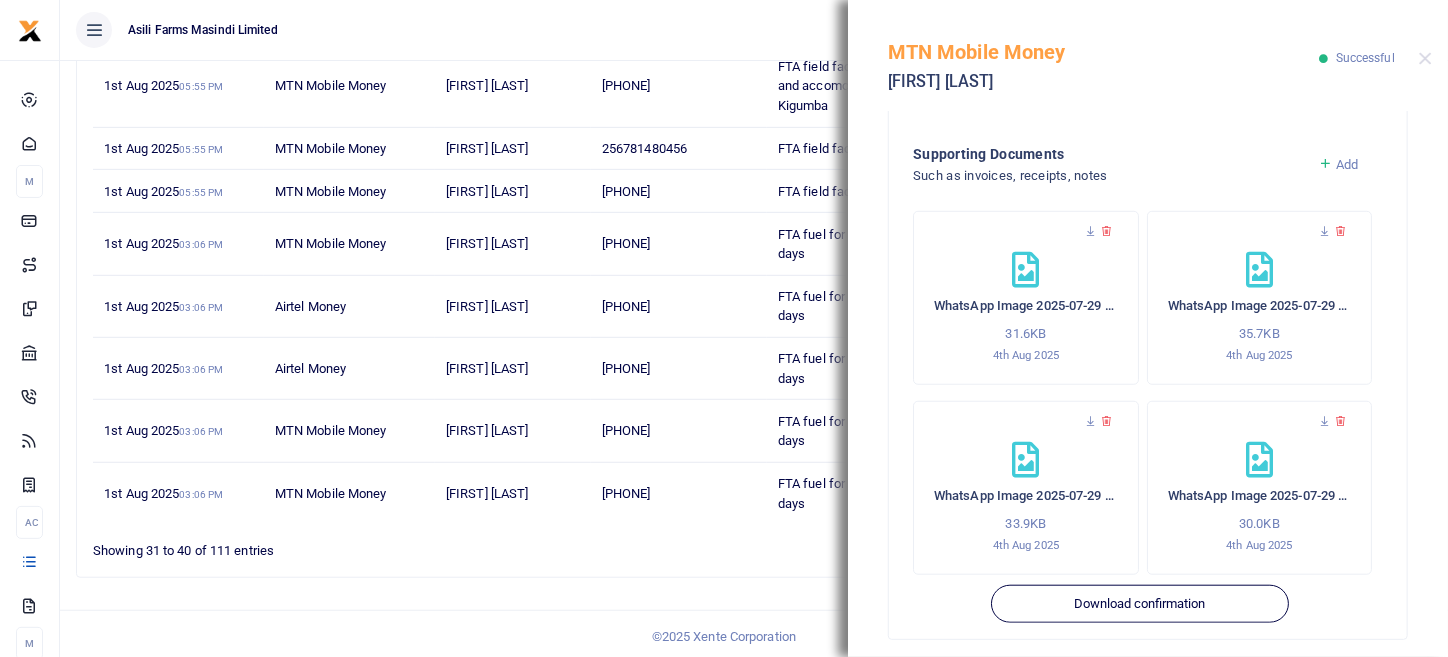 scroll, scrollTop: 680, scrollLeft: 0, axis: vertical 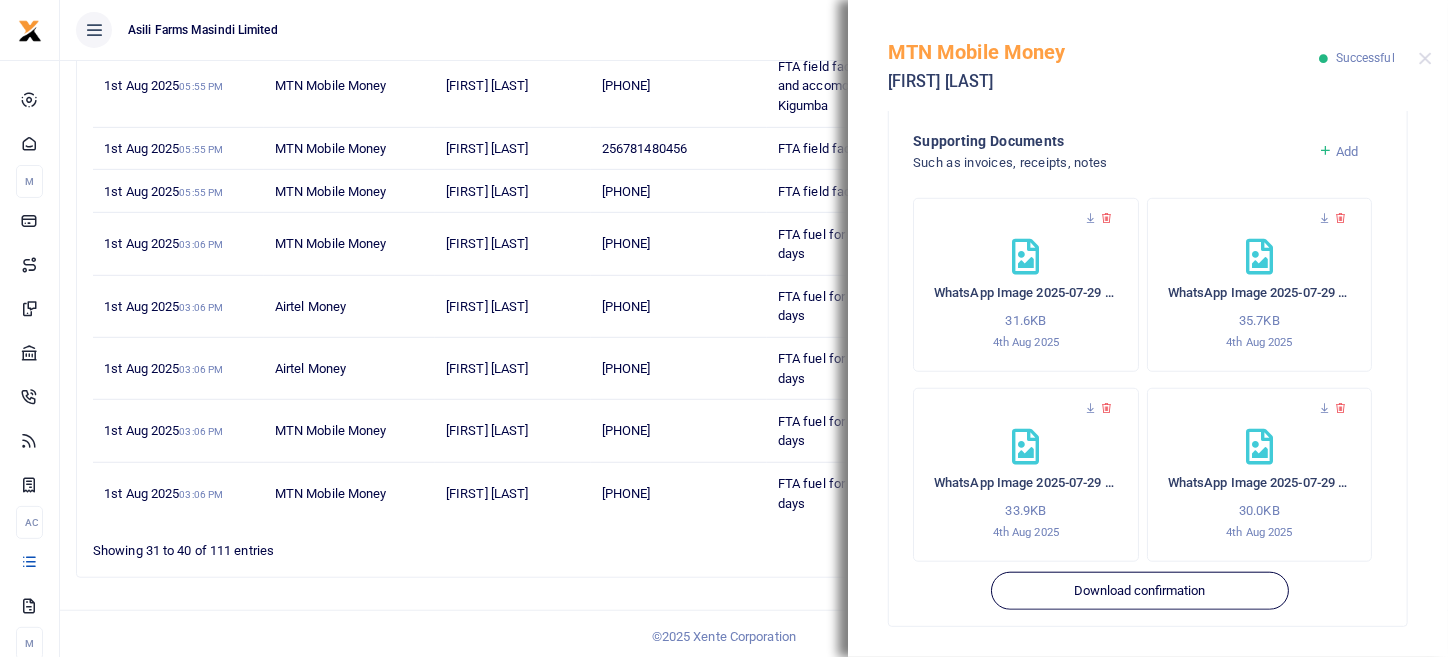 click at bounding box center (1325, 151) 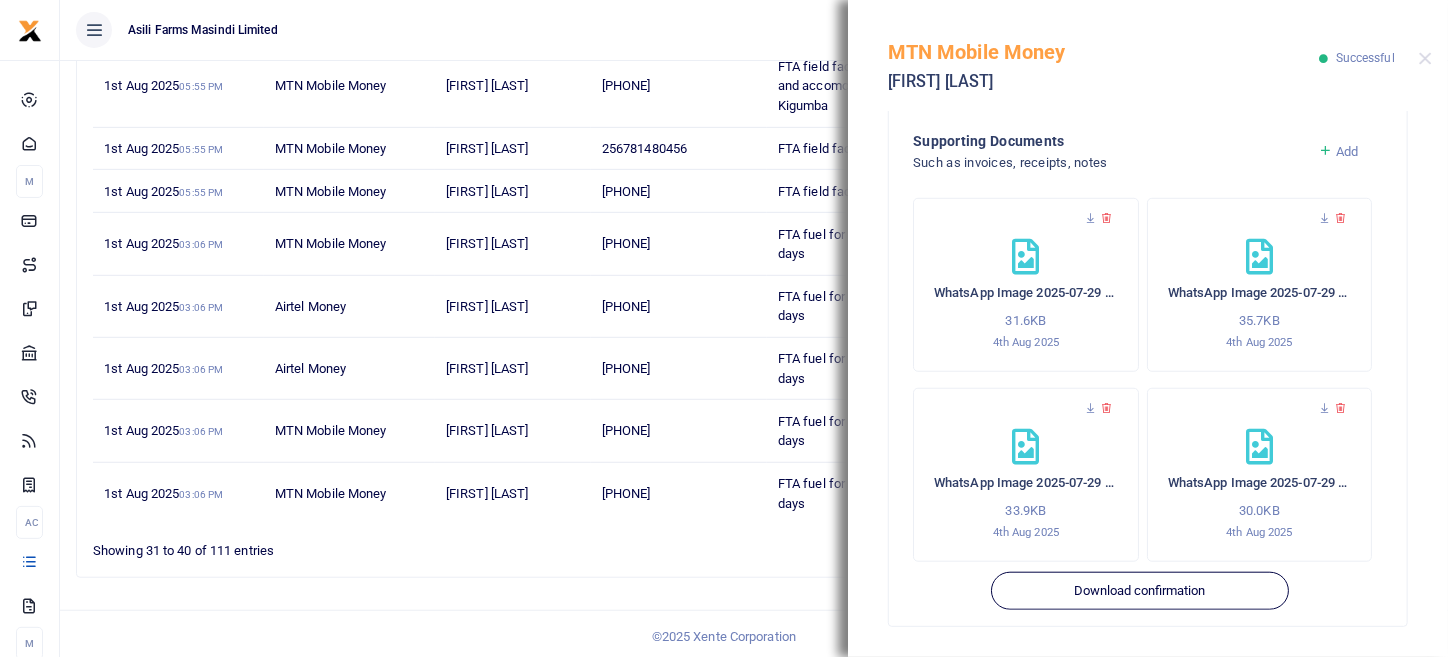 click on "Add" at bounding box center [1347, 151] 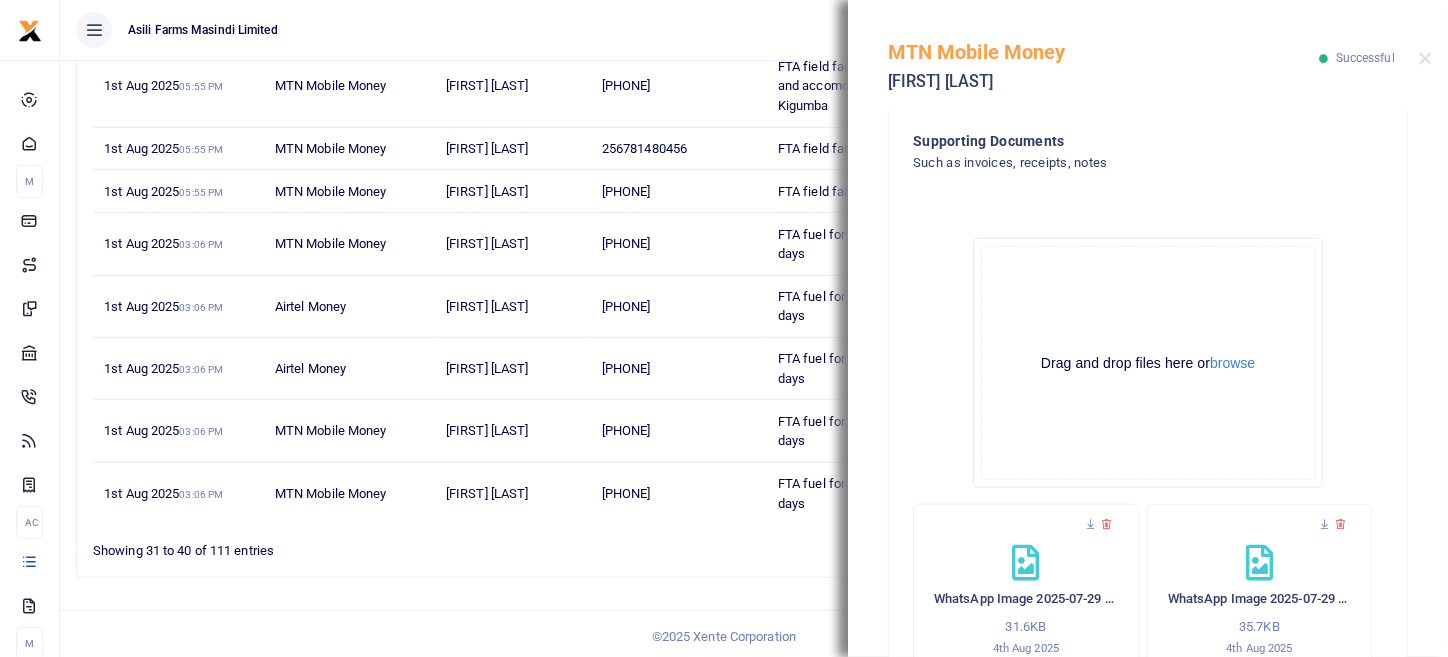 click on "Drag and drop files here or  browse Powered by  Uppy" 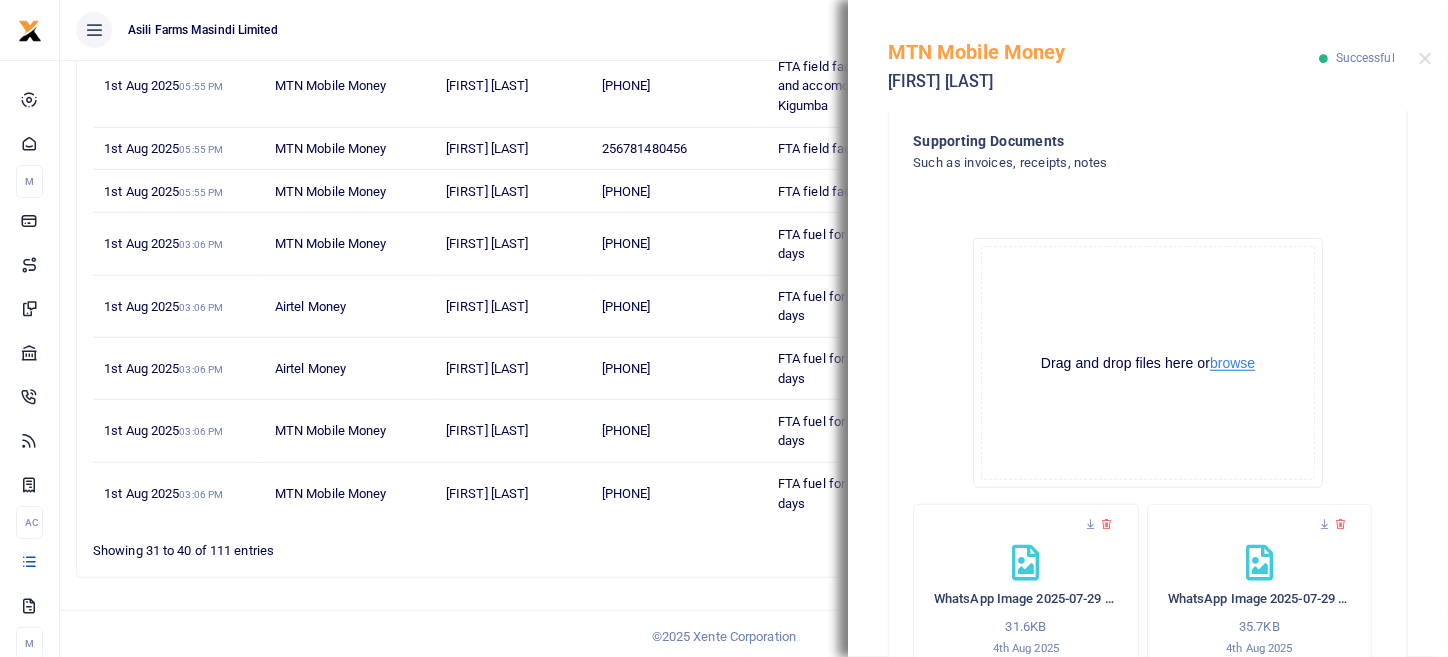 click on "browse" at bounding box center [1232, 363] 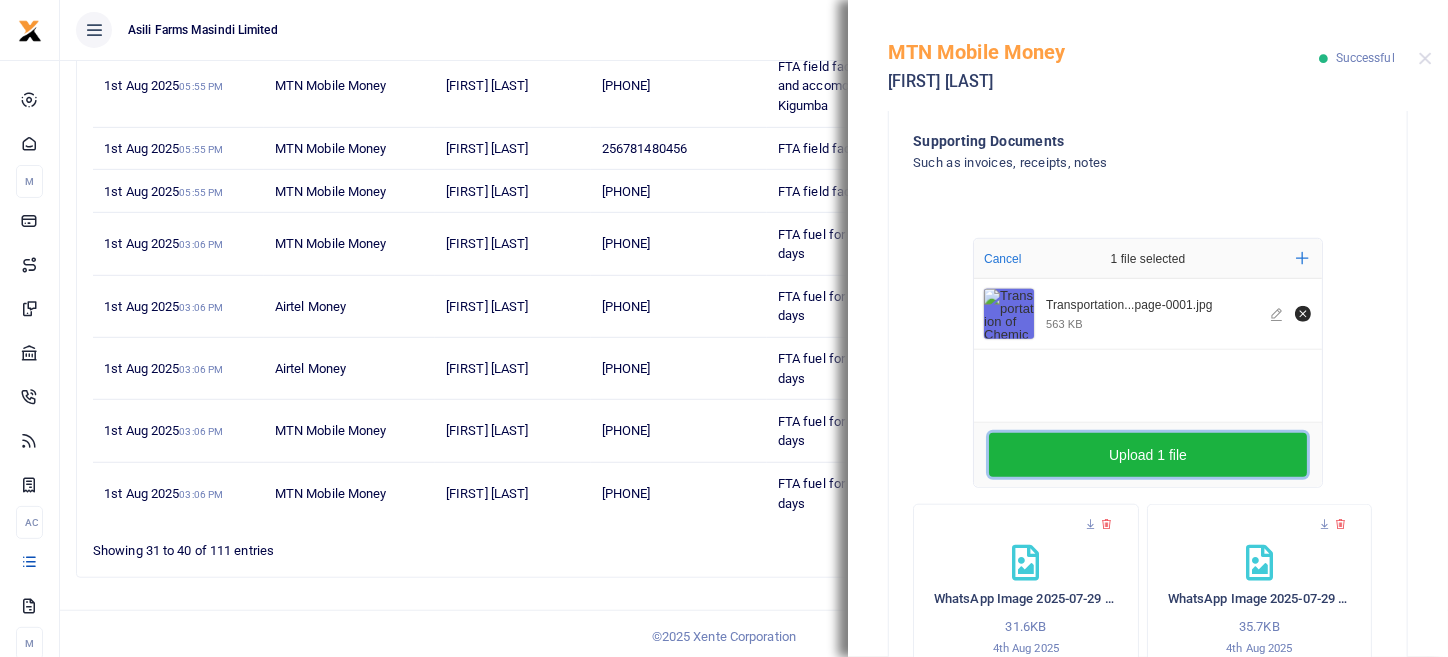 scroll, scrollTop: 780, scrollLeft: 0, axis: vertical 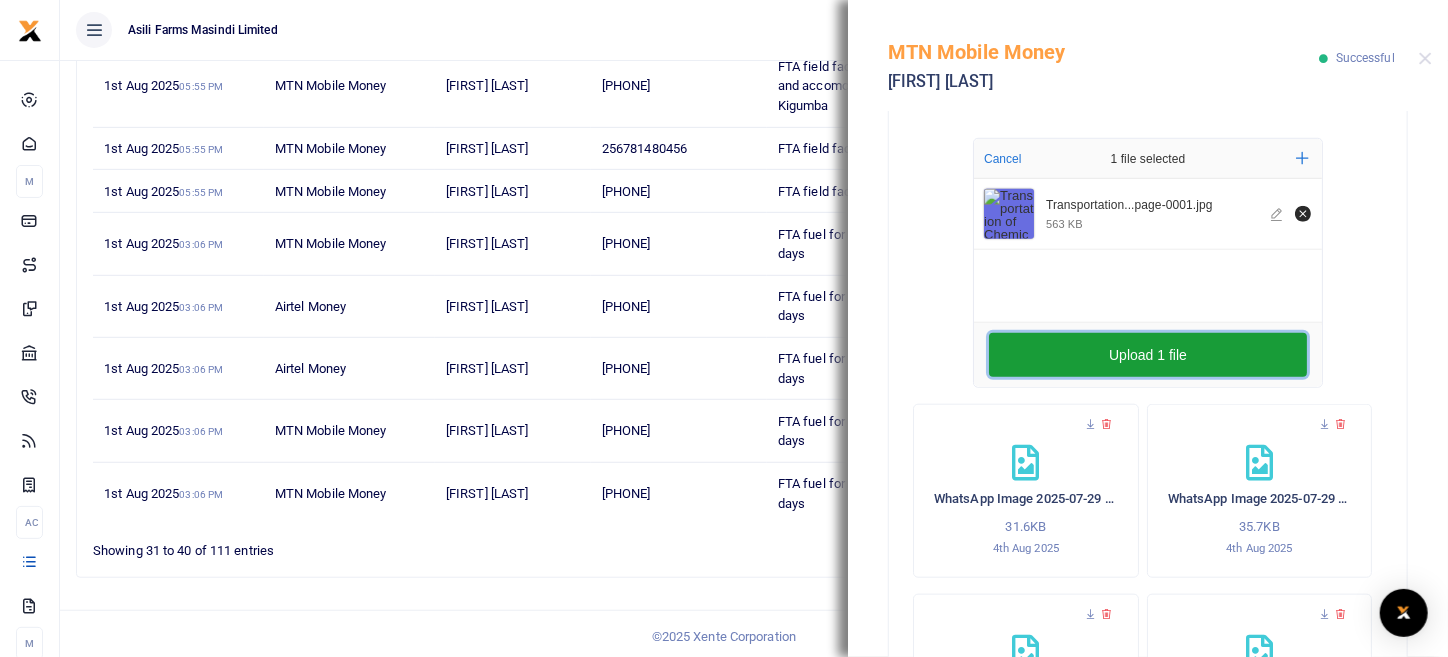 click on "Upload 1 file" at bounding box center (1148, 355) 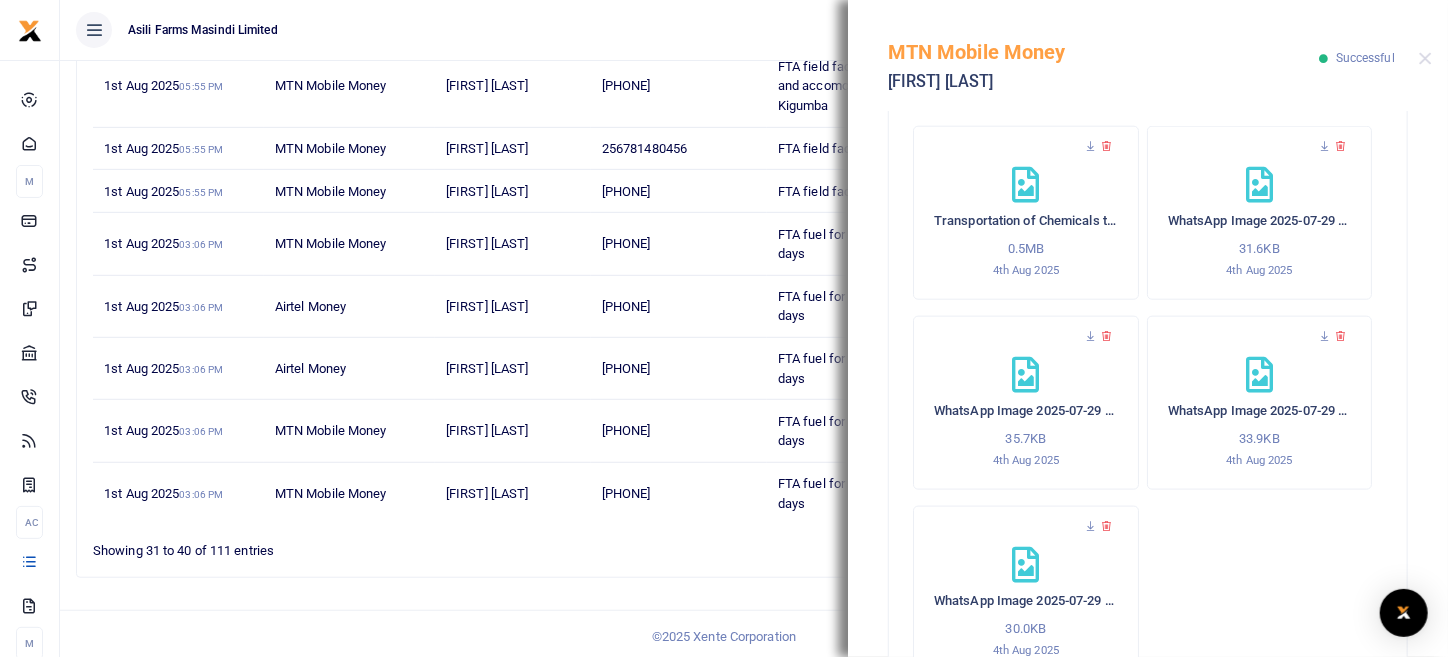 scroll, scrollTop: 1176, scrollLeft: 0, axis: vertical 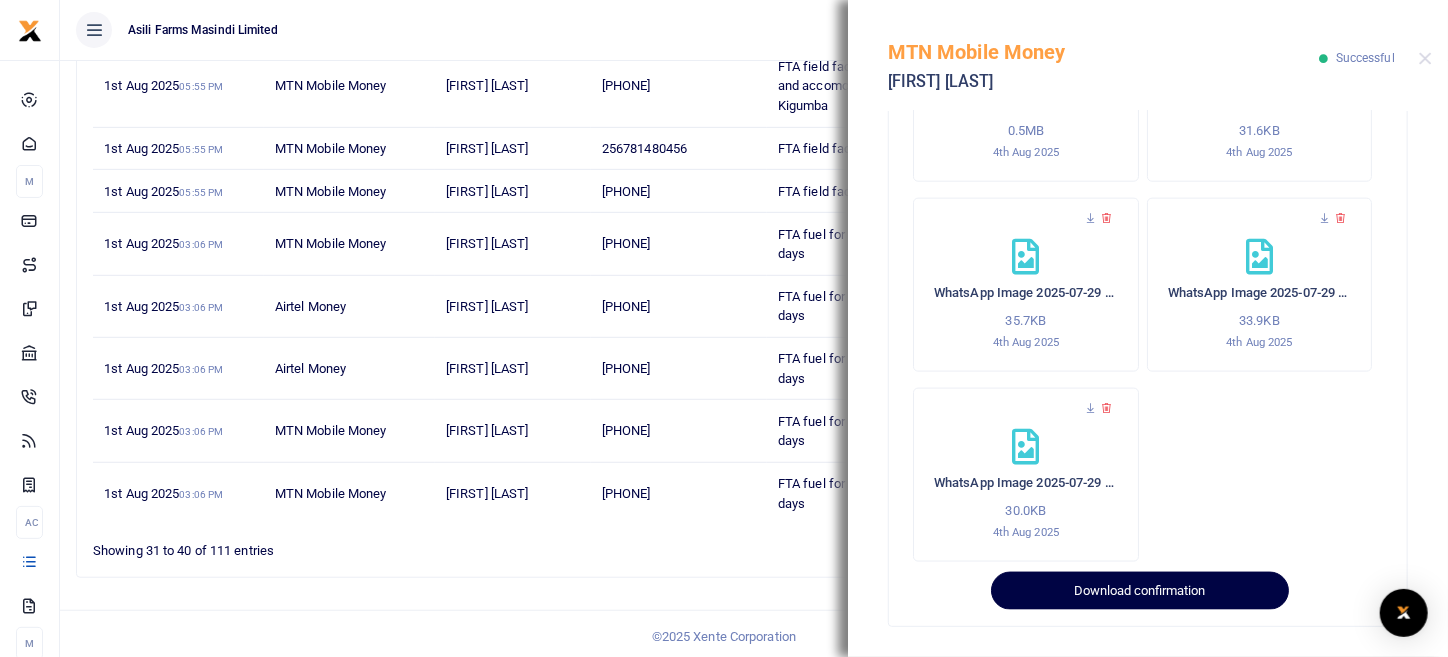 click on "Download confirmation" at bounding box center [1139, 591] 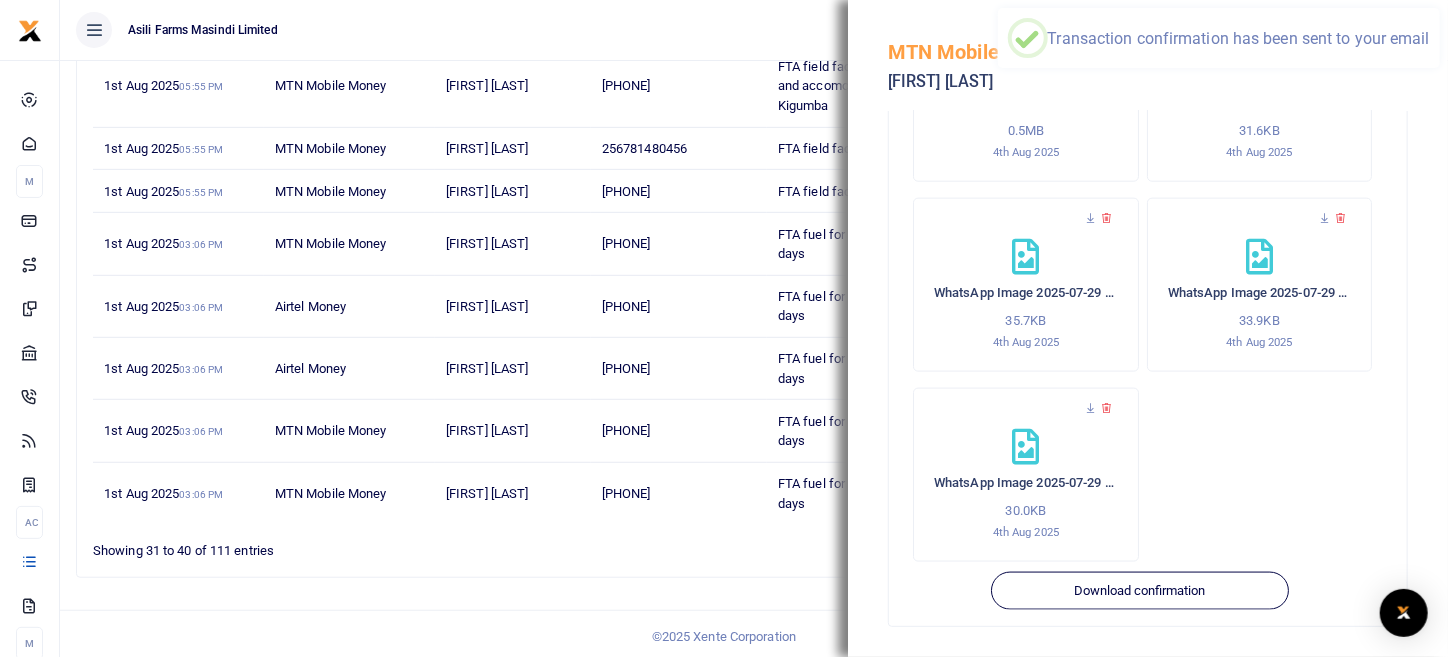 click on "Asili Farms Masindi Limited" at bounding box center (489, 30) 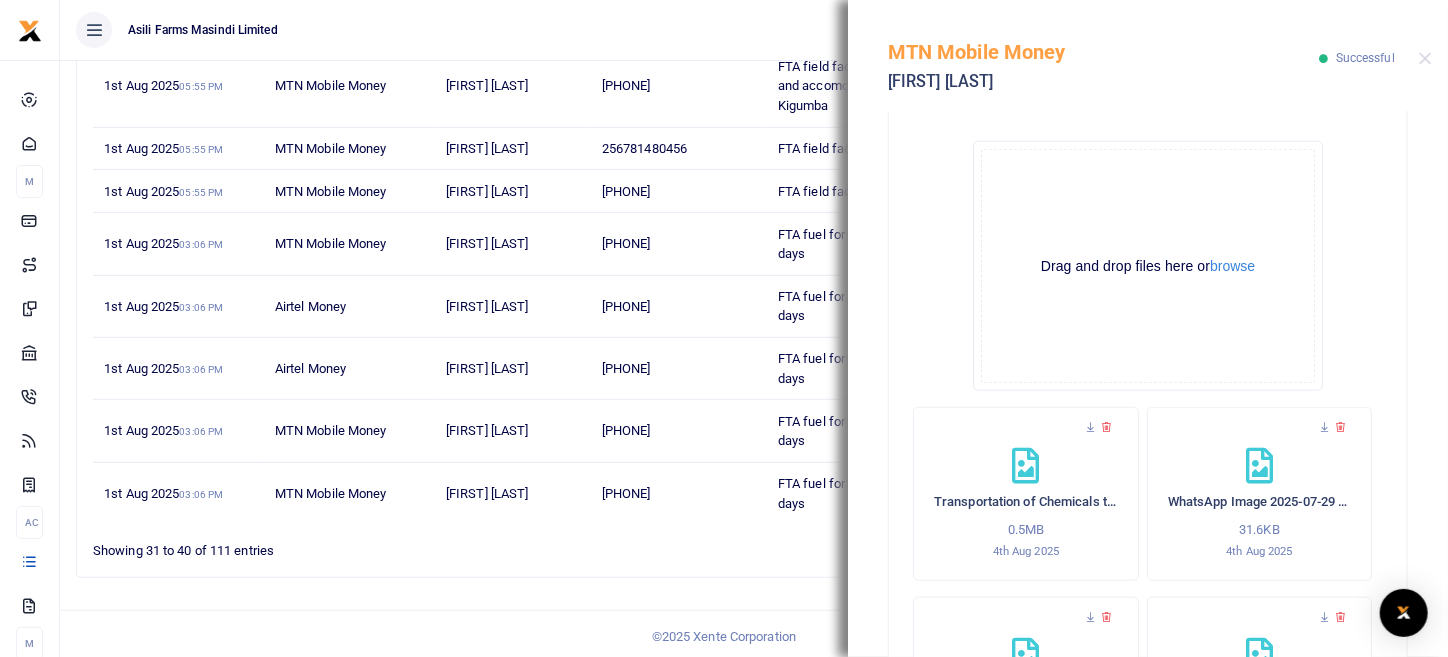 scroll, scrollTop: 776, scrollLeft: 0, axis: vertical 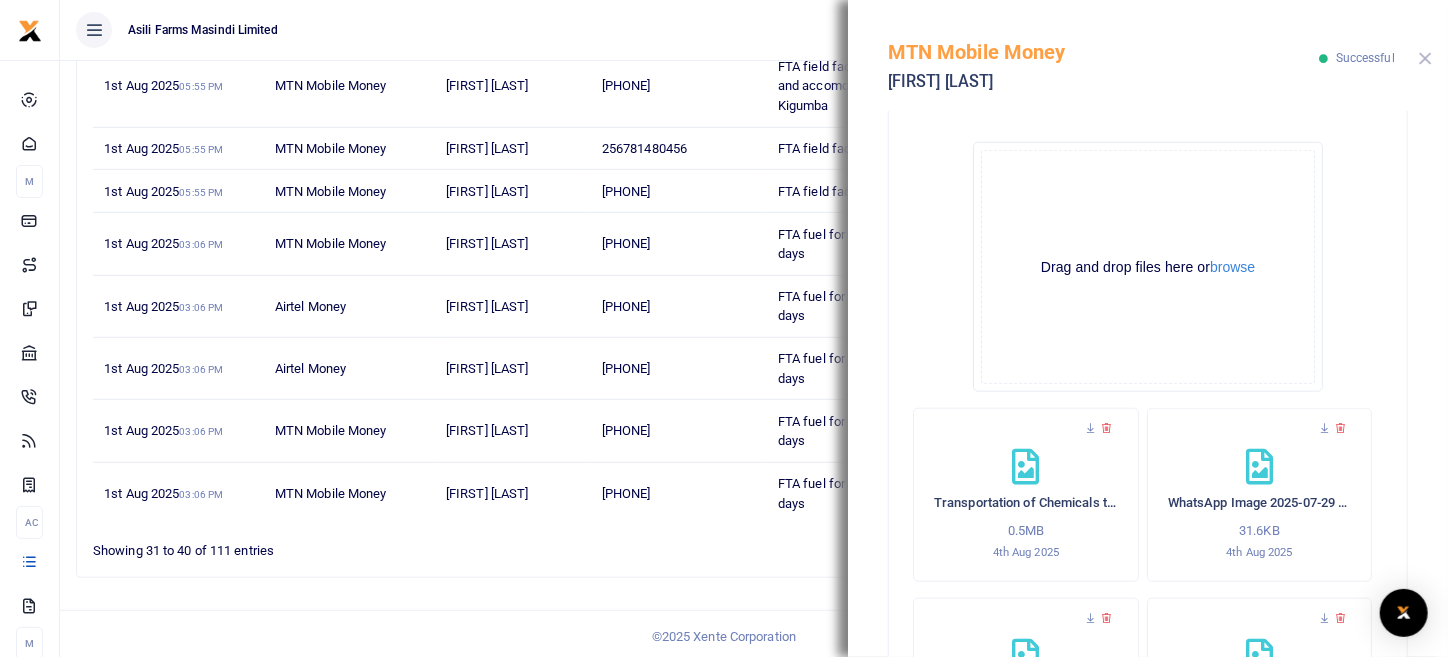 click at bounding box center (1425, 58) 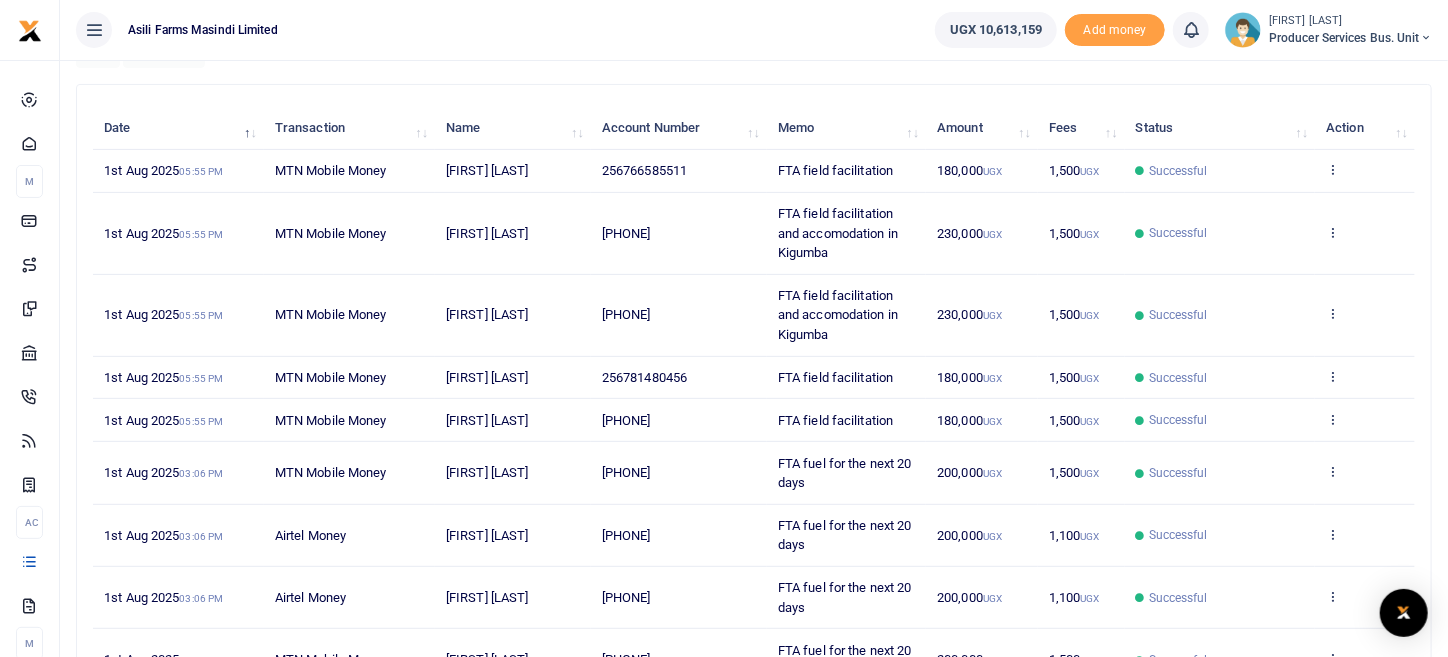 scroll, scrollTop: 333, scrollLeft: 0, axis: vertical 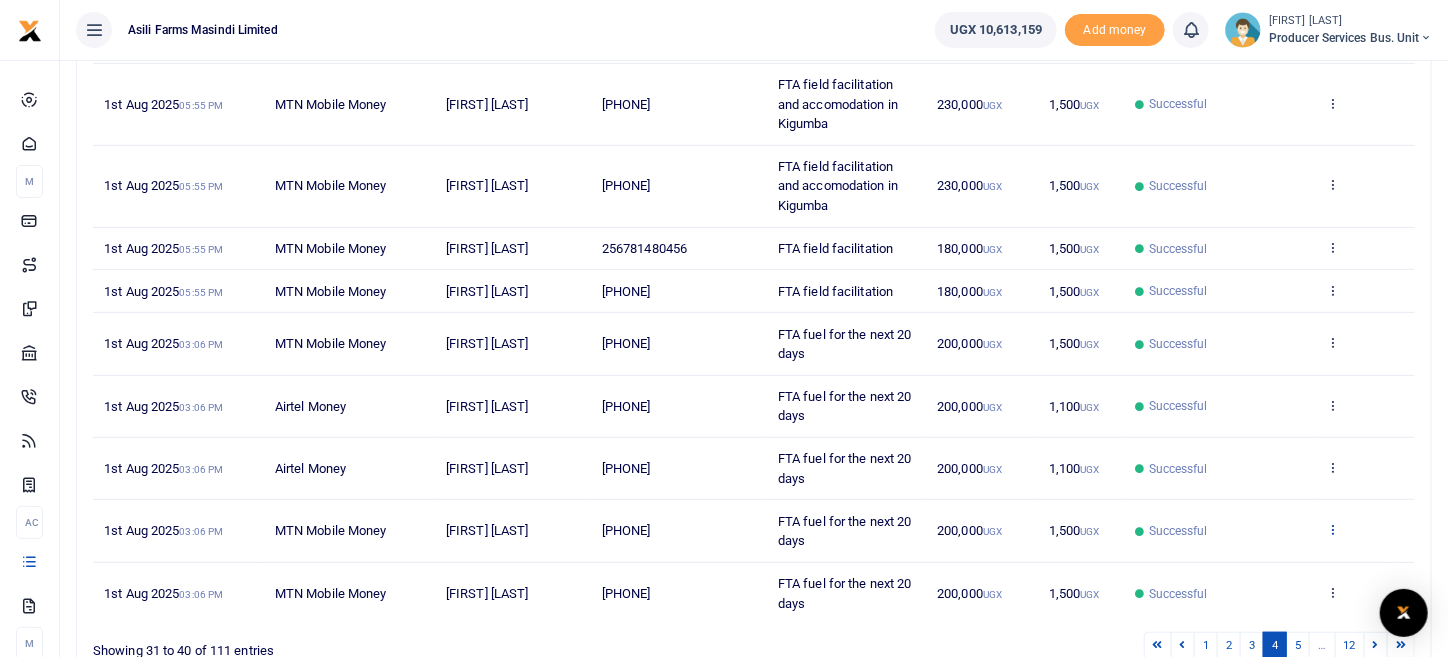 click at bounding box center (1332, 529) 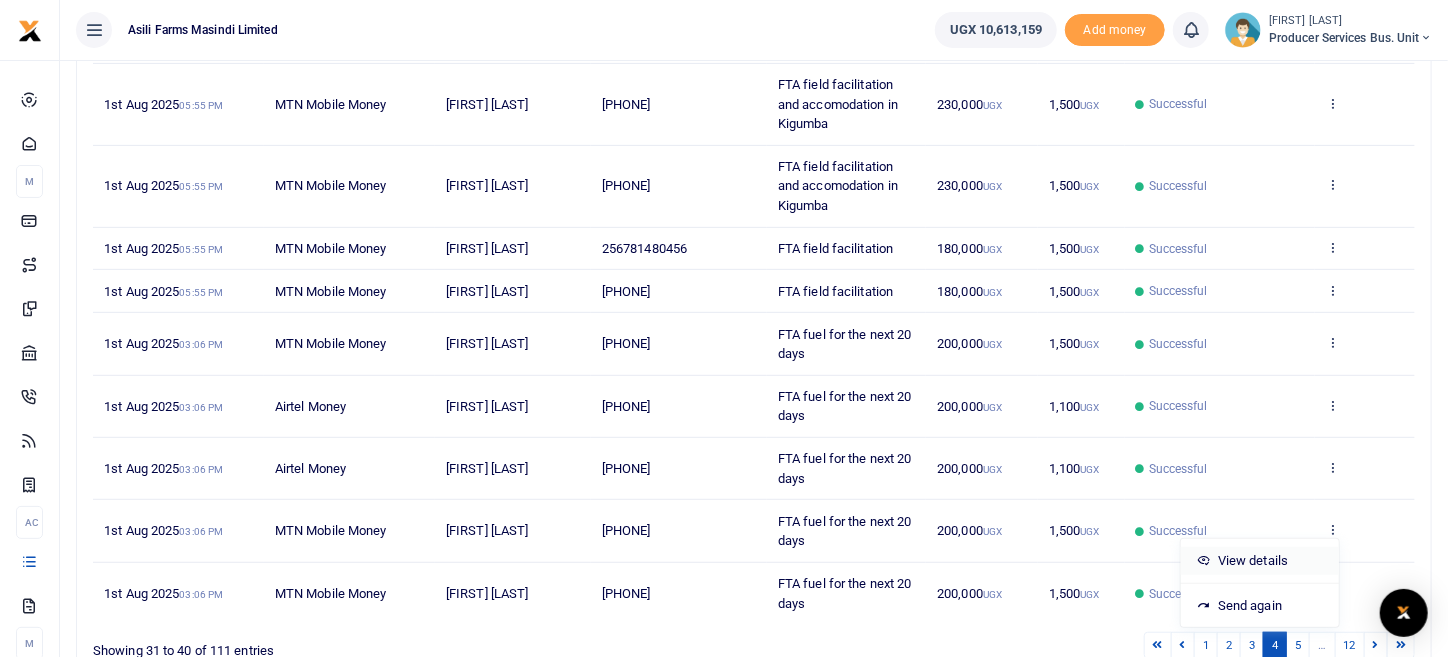 click on "View details" at bounding box center (1260, 561) 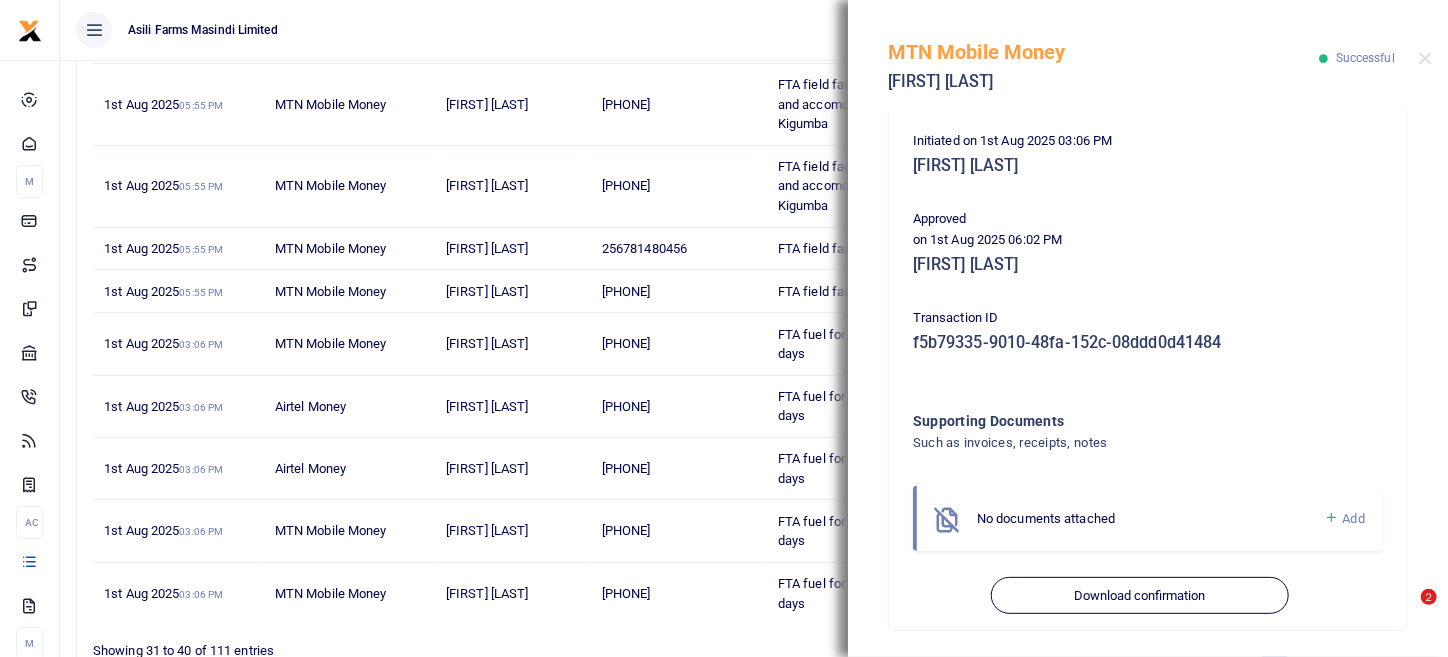scroll, scrollTop: 405, scrollLeft: 0, axis: vertical 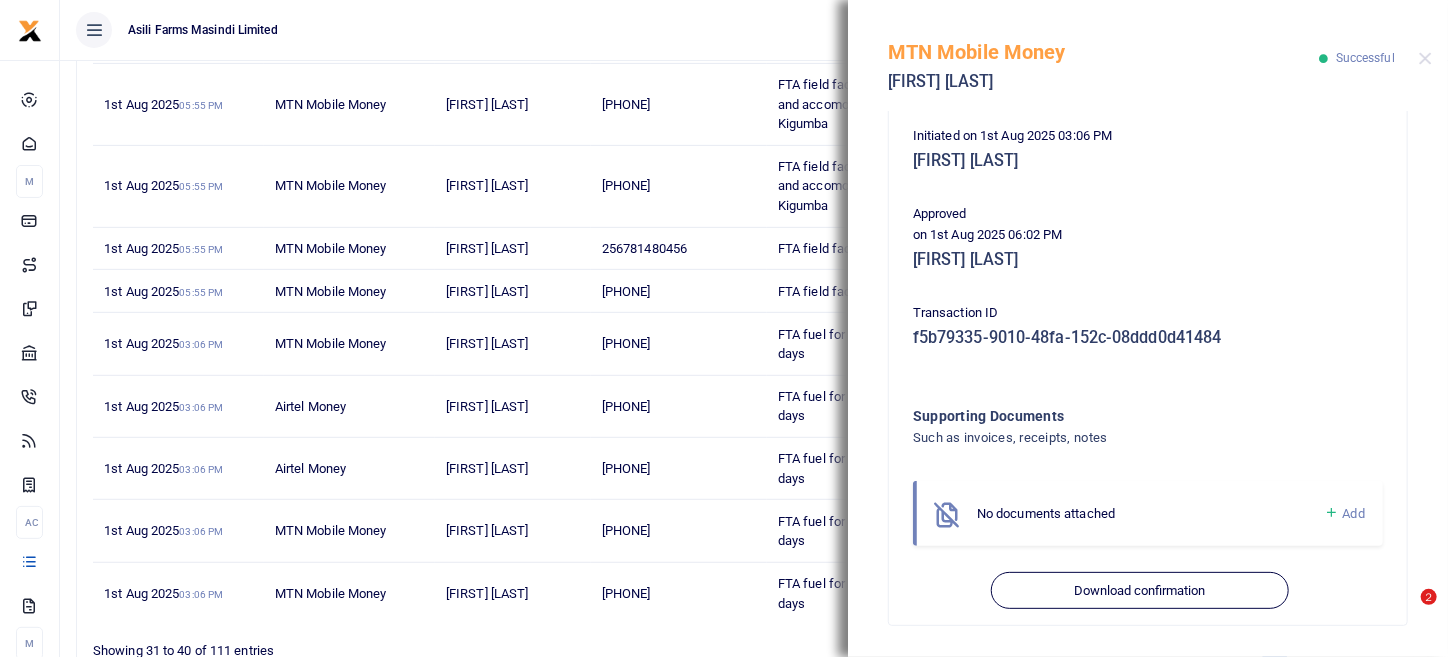click on "Add" at bounding box center [1354, 513] 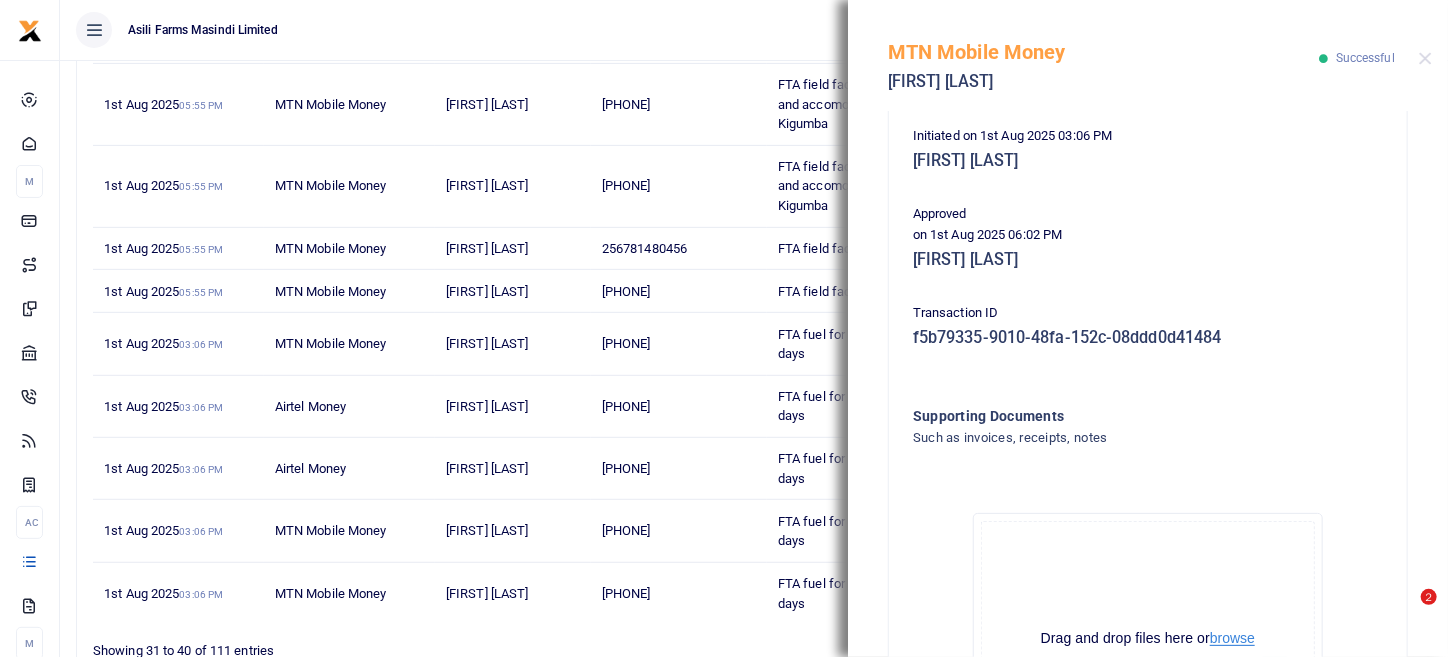 click on "browse" at bounding box center [1232, 638] 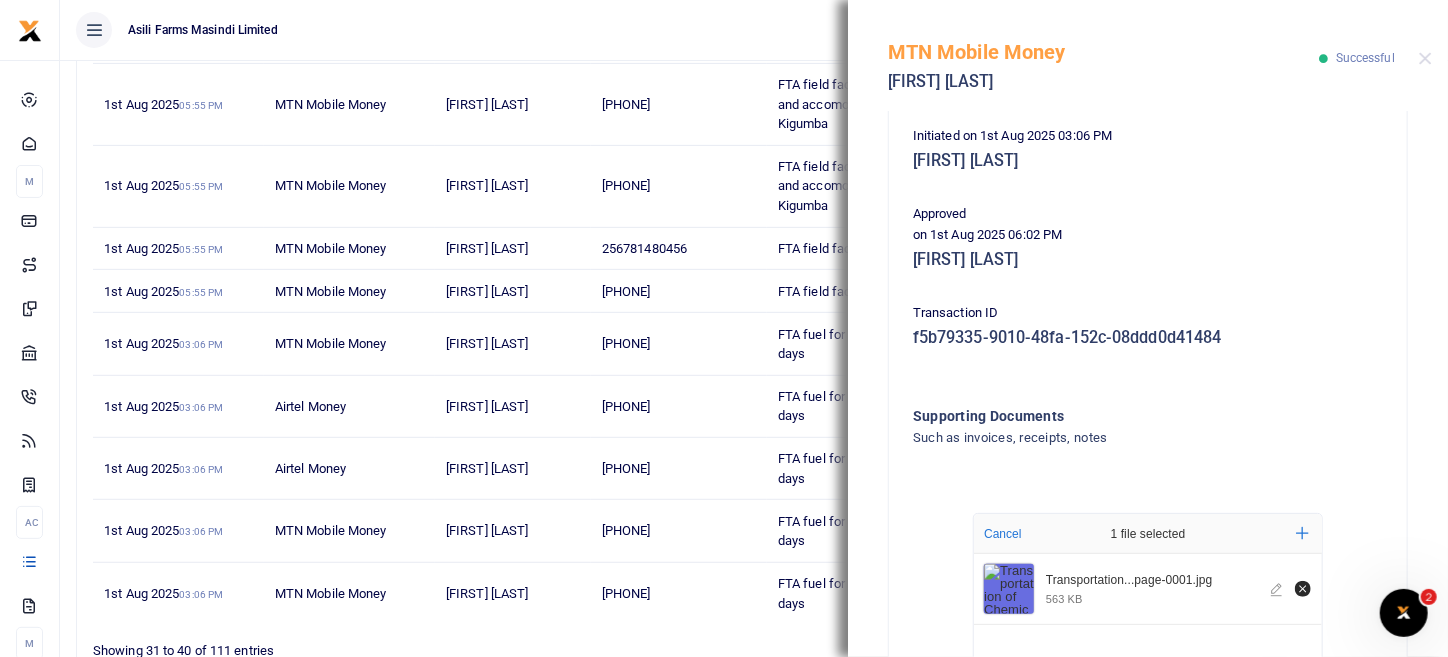 scroll, scrollTop: 0, scrollLeft: 0, axis: both 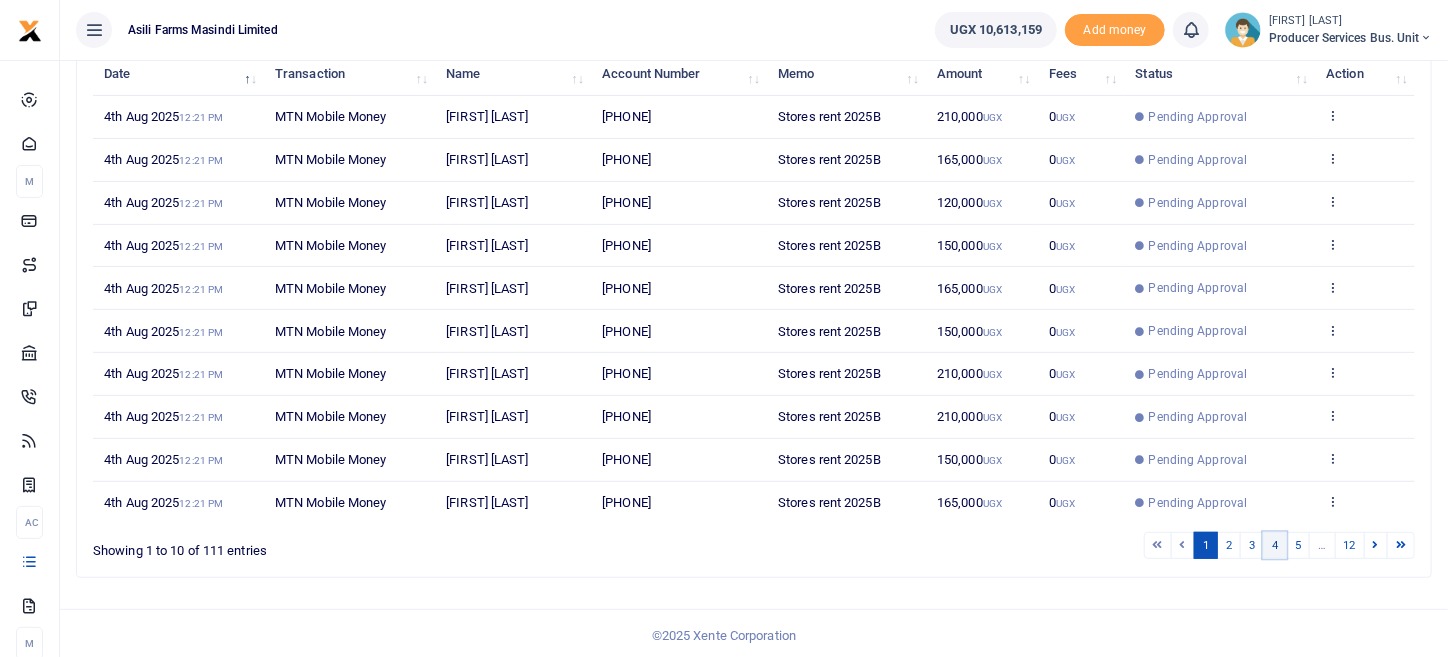 click on "4" at bounding box center (1275, 545) 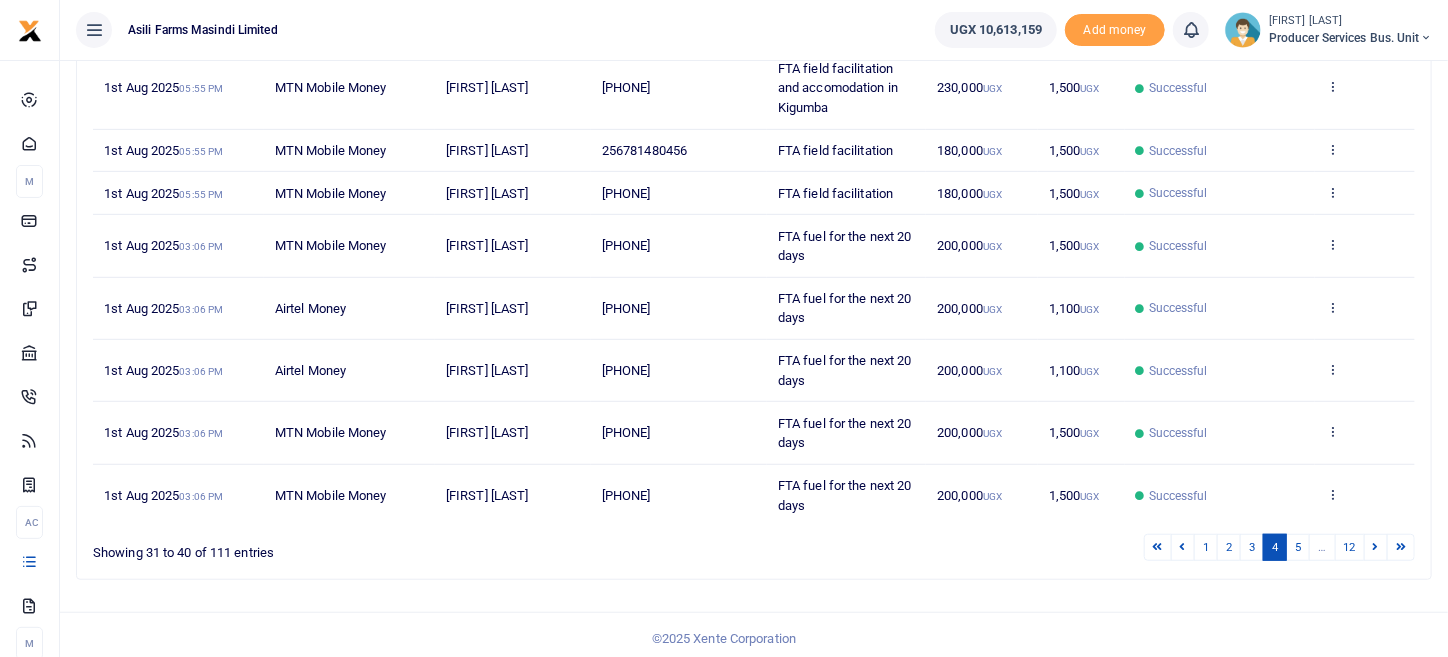 scroll, scrollTop: 433, scrollLeft: 0, axis: vertical 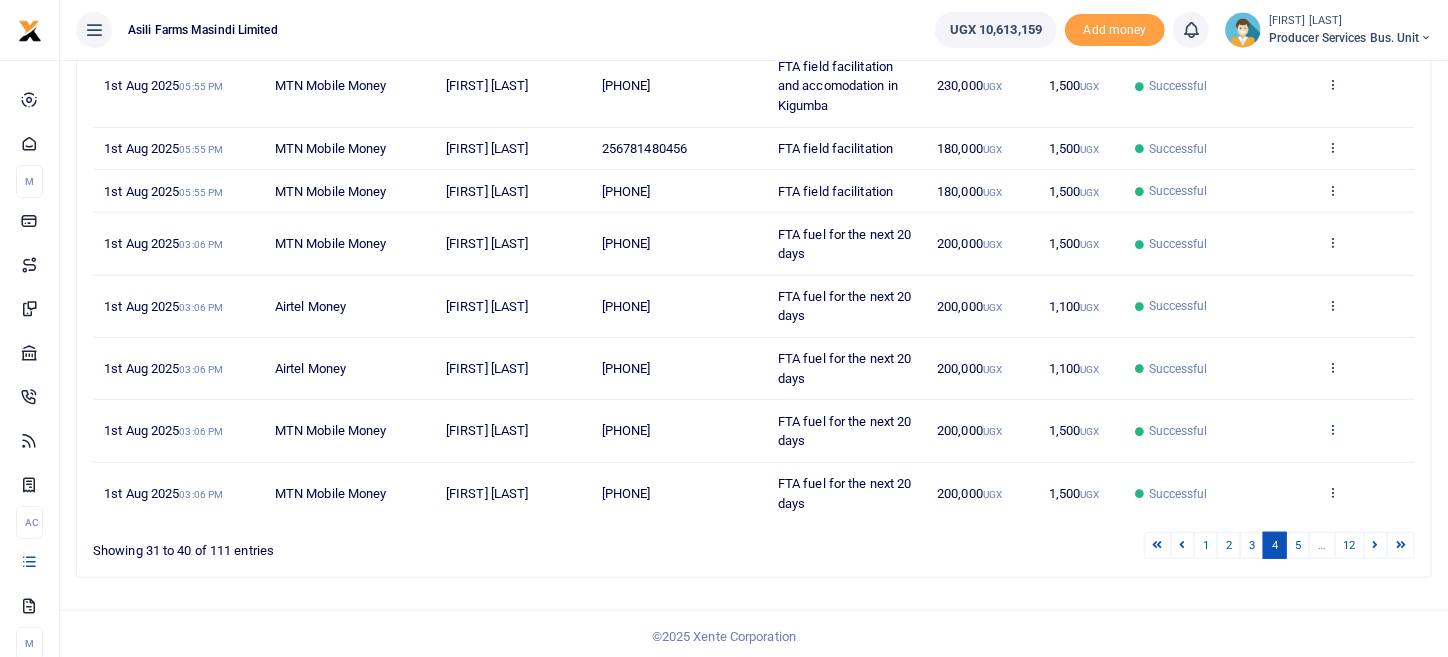 click at bounding box center [1332, 429] 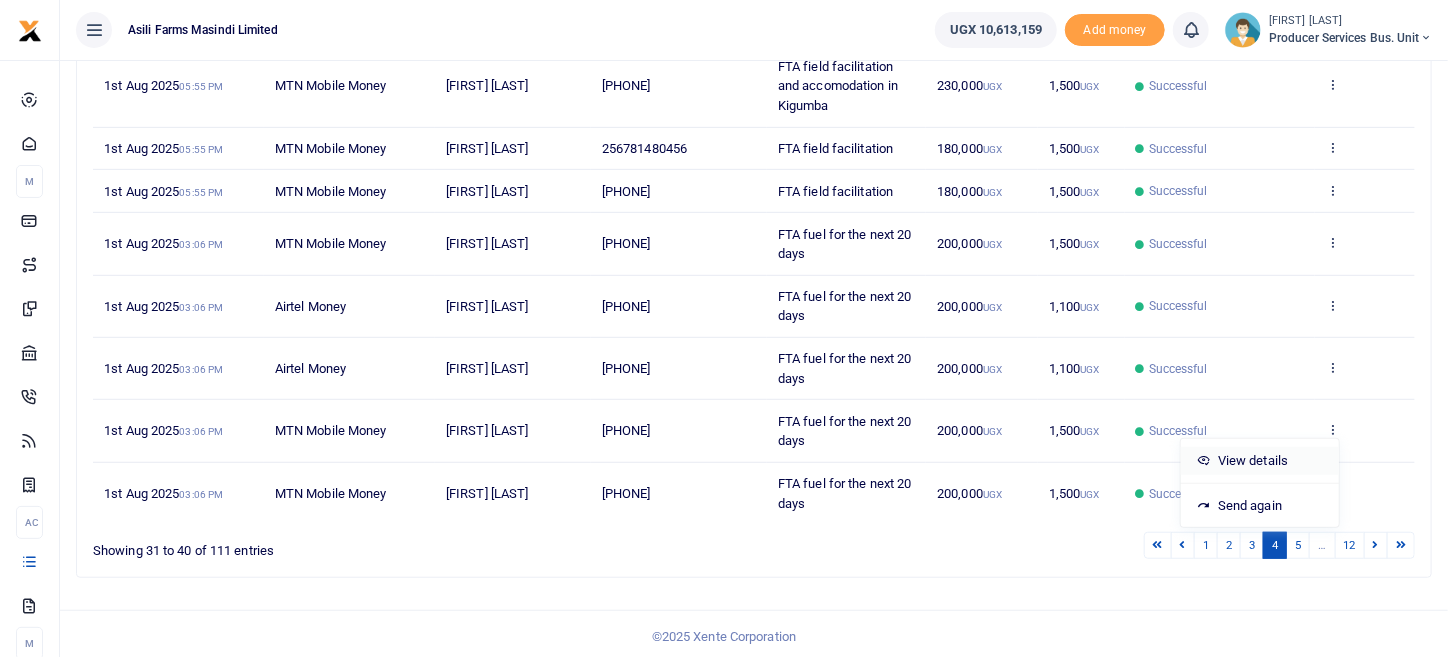 click on "View details" at bounding box center (1260, 461) 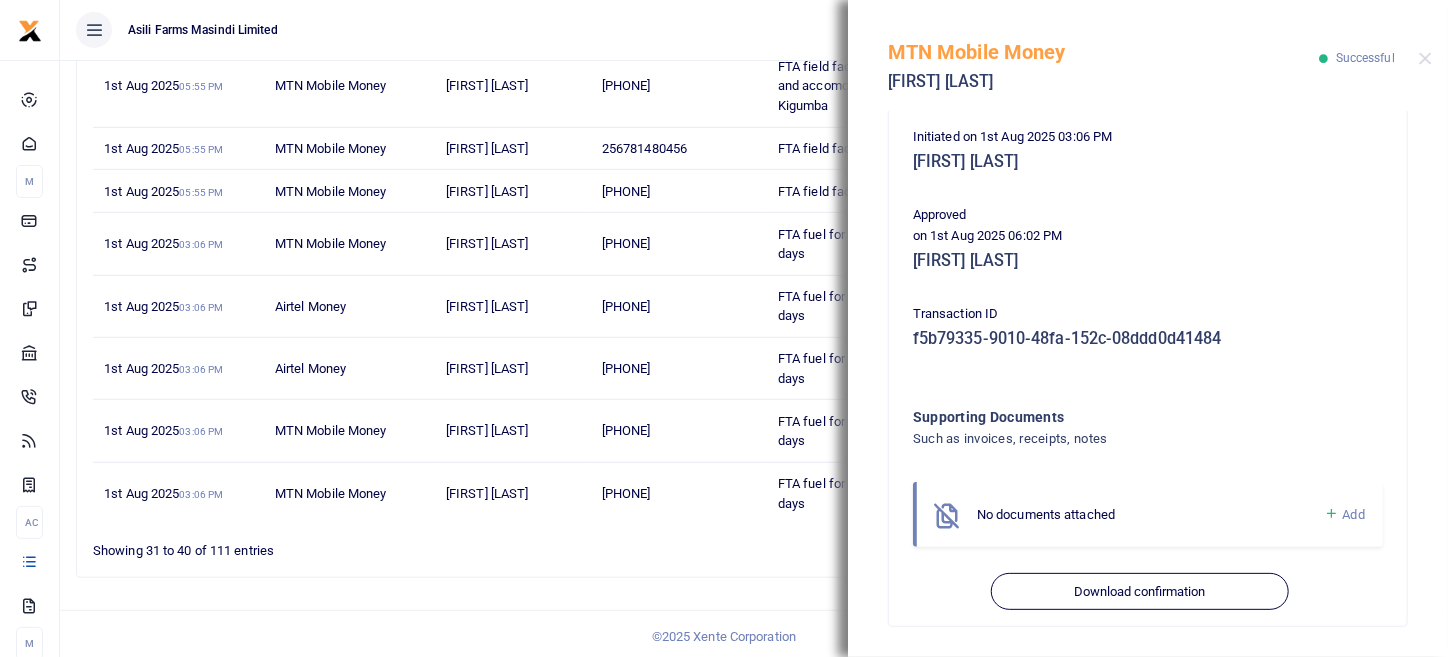 scroll, scrollTop: 405, scrollLeft: 0, axis: vertical 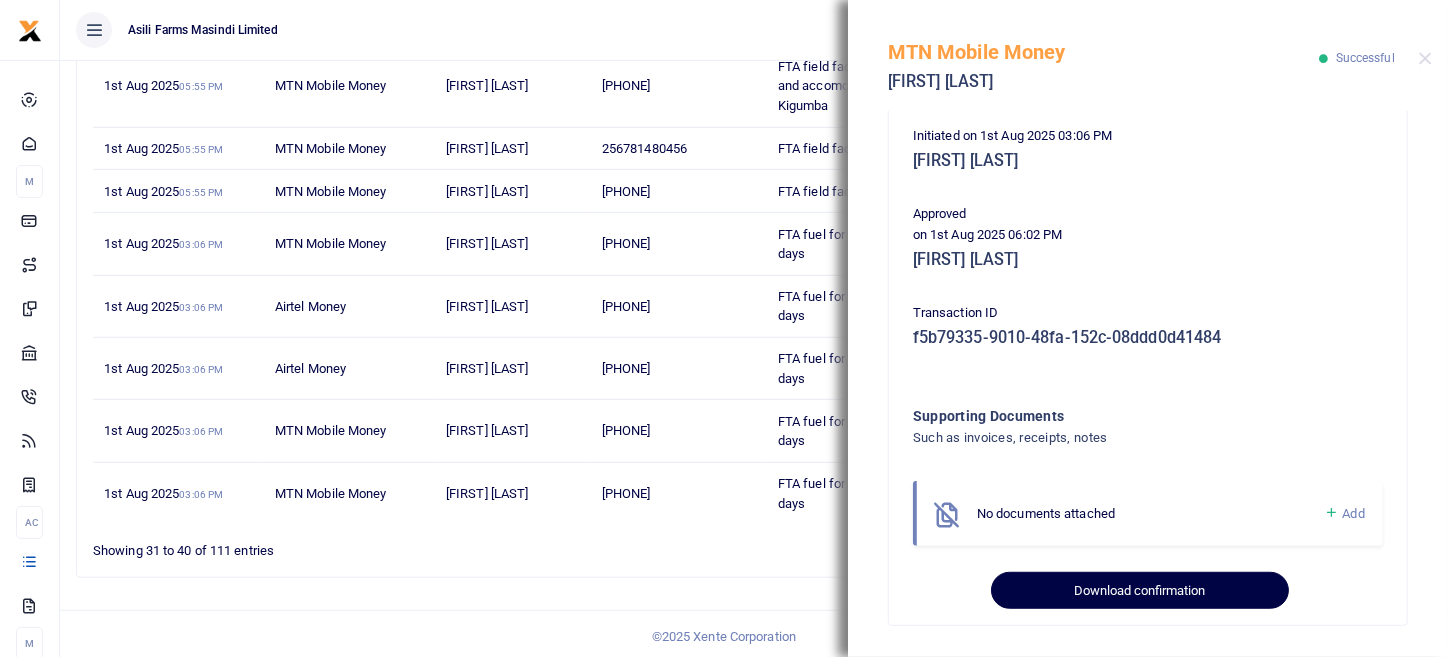 click on "Download confirmation" at bounding box center (1139, 591) 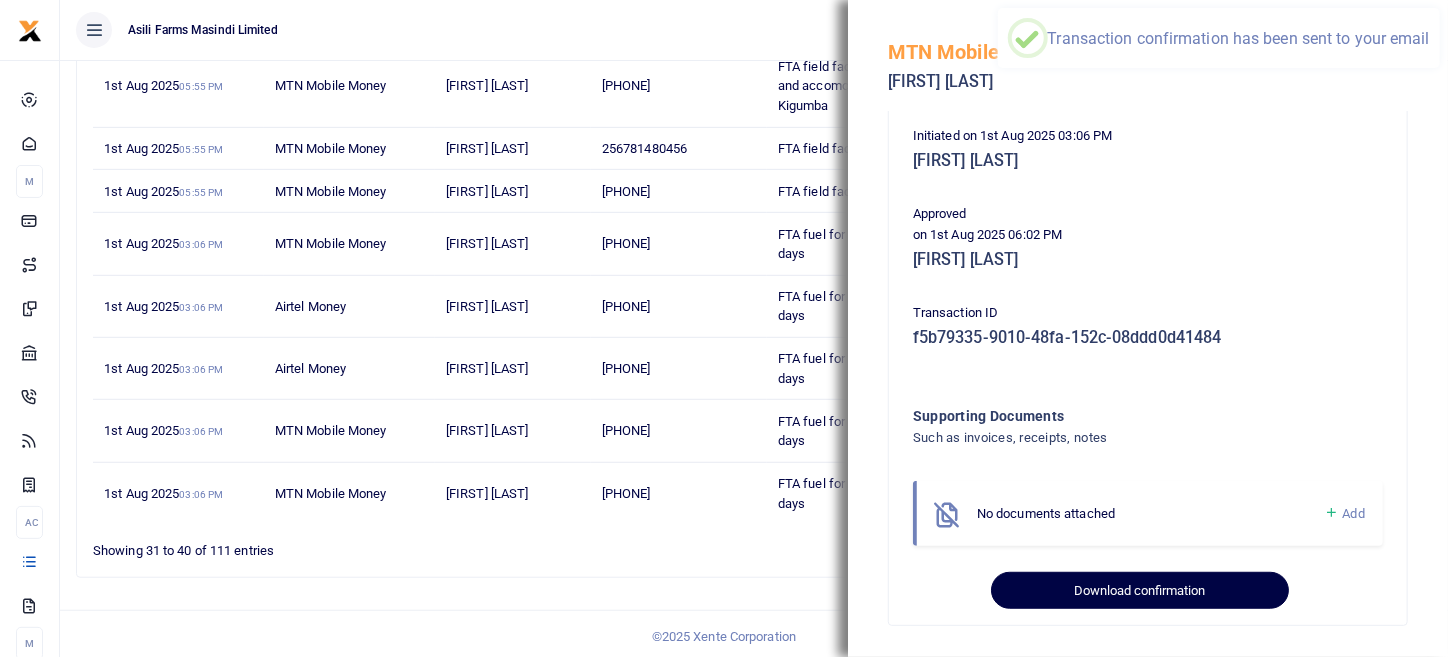 click on "Download confirmation" at bounding box center (1139, 591) 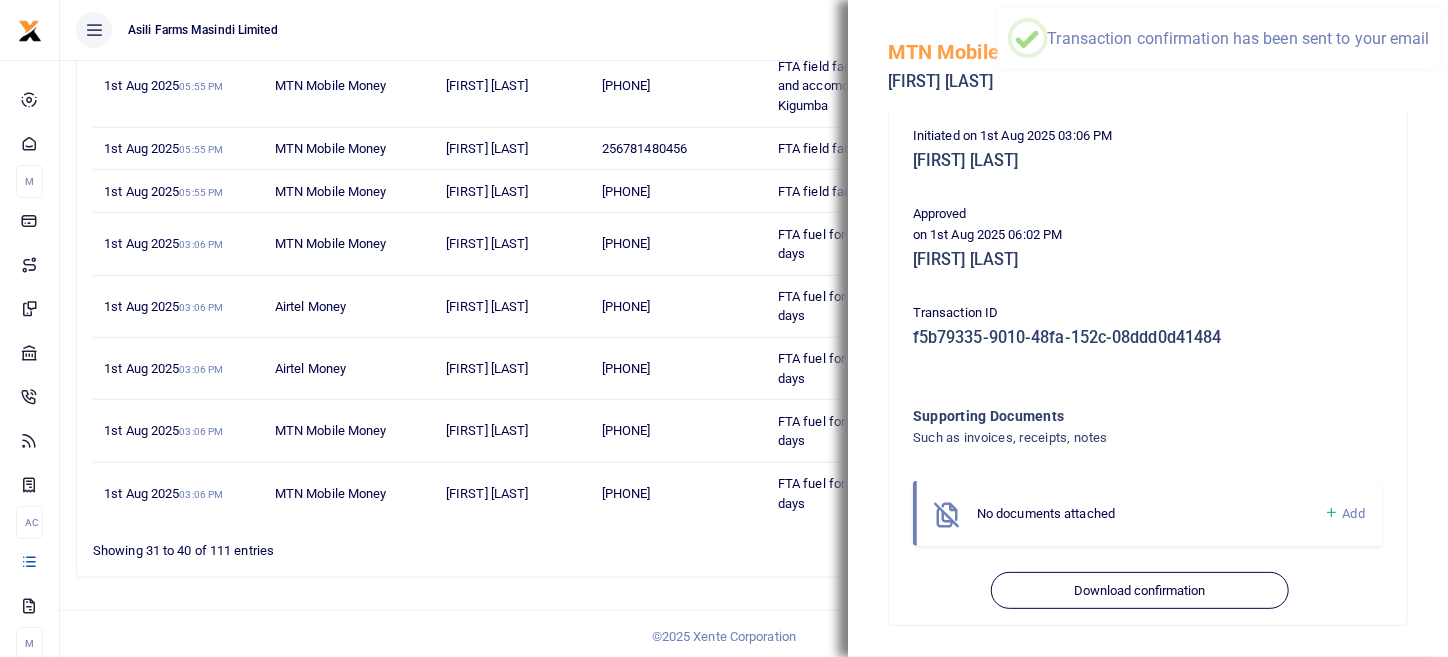 click on "Add" at bounding box center [1354, 513] 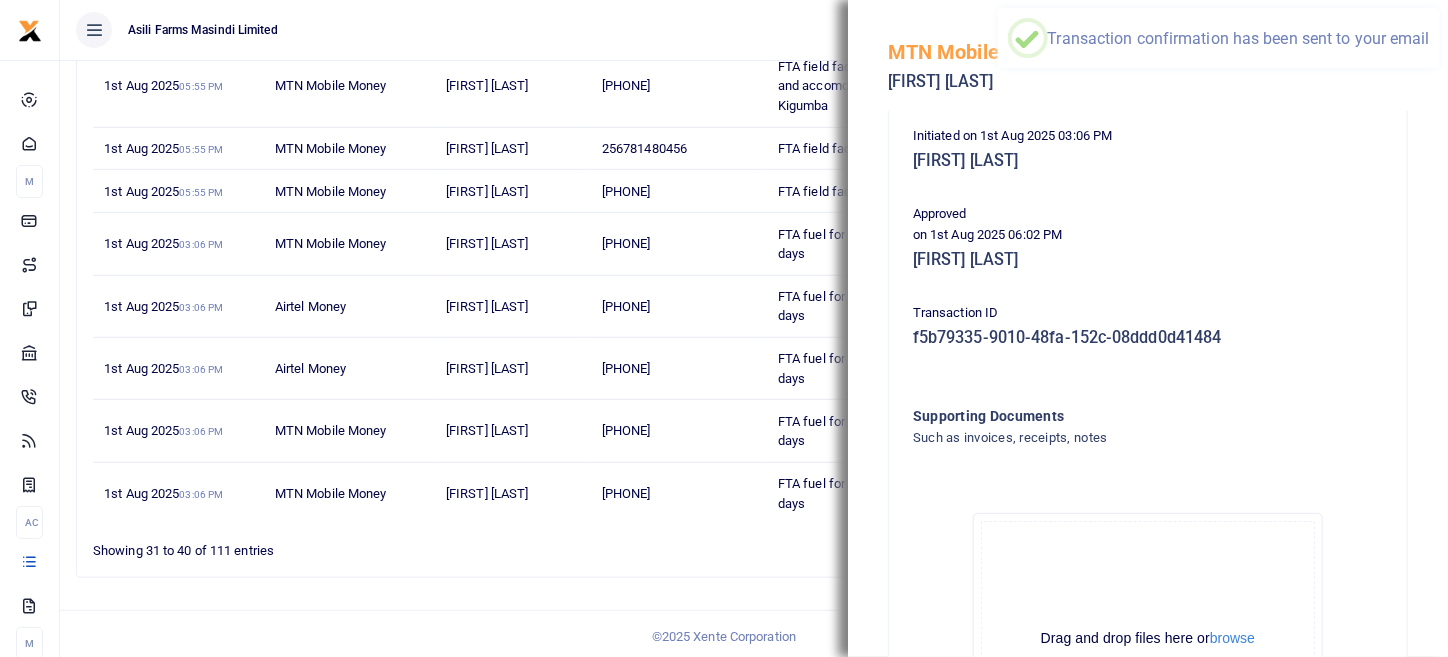 scroll, scrollTop: 505, scrollLeft: 0, axis: vertical 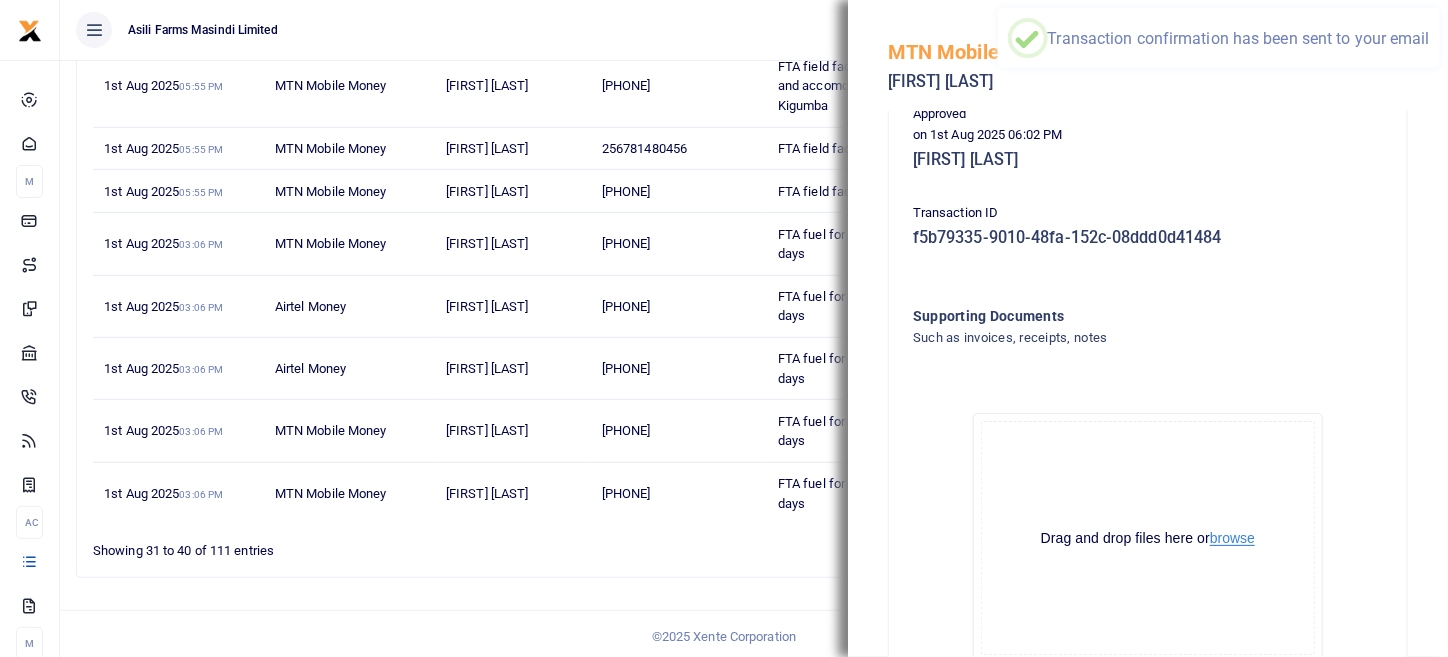 click on "browse" at bounding box center (1232, 538) 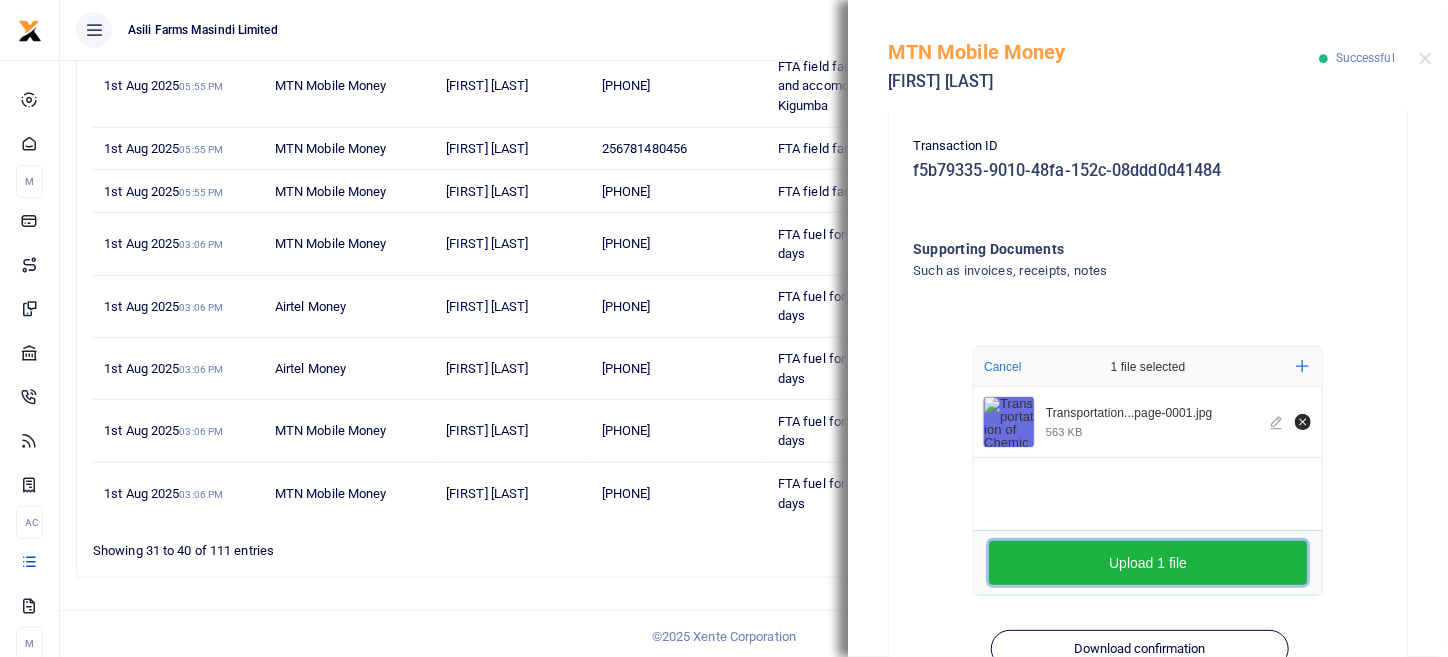 scroll, scrollTop: 630, scrollLeft: 0, axis: vertical 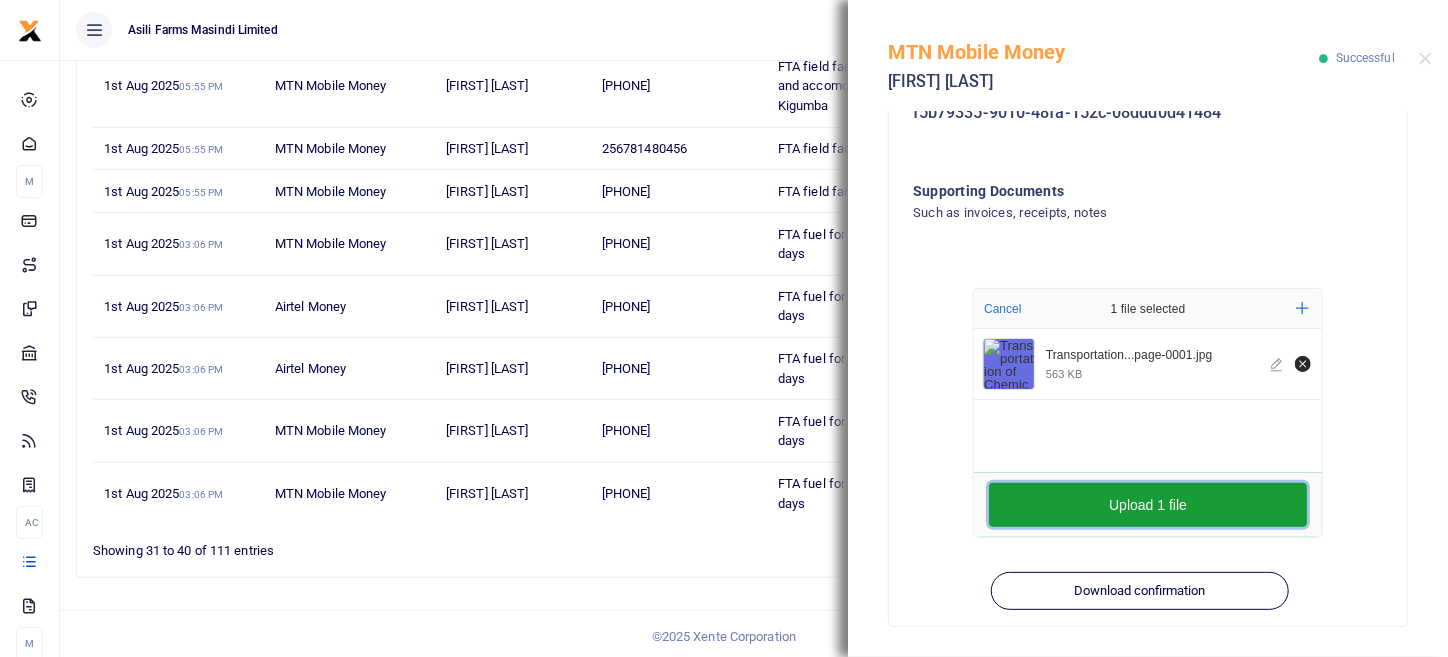 click on "Upload 1 file" at bounding box center [1148, 505] 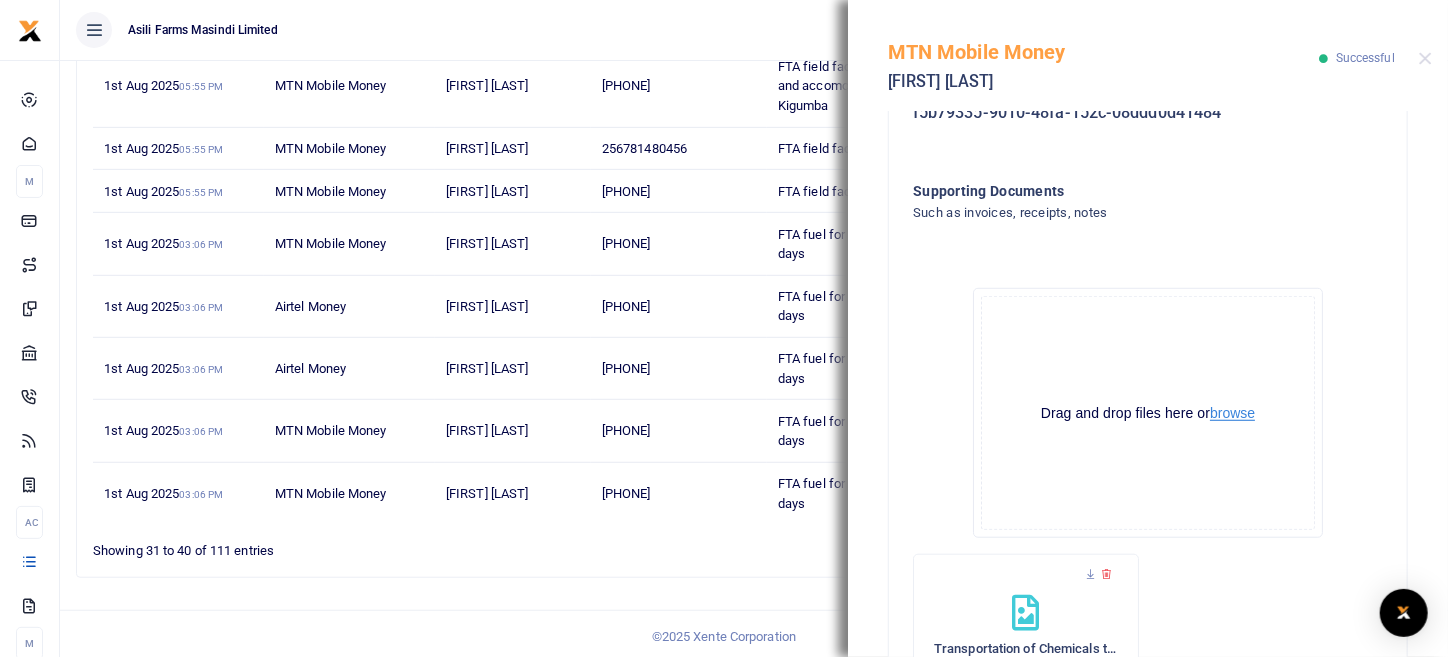scroll, scrollTop: 820, scrollLeft: 0, axis: vertical 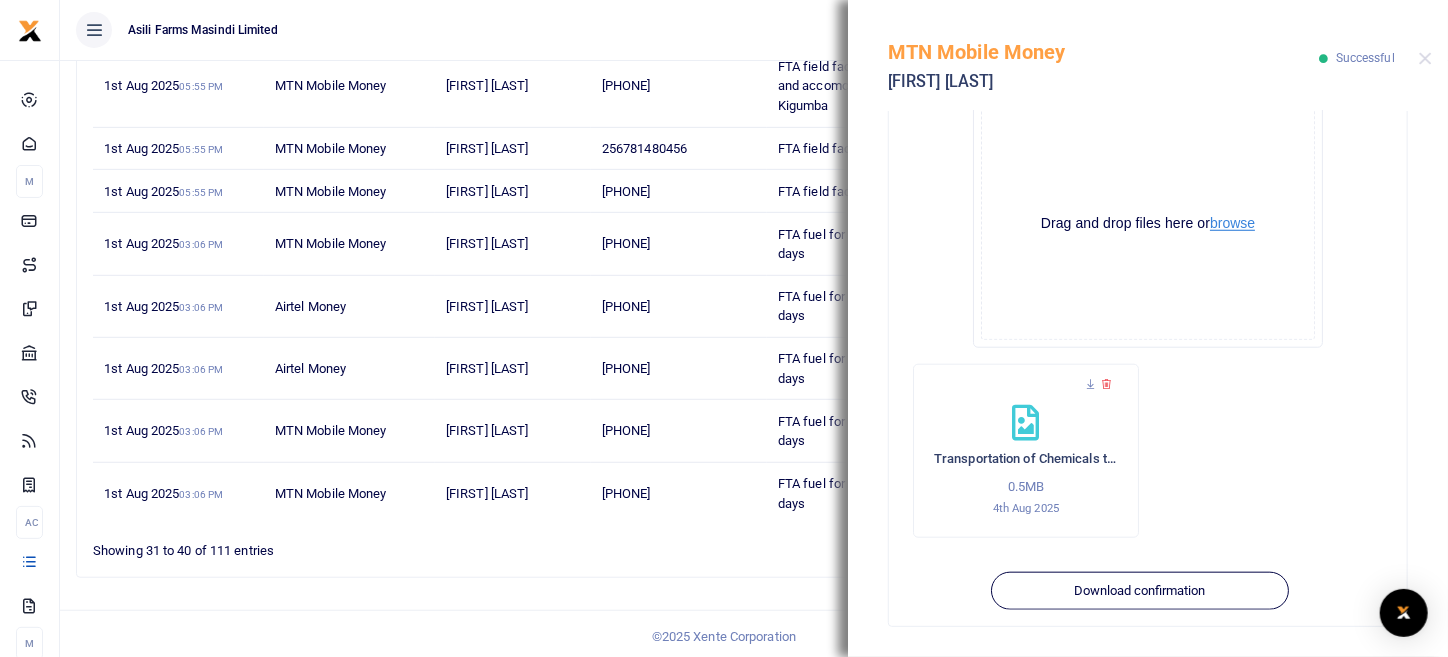click on "browse" at bounding box center (1232, 223) 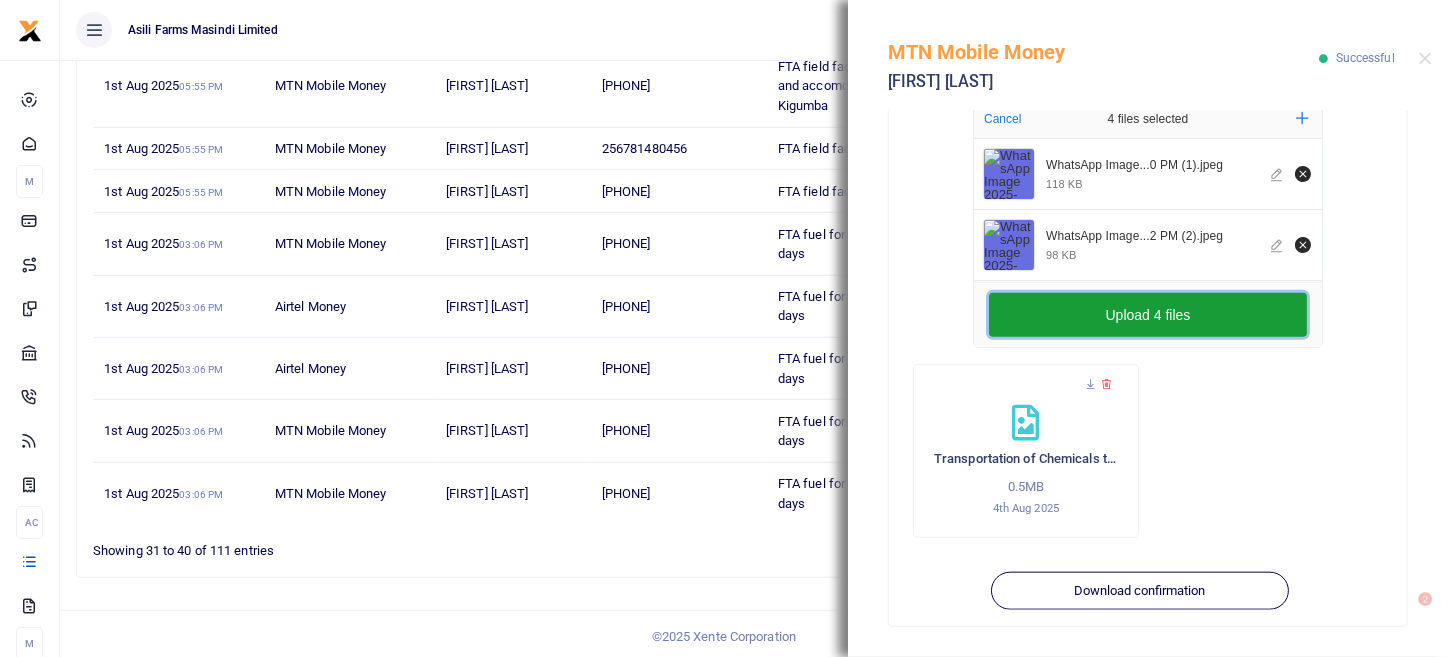 click on "Upload 4 files" at bounding box center [1148, 315] 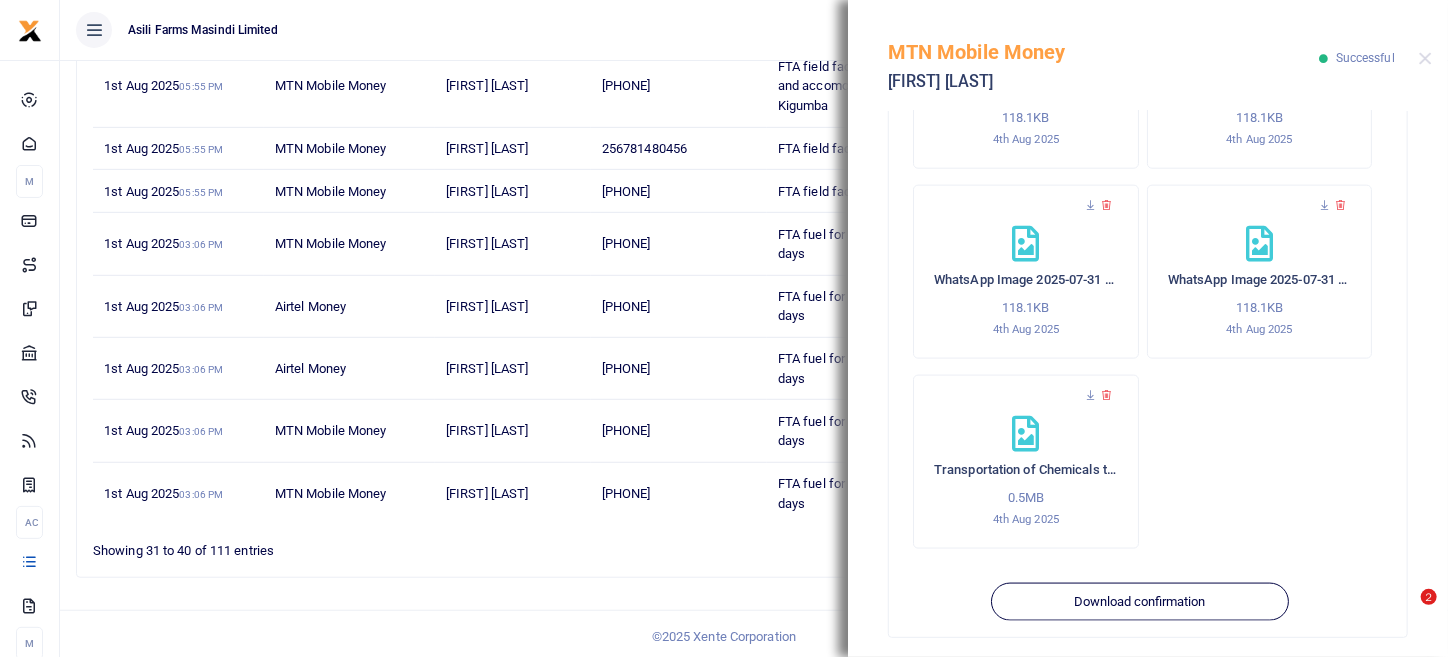 scroll, scrollTop: 1200, scrollLeft: 0, axis: vertical 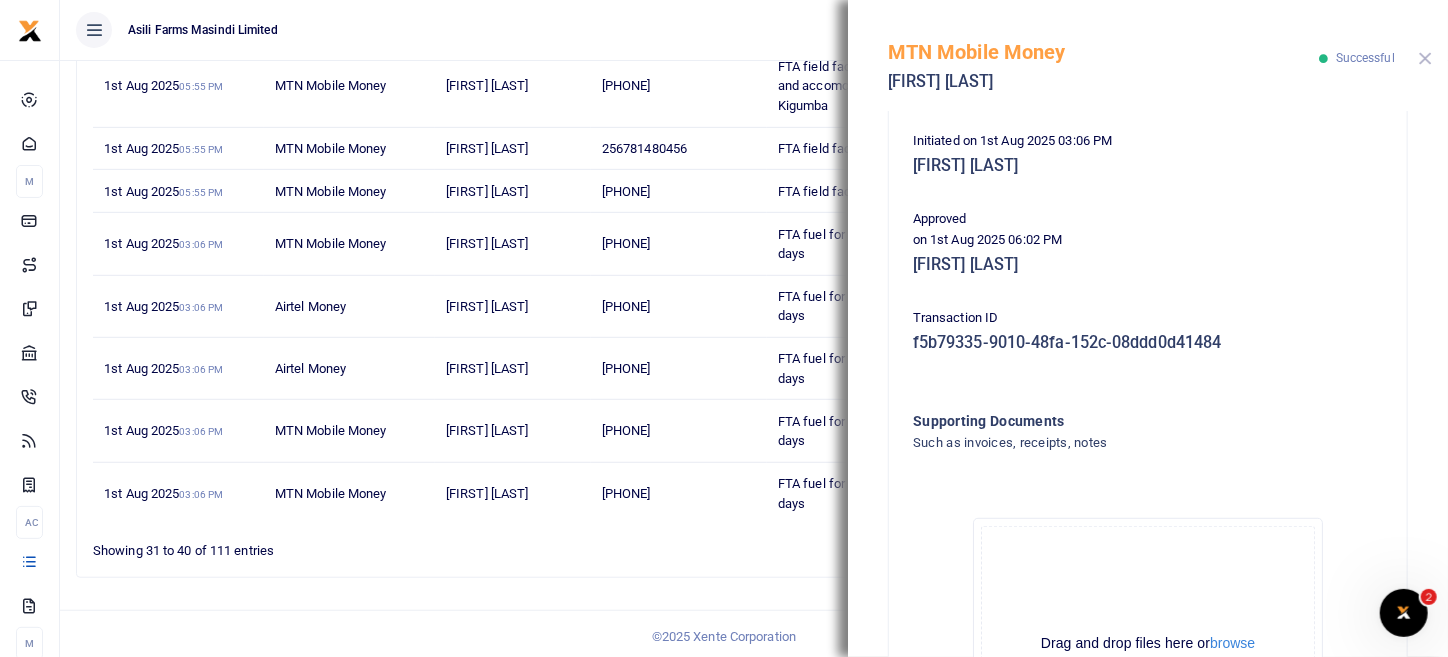 click at bounding box center (1425, 58) 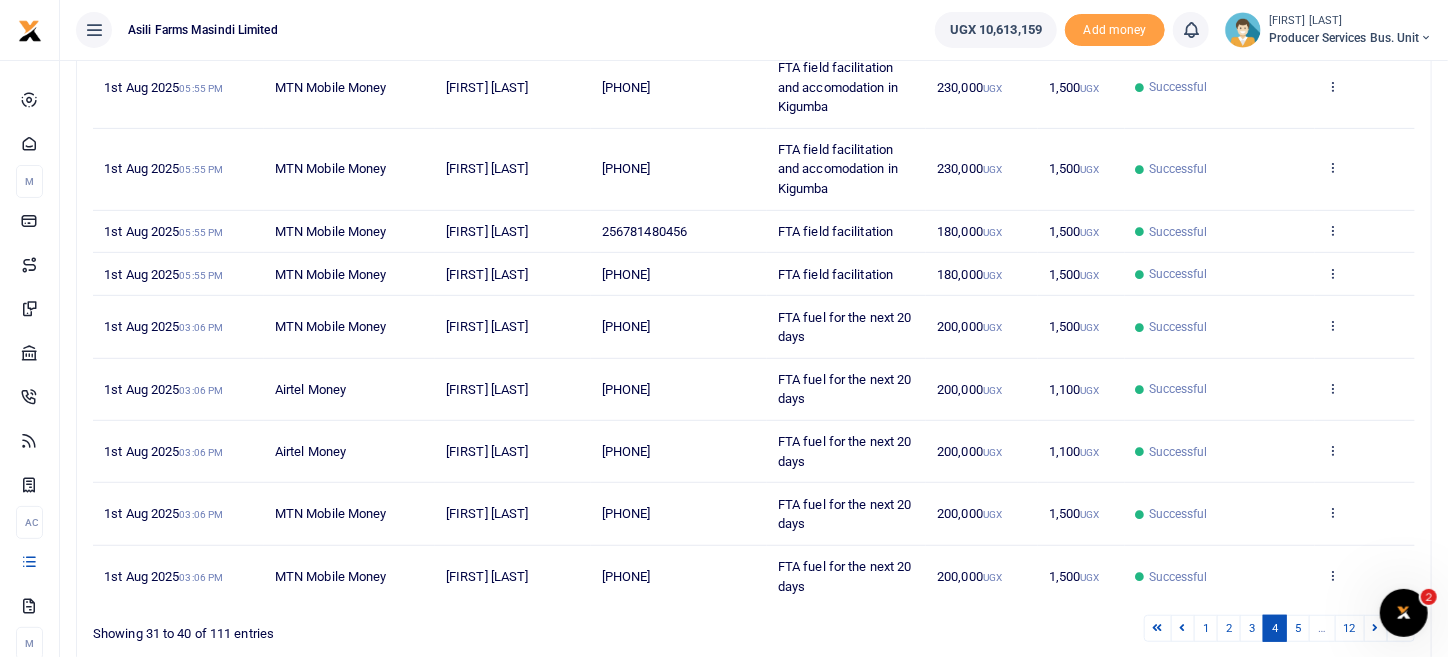 scroll, scrollTop: 433, scrollLeft: 0, axis: vertical 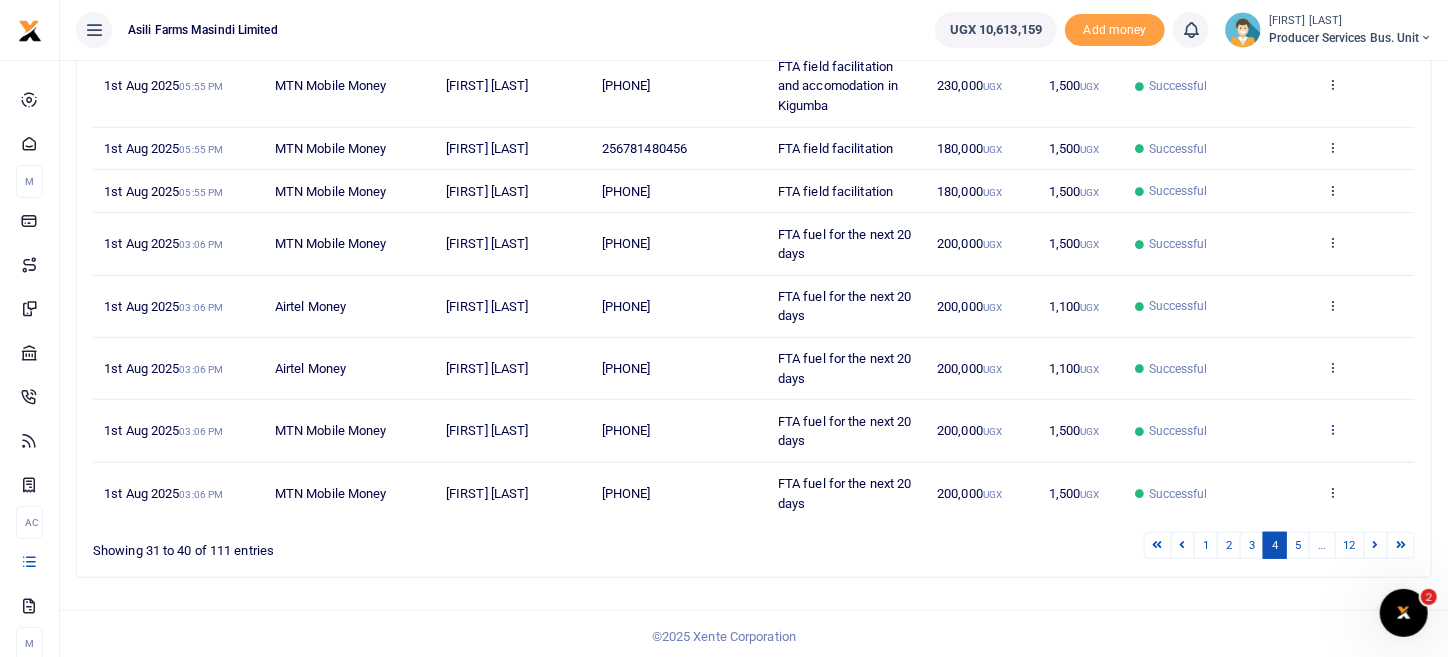 click at bounding box center (1332, 429) 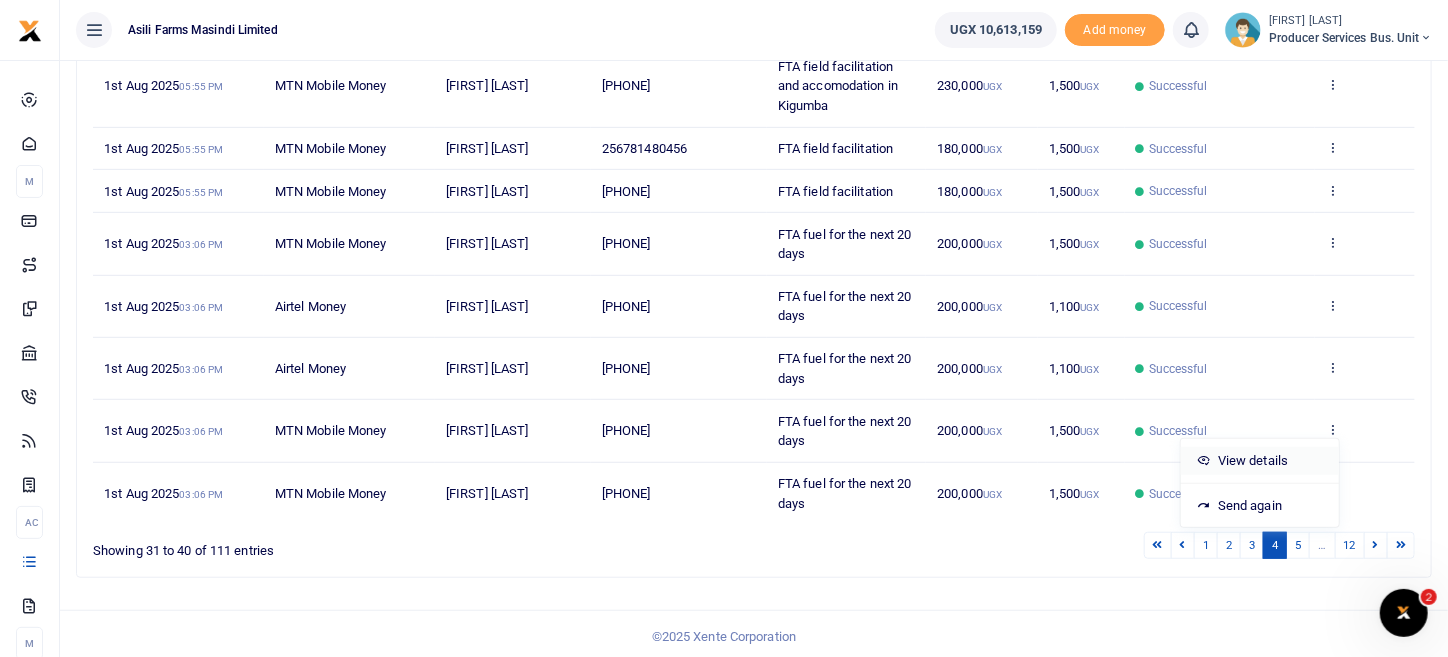 click on "View details" at bounding box center (1260, 461) 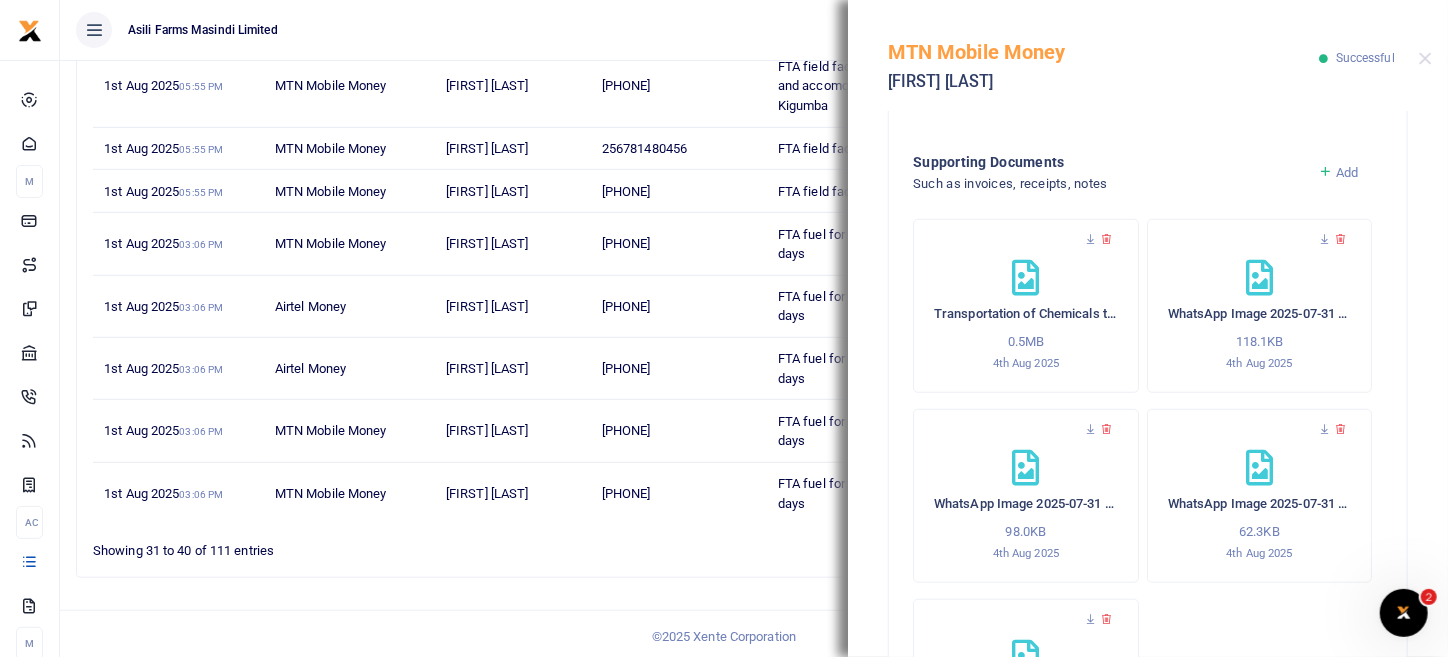 scroll, scrollTop: 270, scrollLeft: 0, axis: vertical 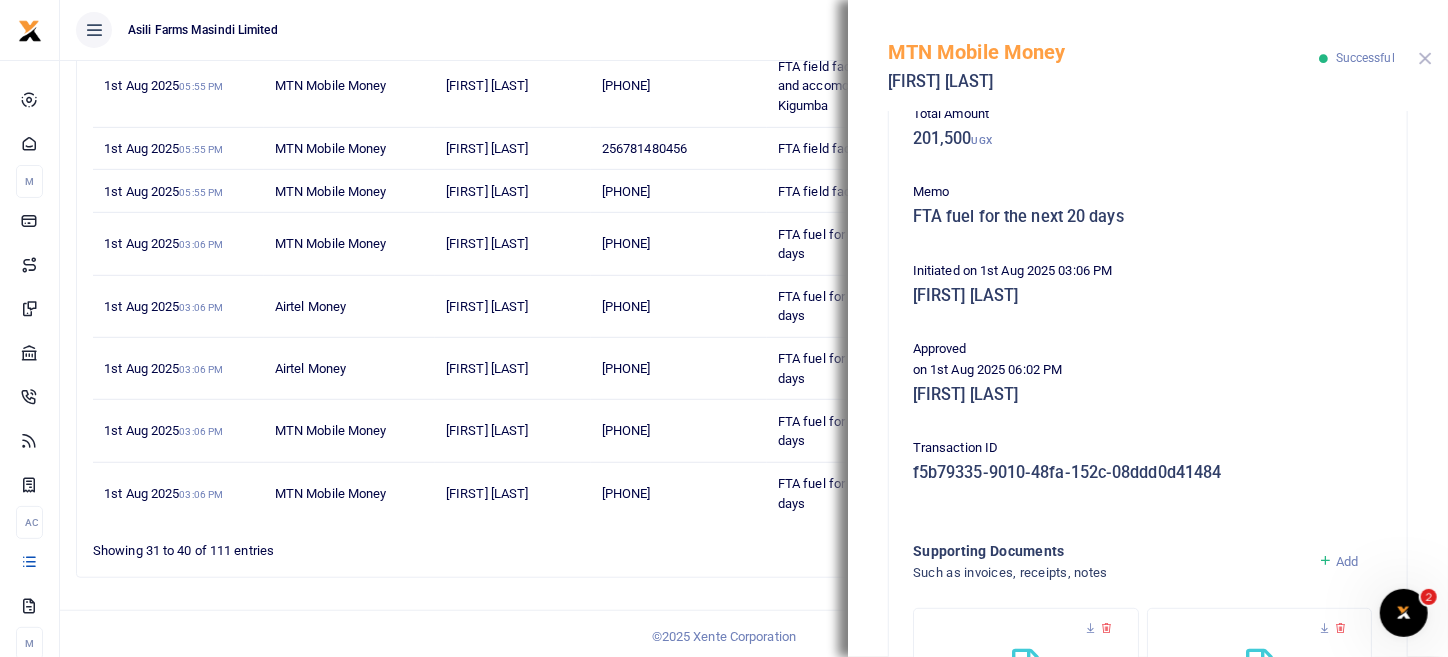 click at bounding box center [1425, 58] 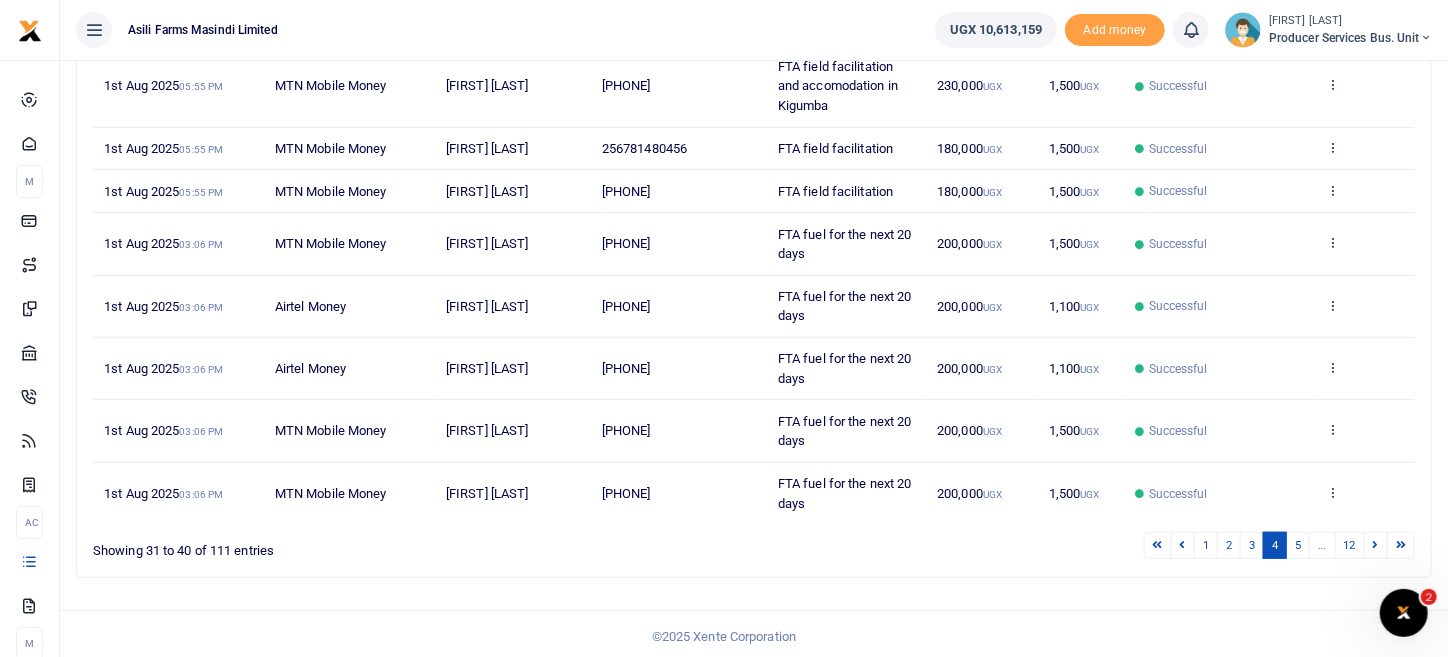 scroll, scrollTop: 333, scrollLeft: 0, axis: vertical 